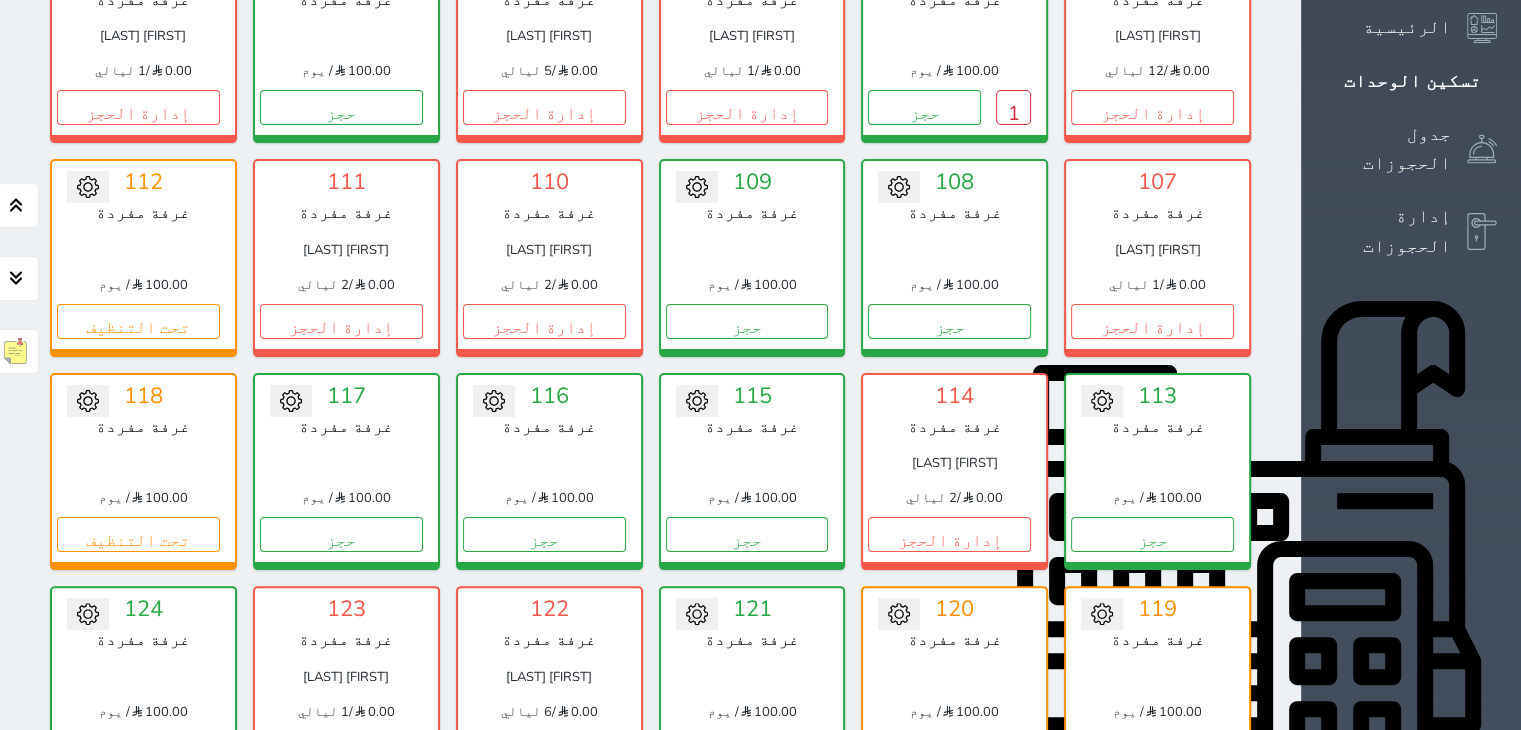 scroll, scrollTop: 78, scrollLeft: 0, axis: vertical 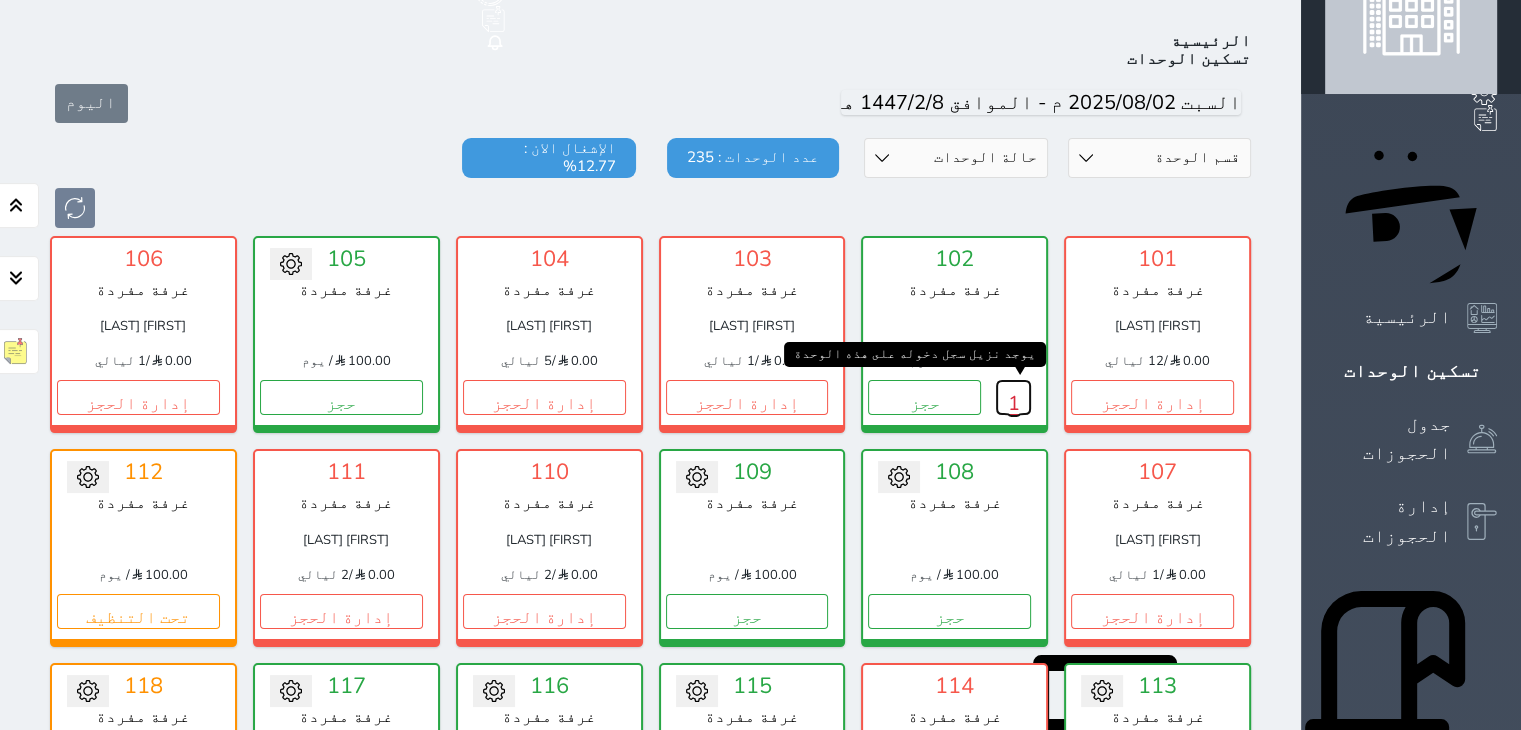 click on "1" at bounding box center (1013, 397) 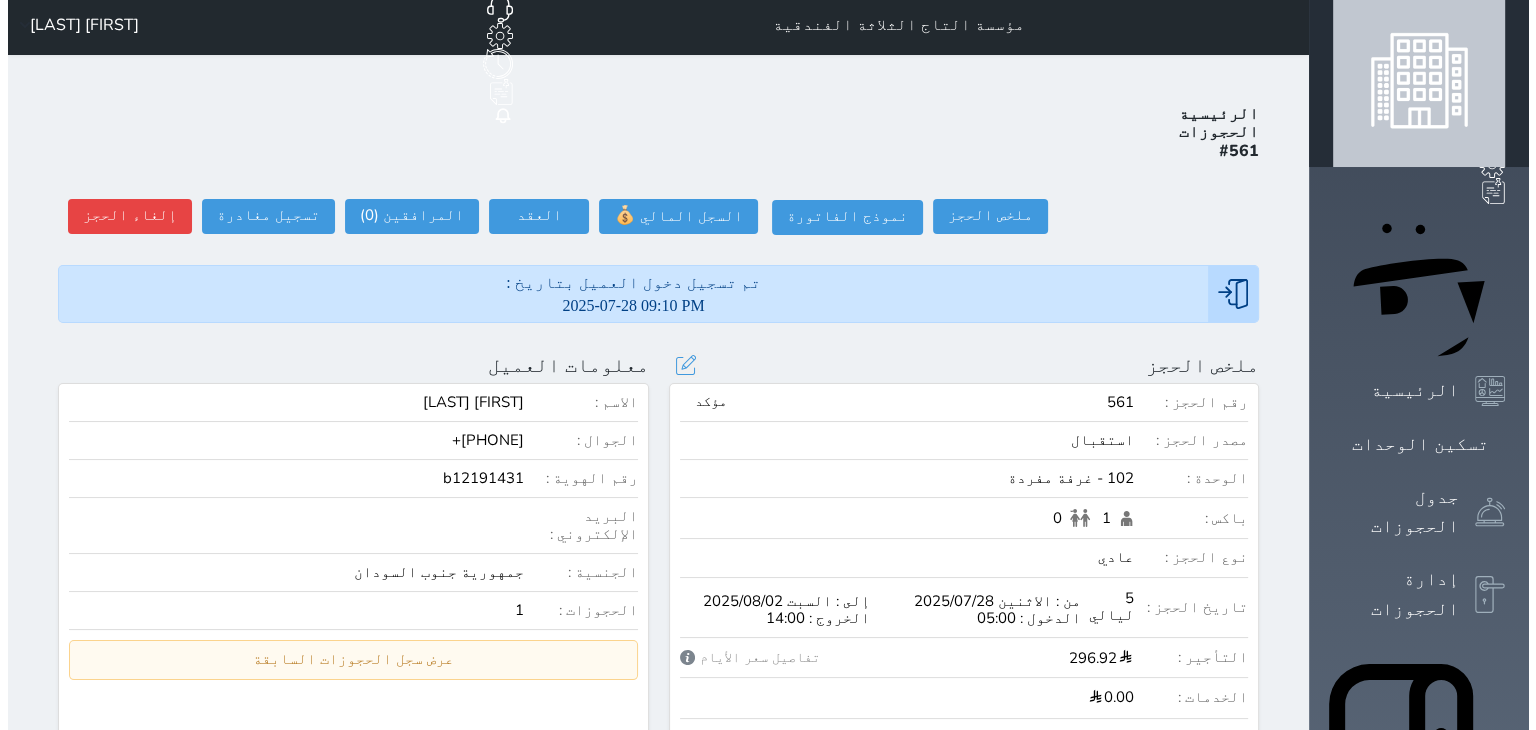 scroll, scrollTop: 0, scrollLeft: 0, axis: both 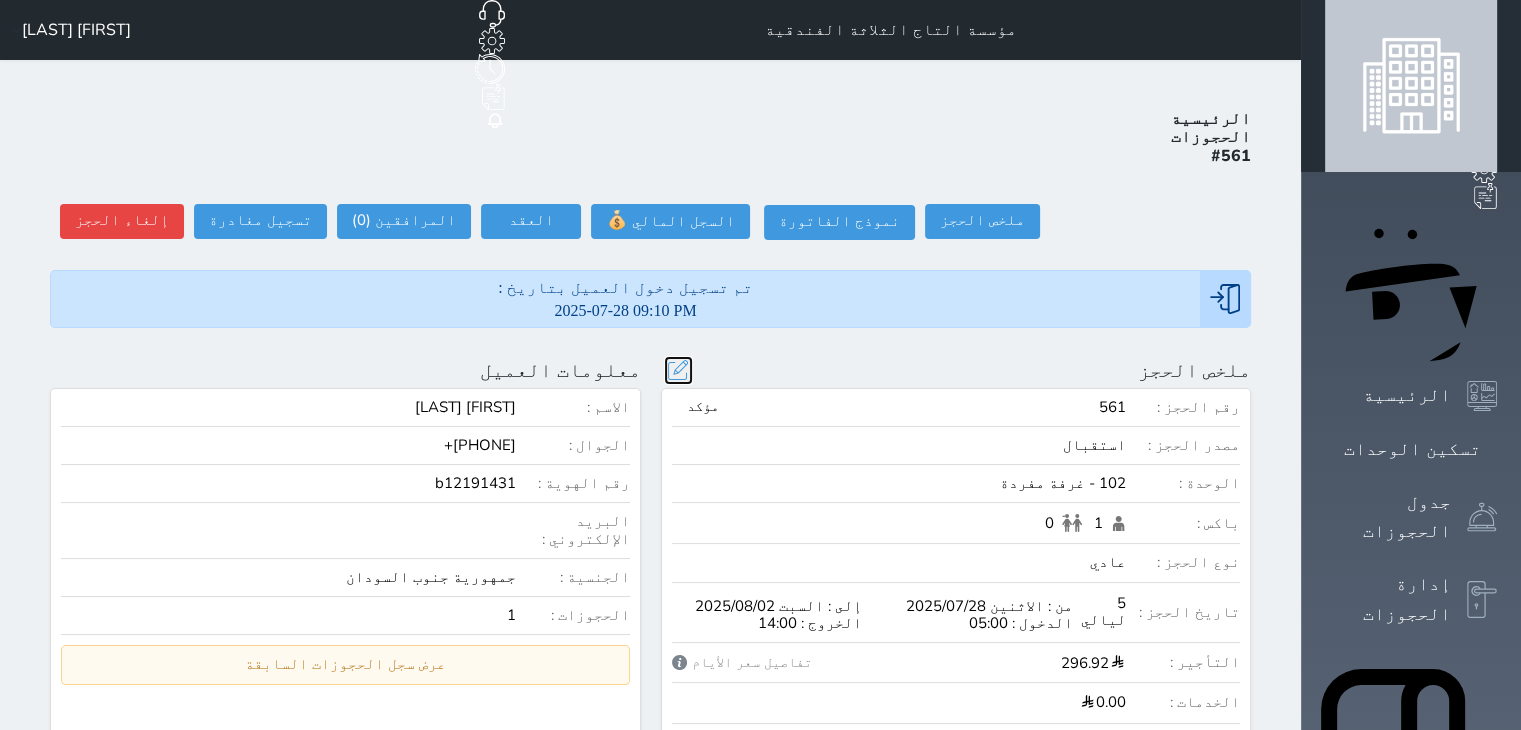 click at bounding box center (678, 370) 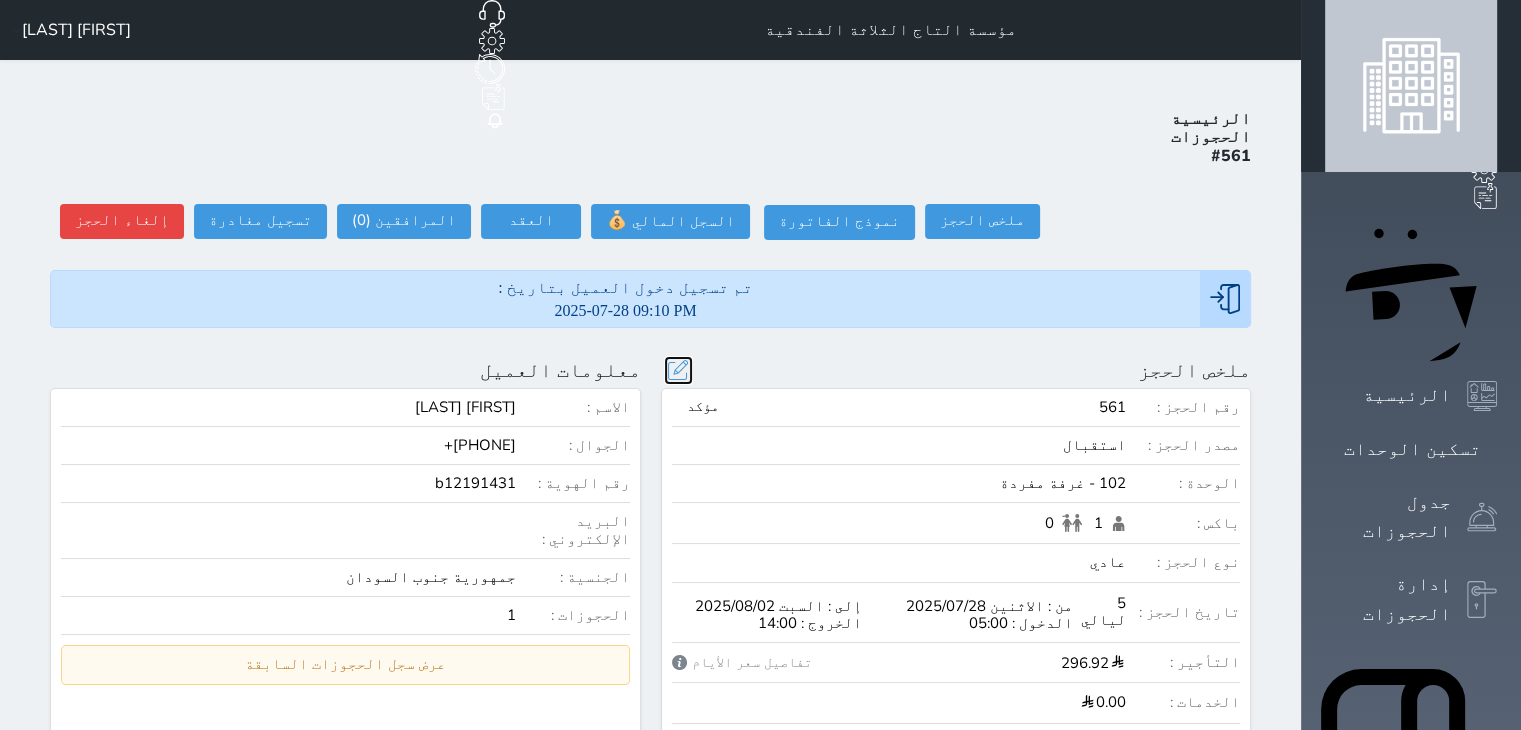 select on "94309" 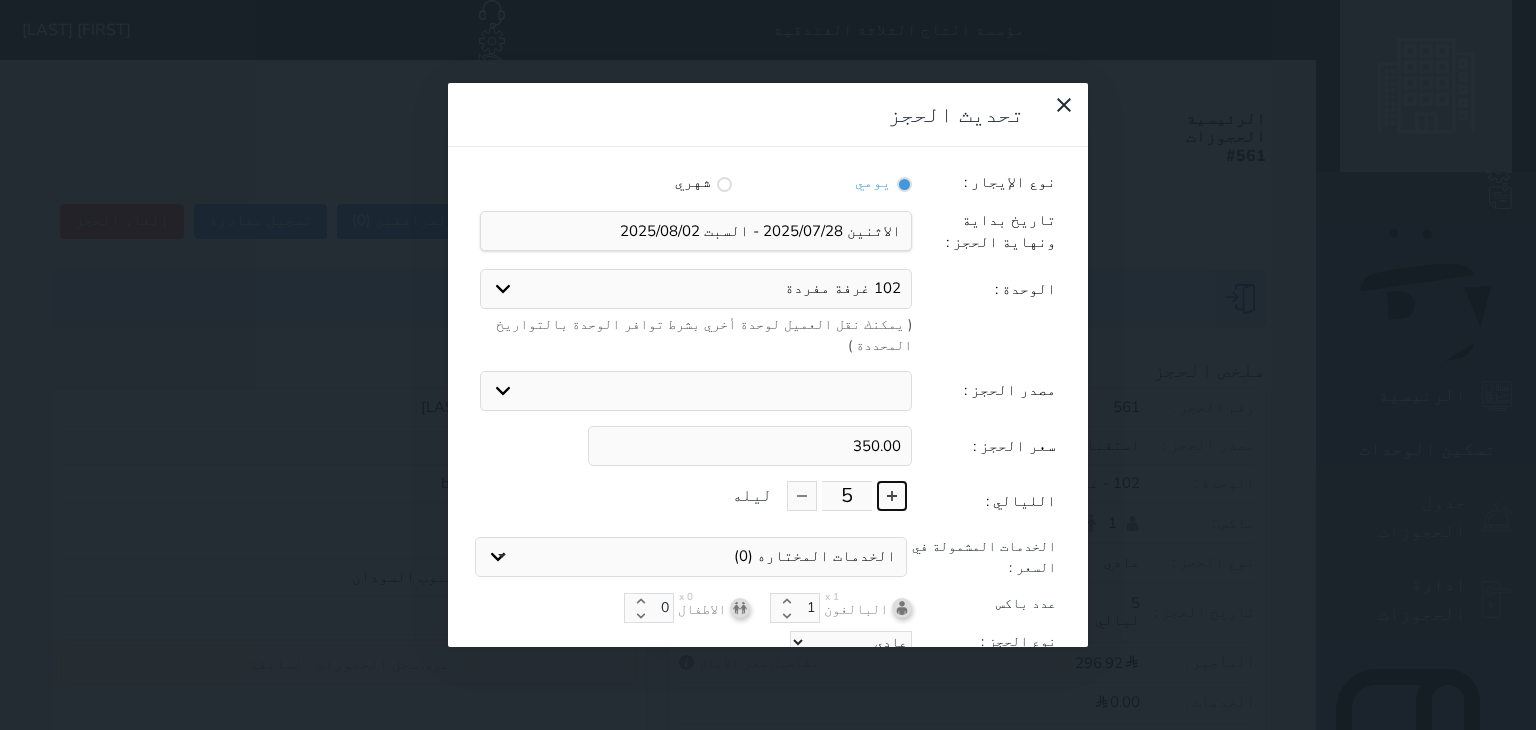 click at bounding box center (892, 496) 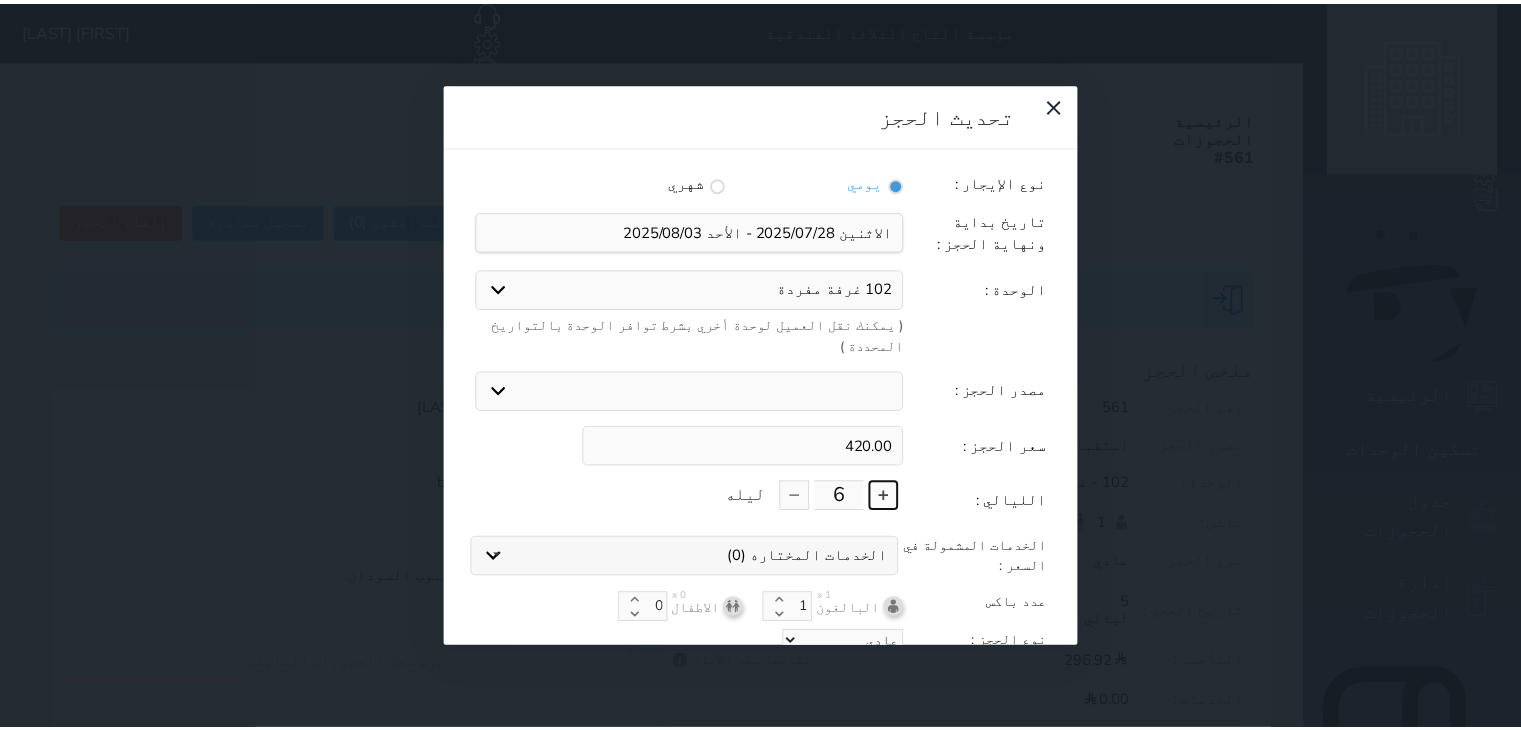 scroll, scrollTop: 44, scrollLeft: 0, axis: vertical 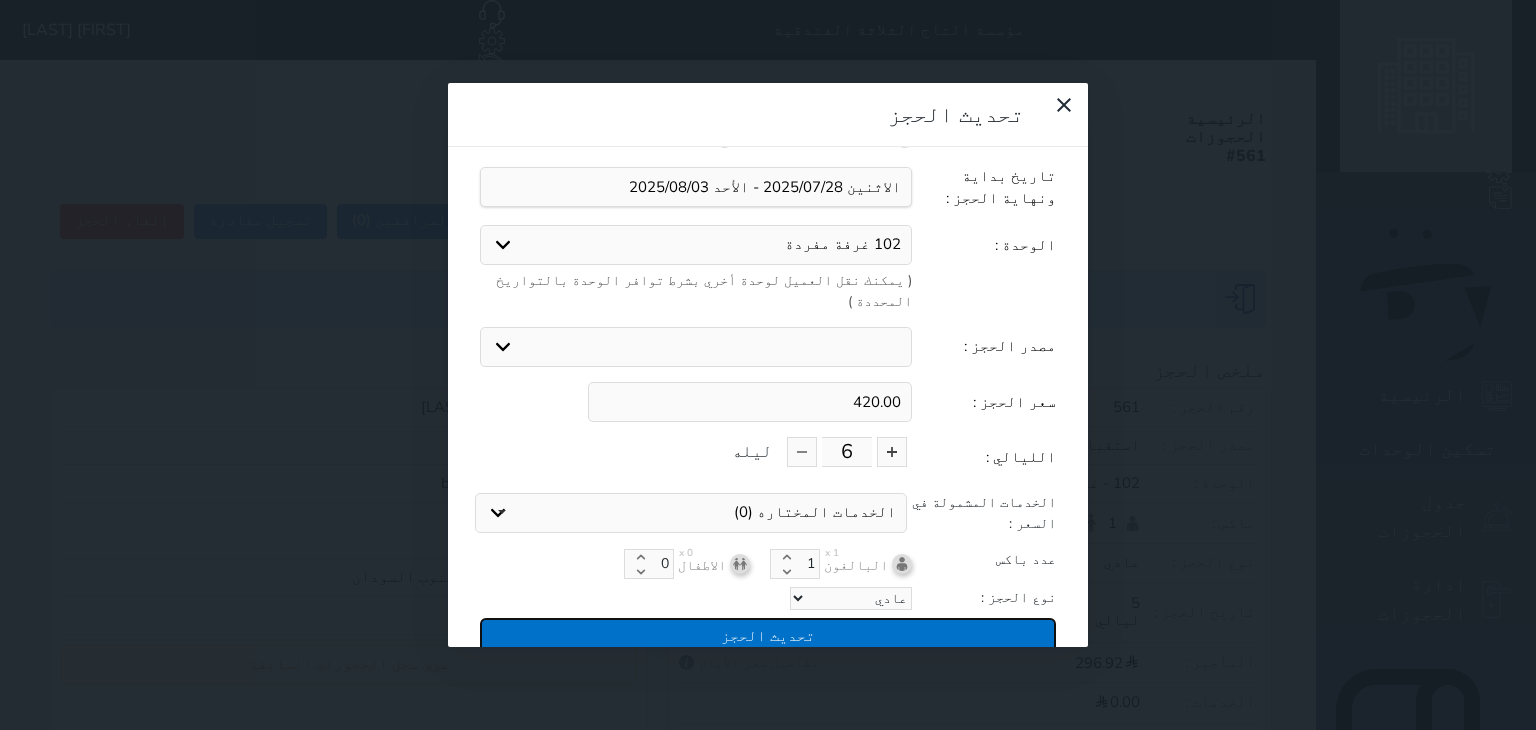 click on "تحديث الحجز" at bounding box center [768, 635] 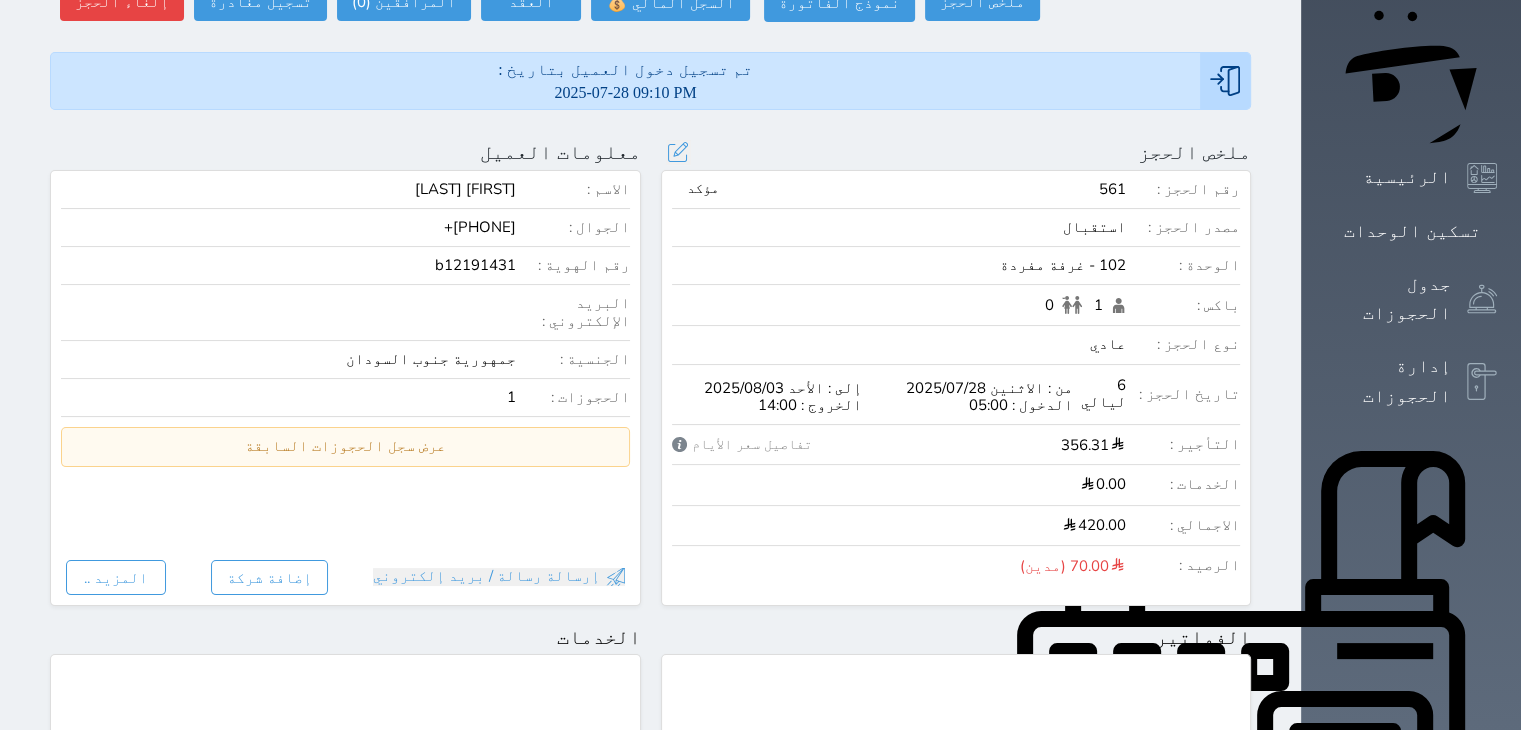 scroll, scrollTop: 0, scrollLeft: 0, axis: both 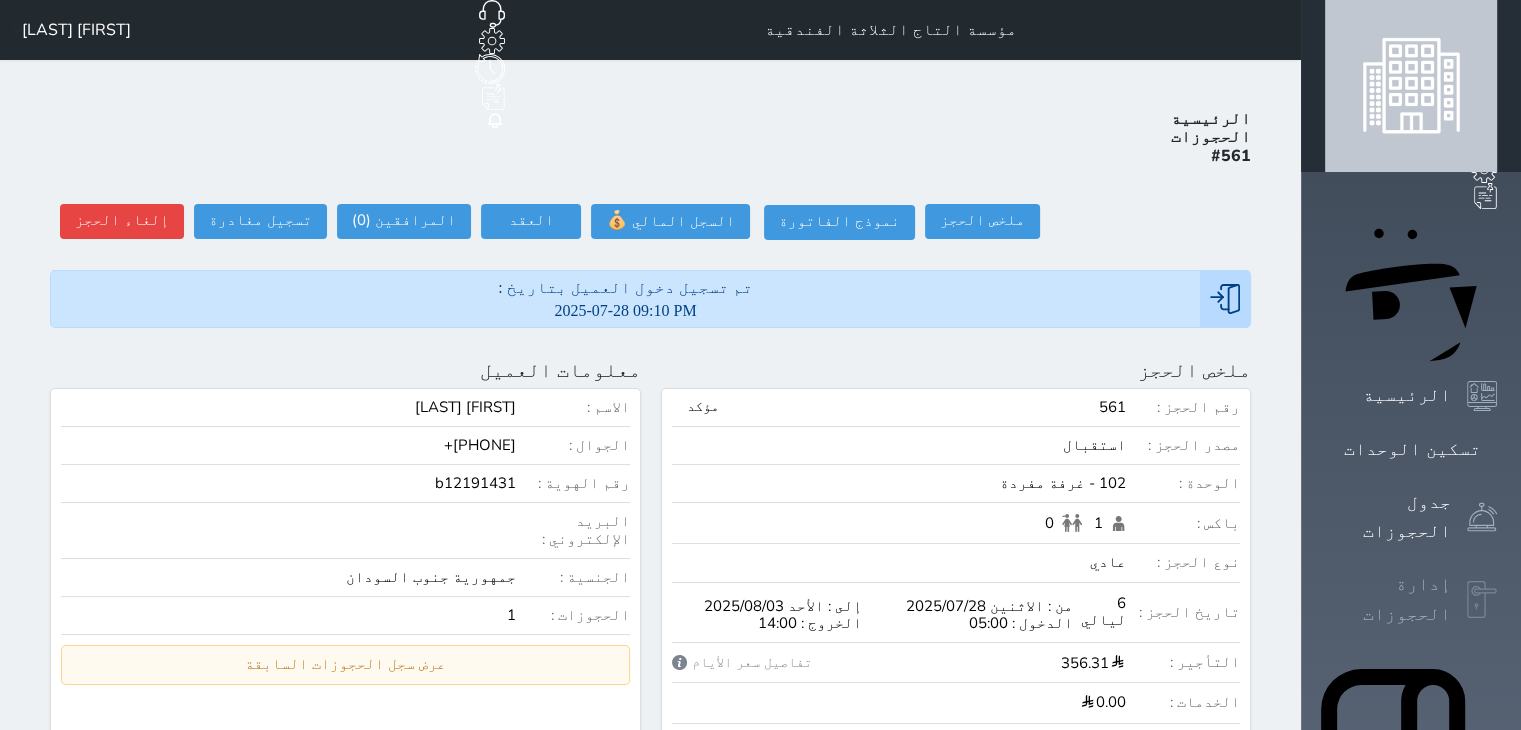 click 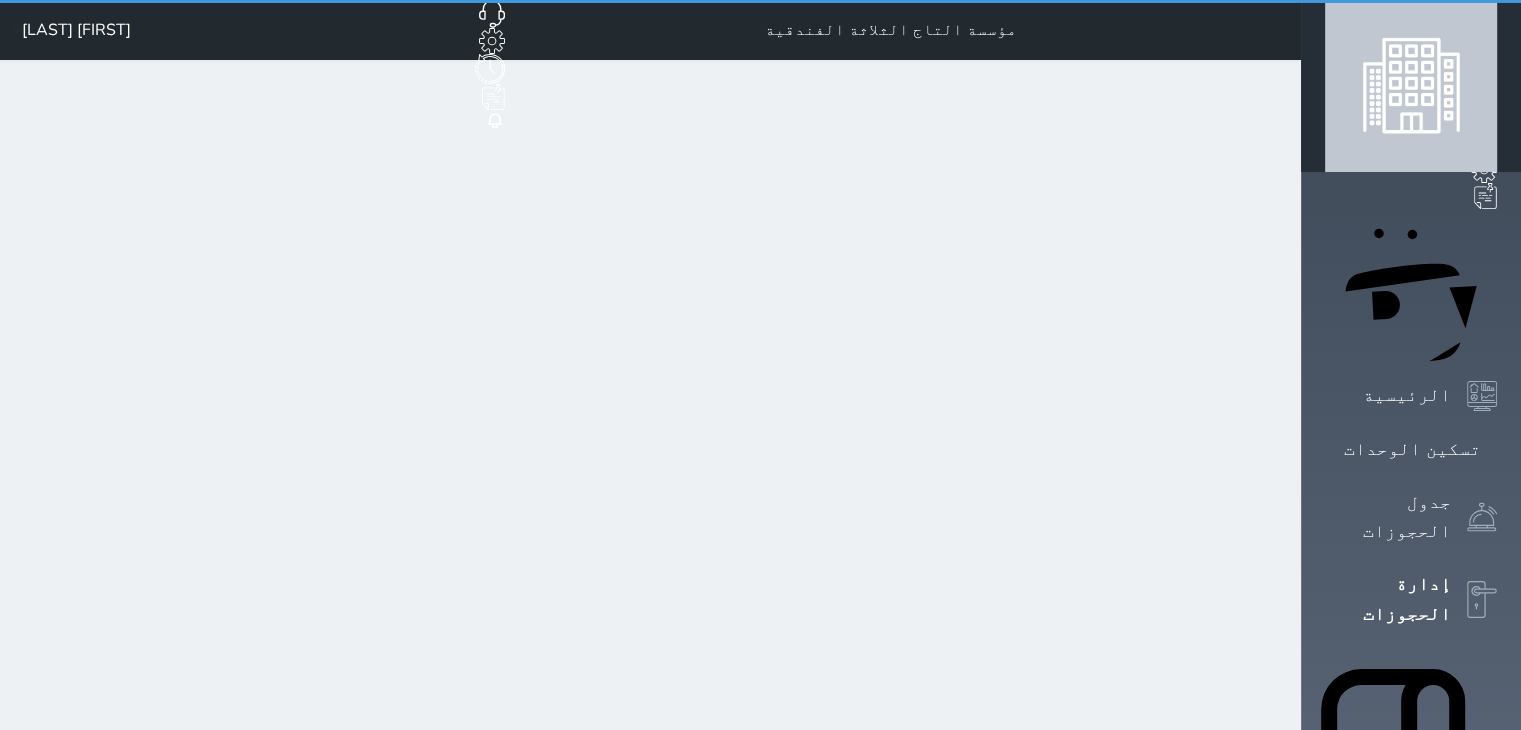 select on "open_all" 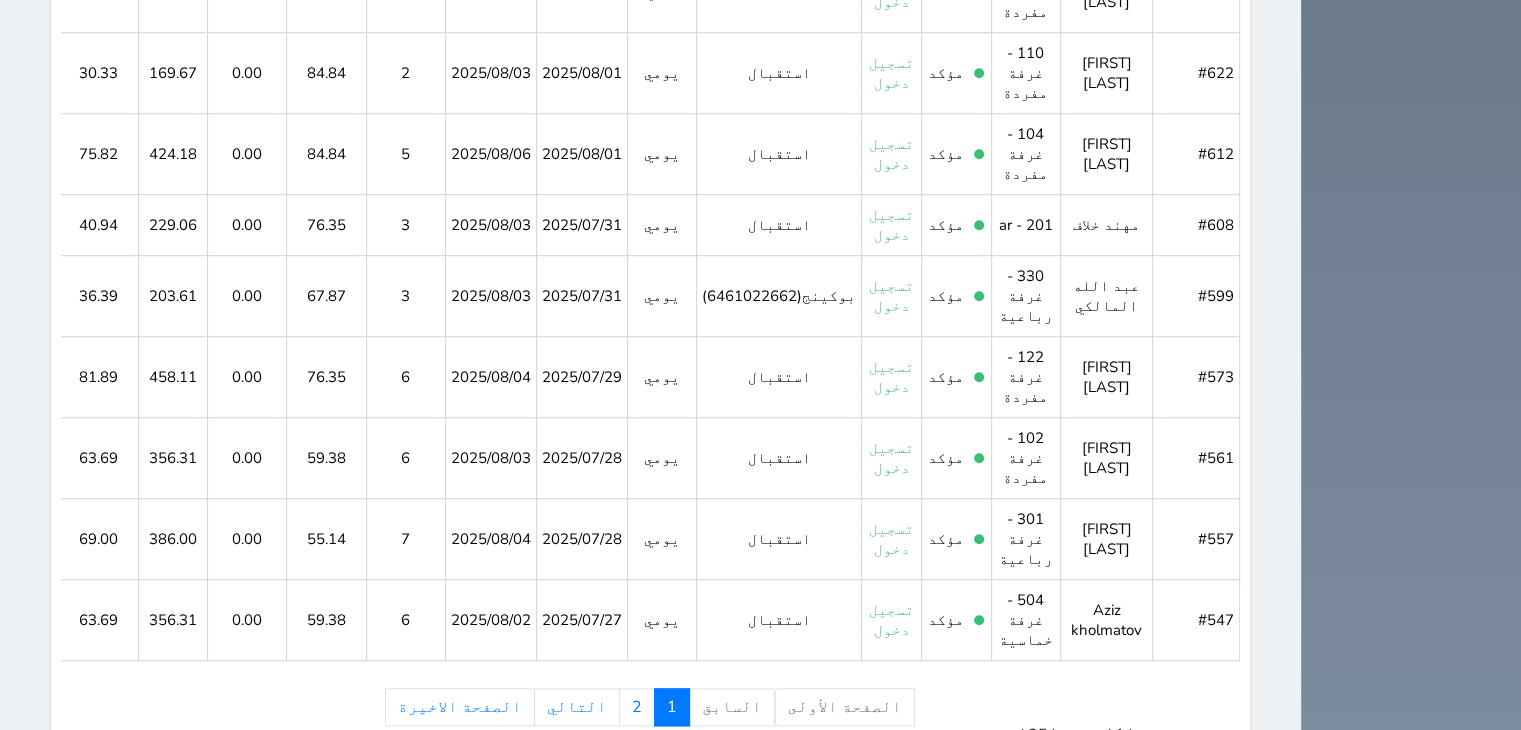 scroll, scrollTop: 2133, scrollLeft: 0, axis: vertical 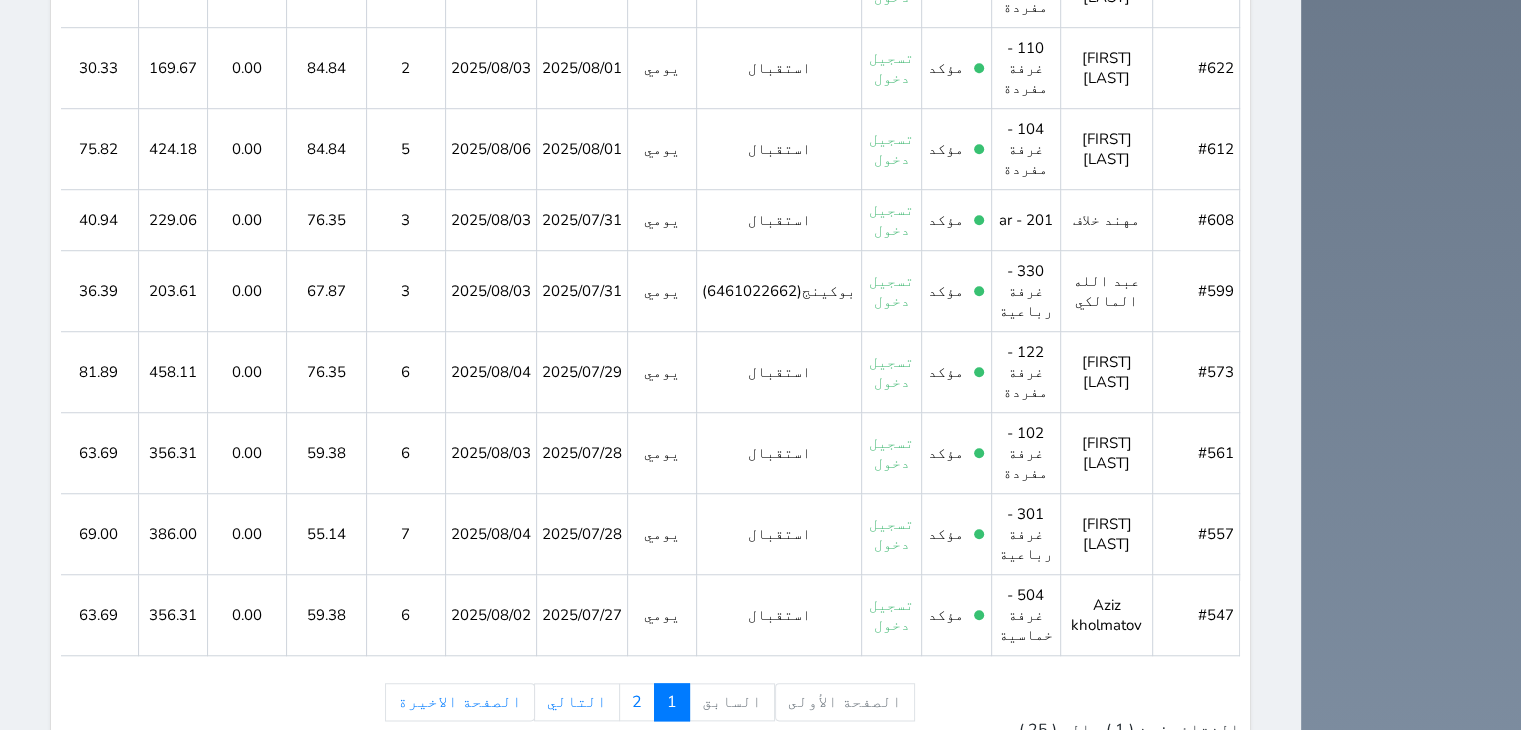 click 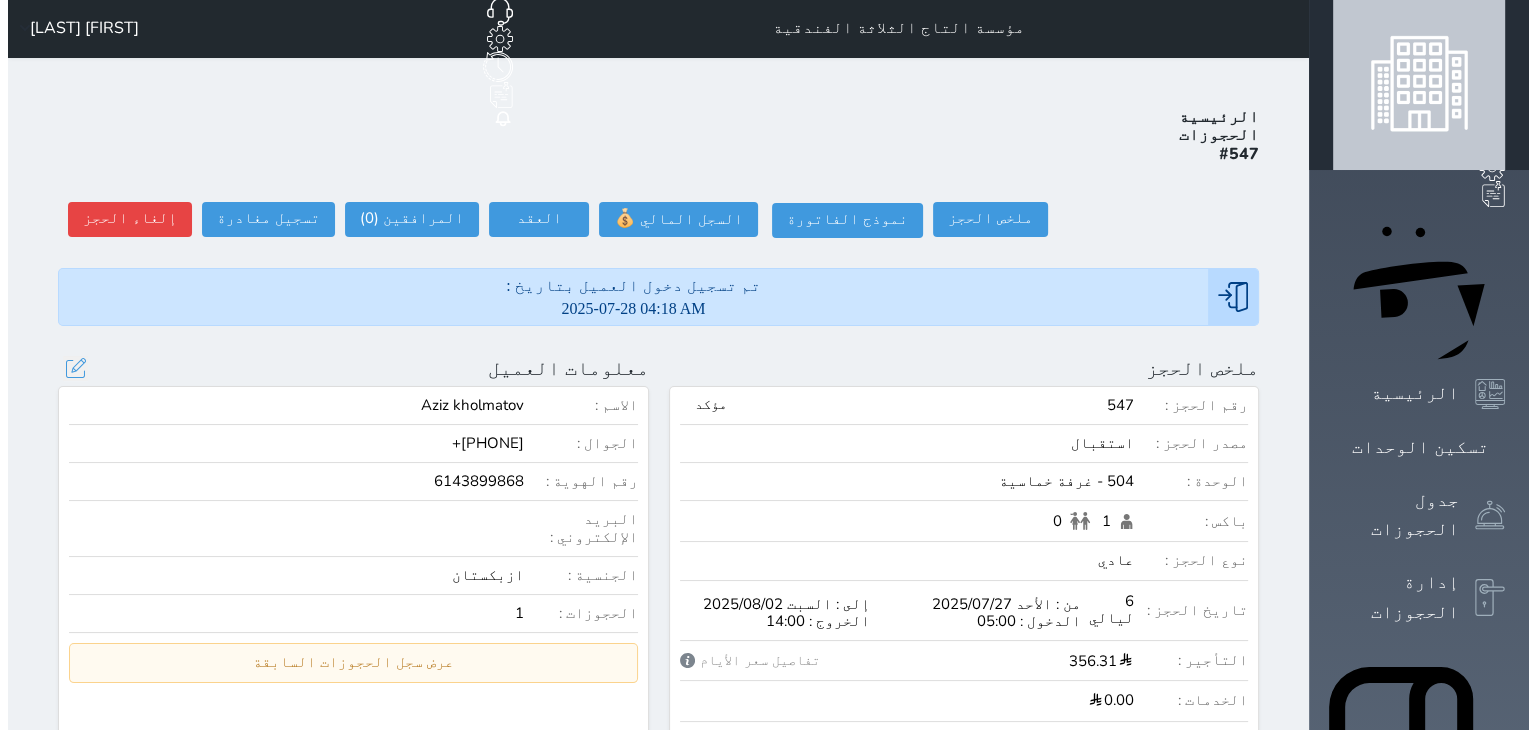 scroll, scrollTop: 0, scrollLeft: 0, axis: both 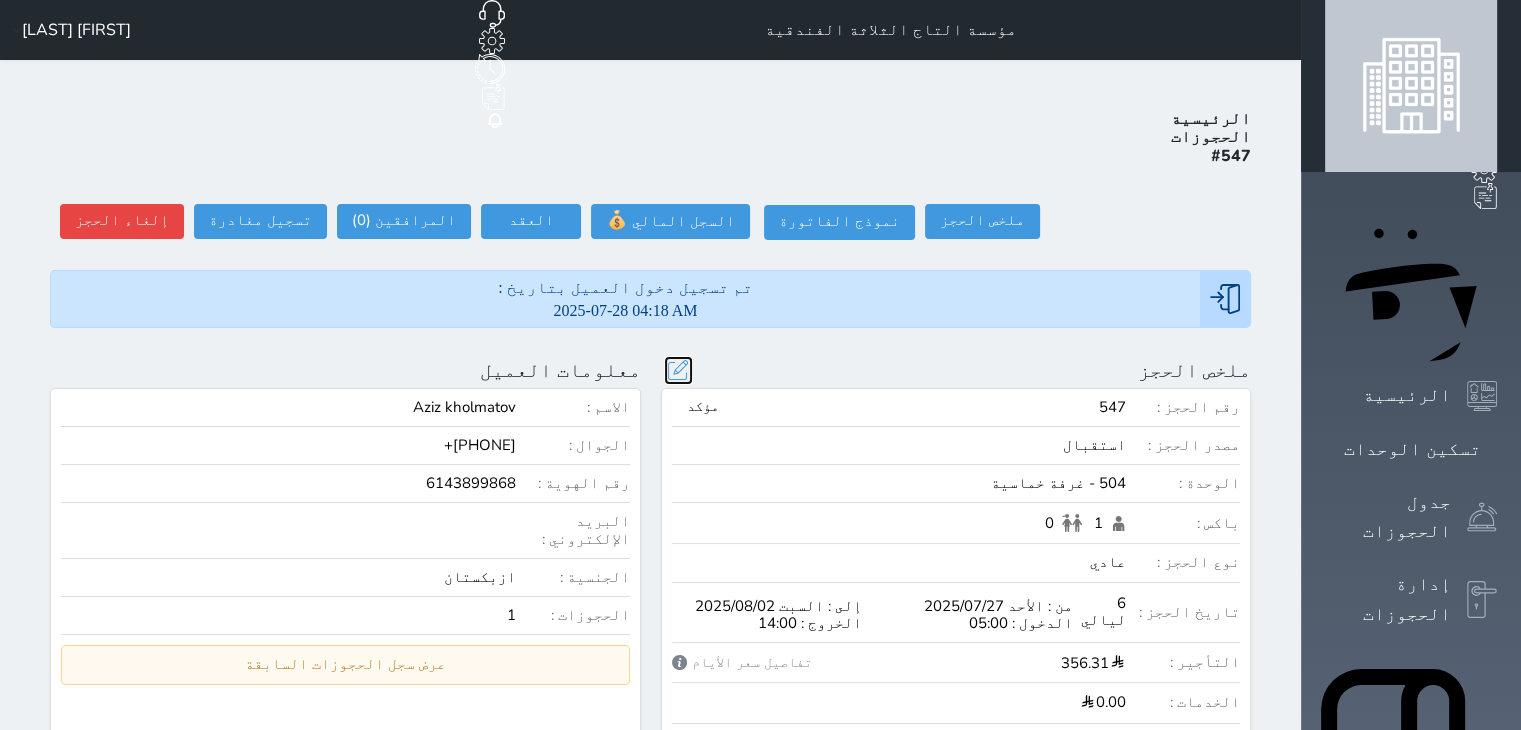 click at bounding box center [678, 370] 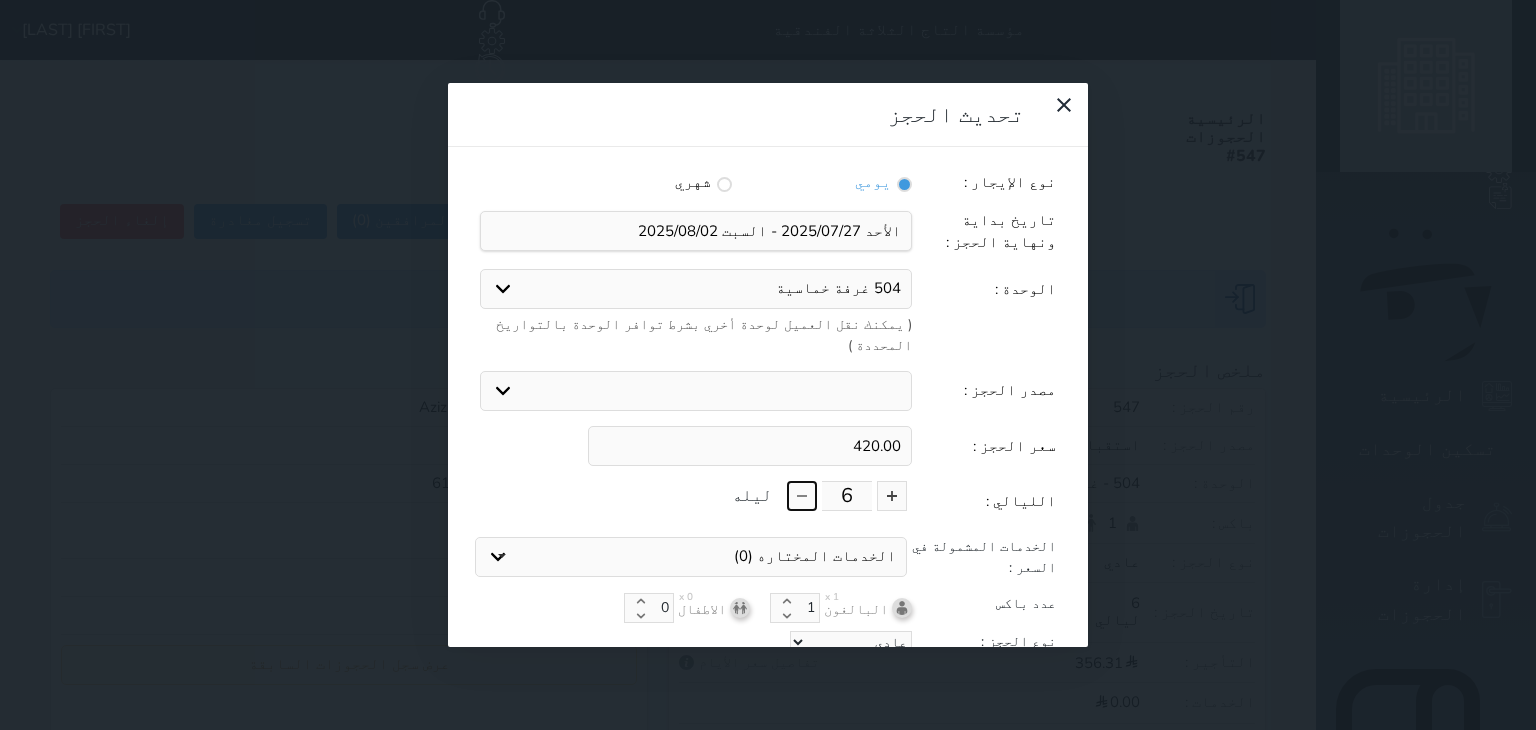 click at bounding box center (802, 496) 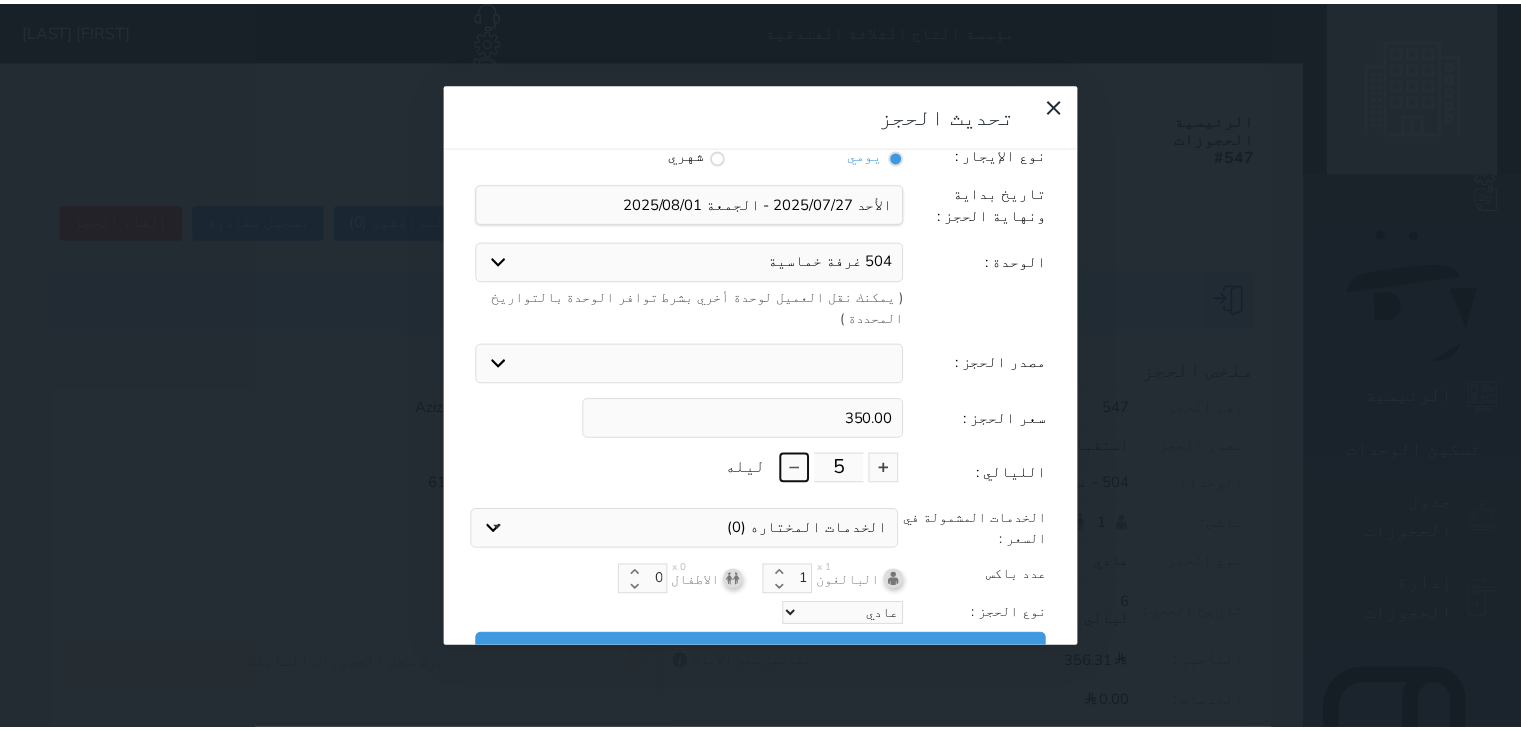 scroll, scrollTop: 44, scrollLeft: 0, axis: vertical 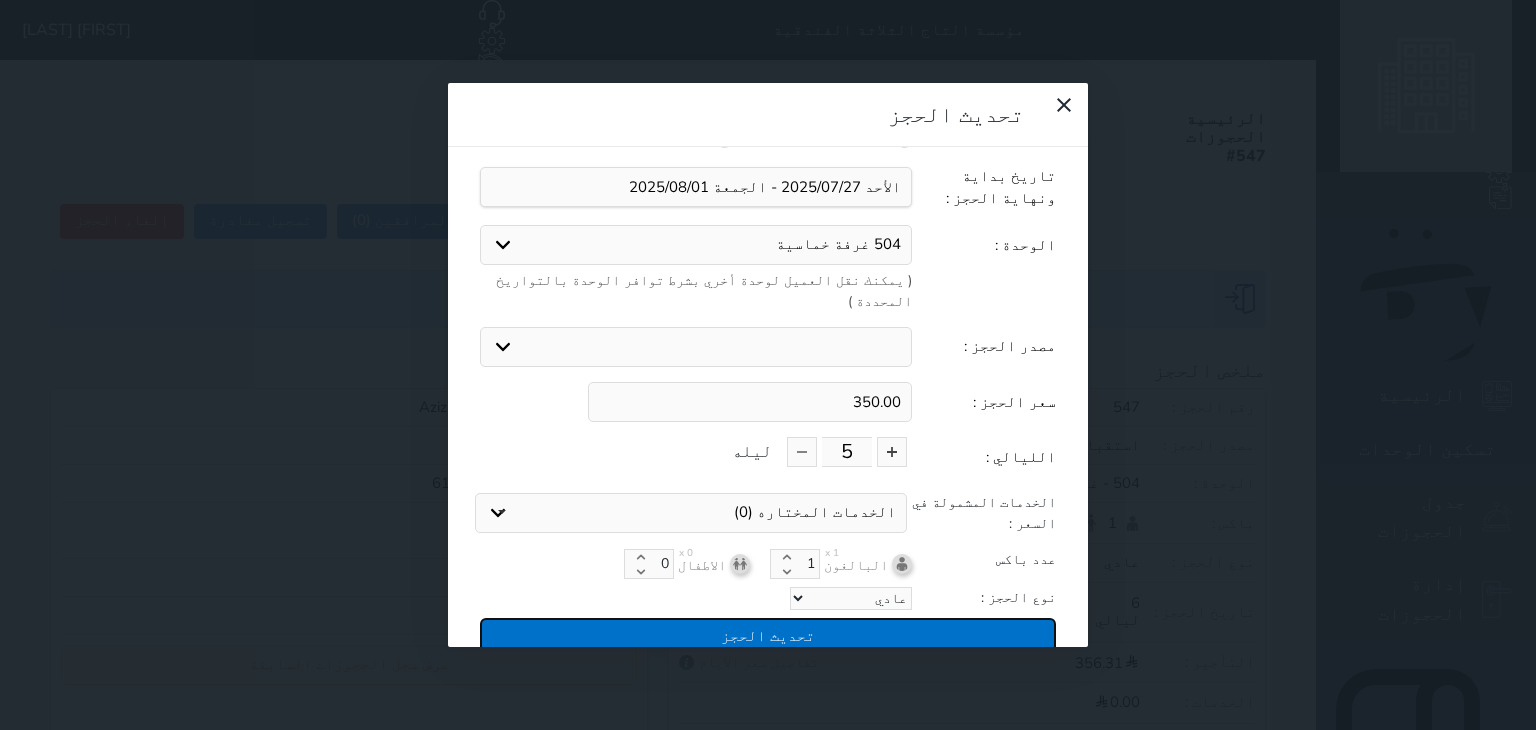 click on "تحديث الحجز" at bounding box center [768, 635] 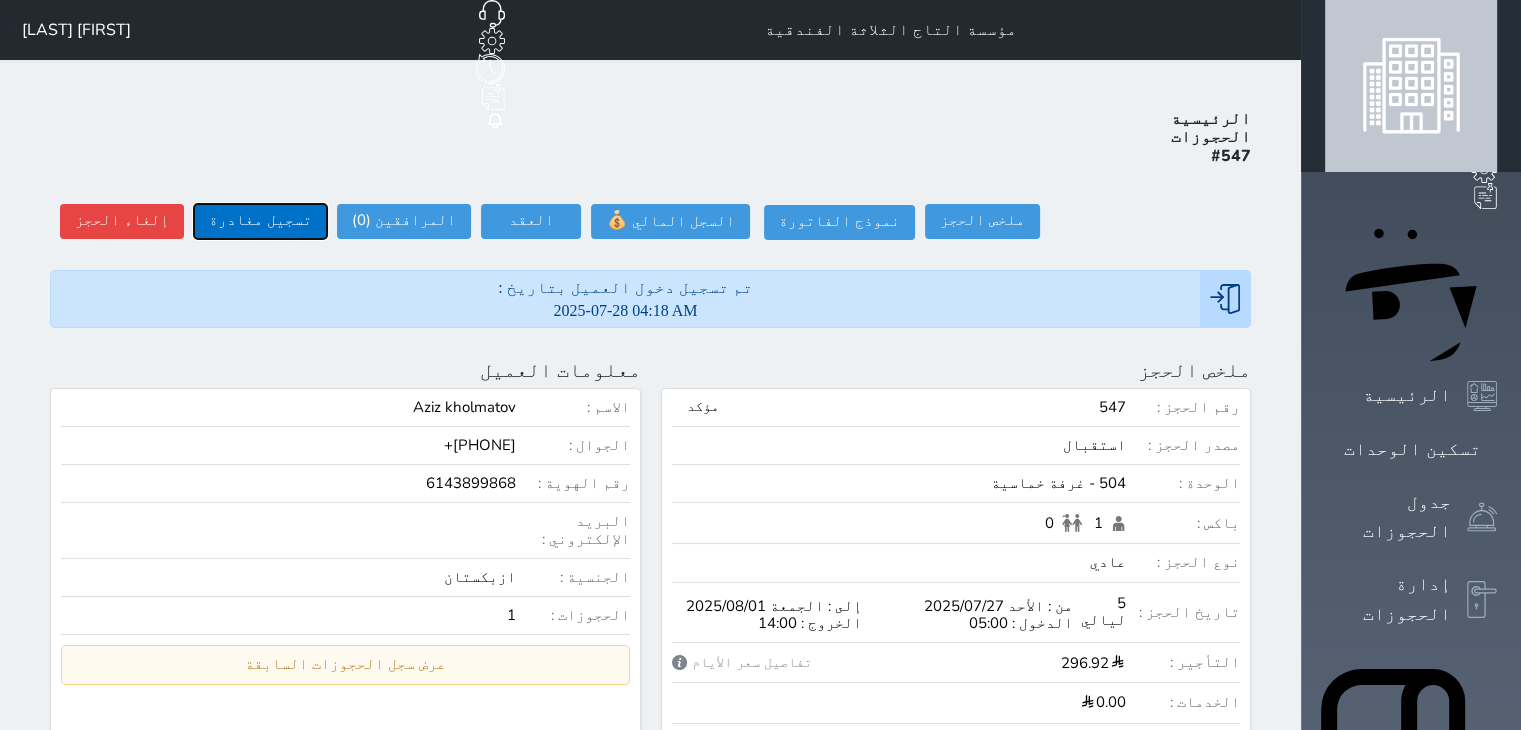click on "تسجيل مغادرة" at bounding box center (260, 221) 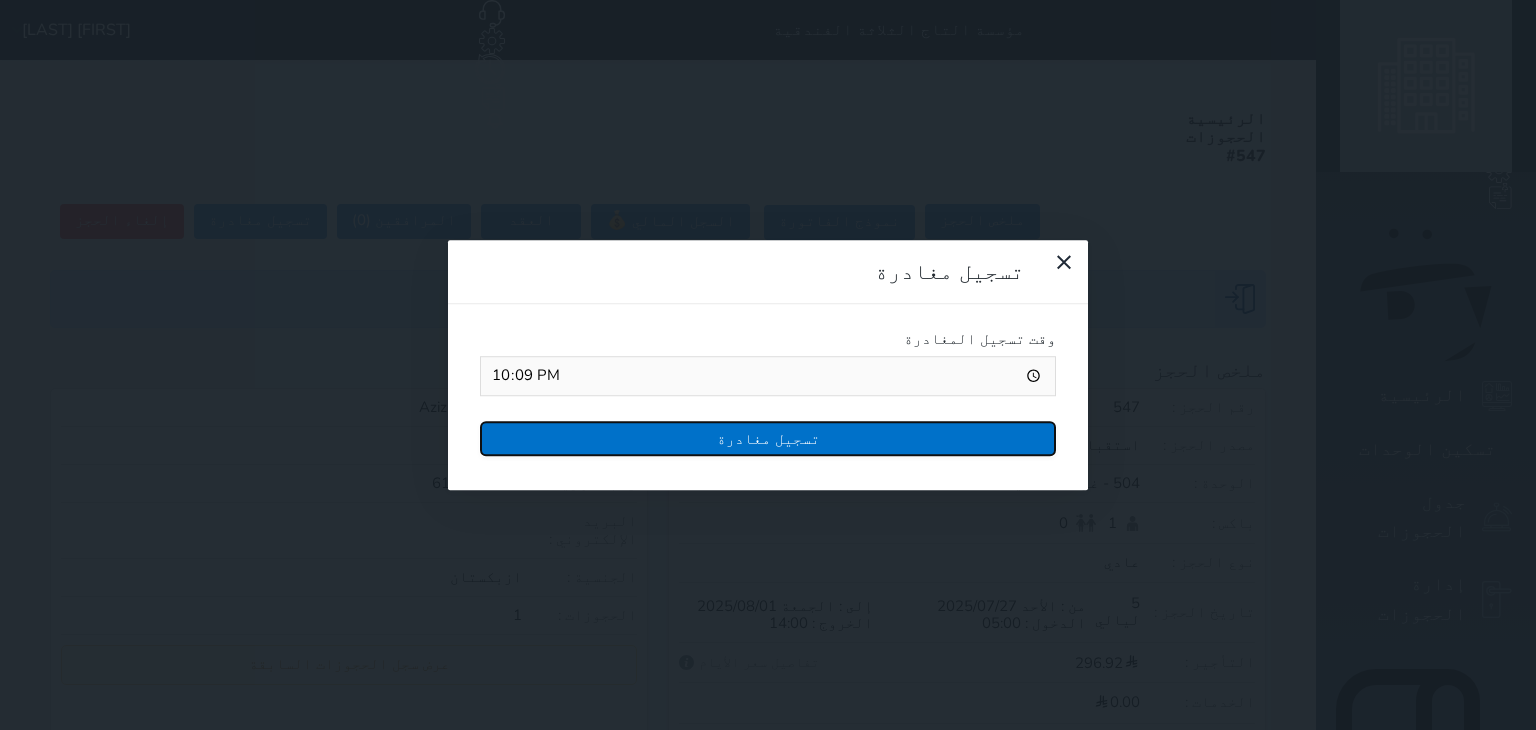 click on "تسجيل مغادرة" at bounding box center [768, 438] 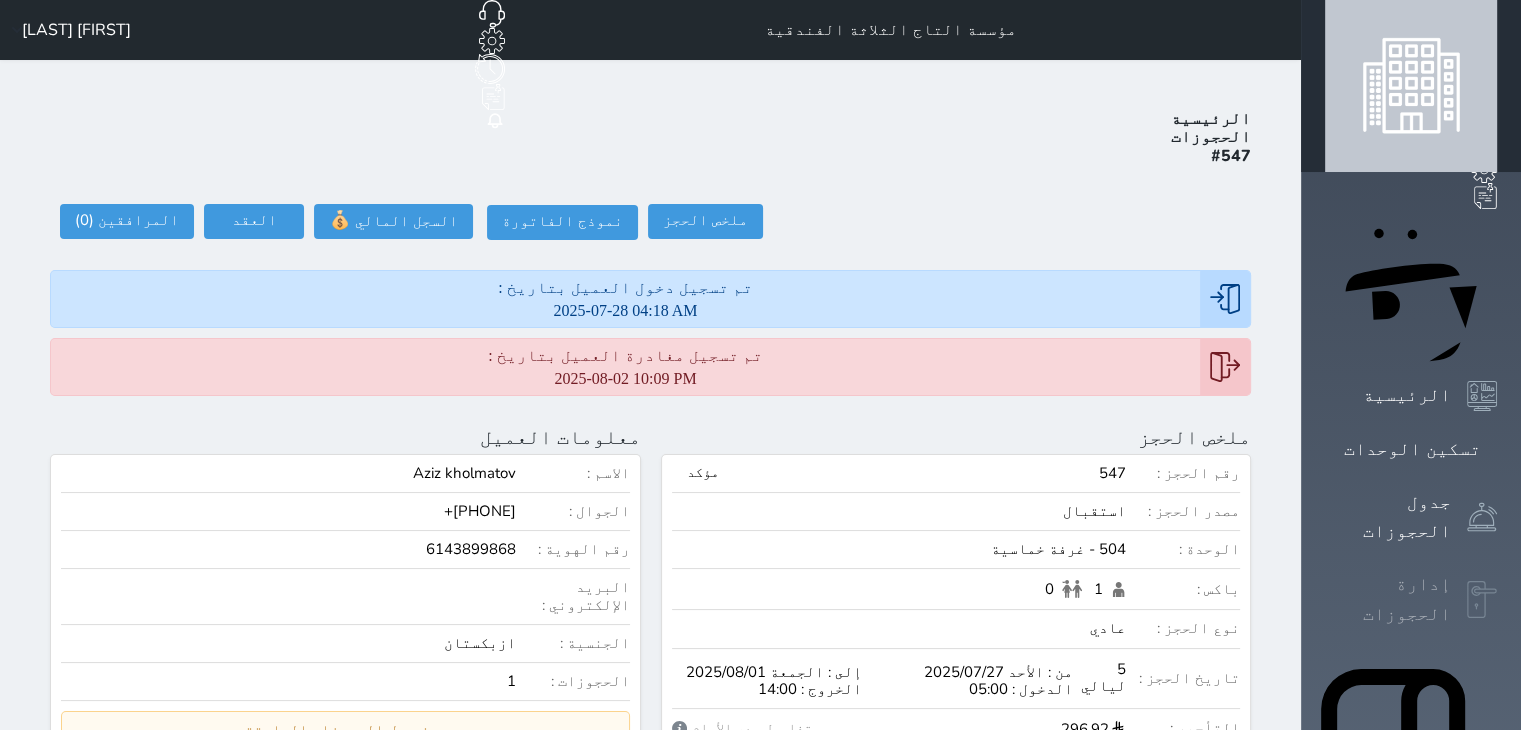 click 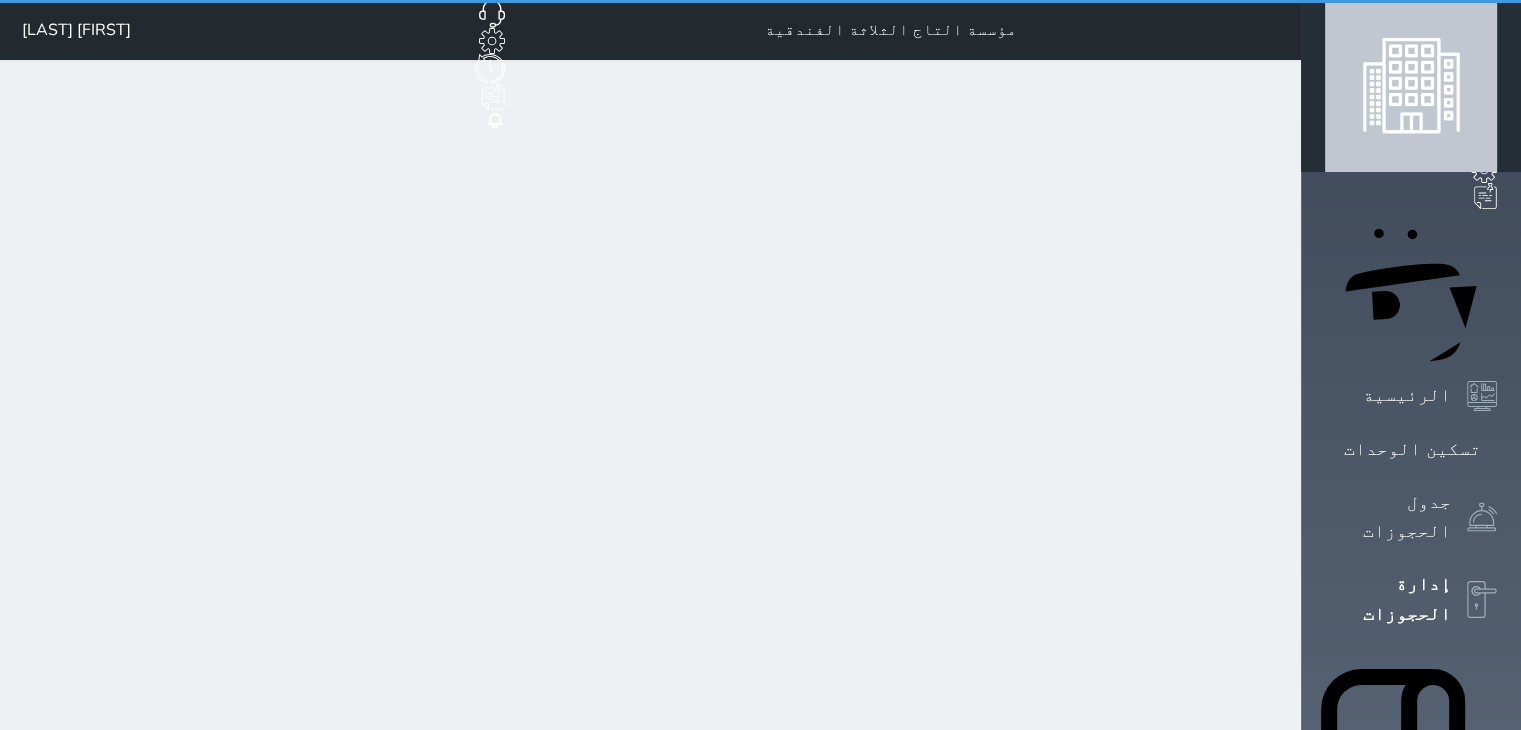 select on "open_all" 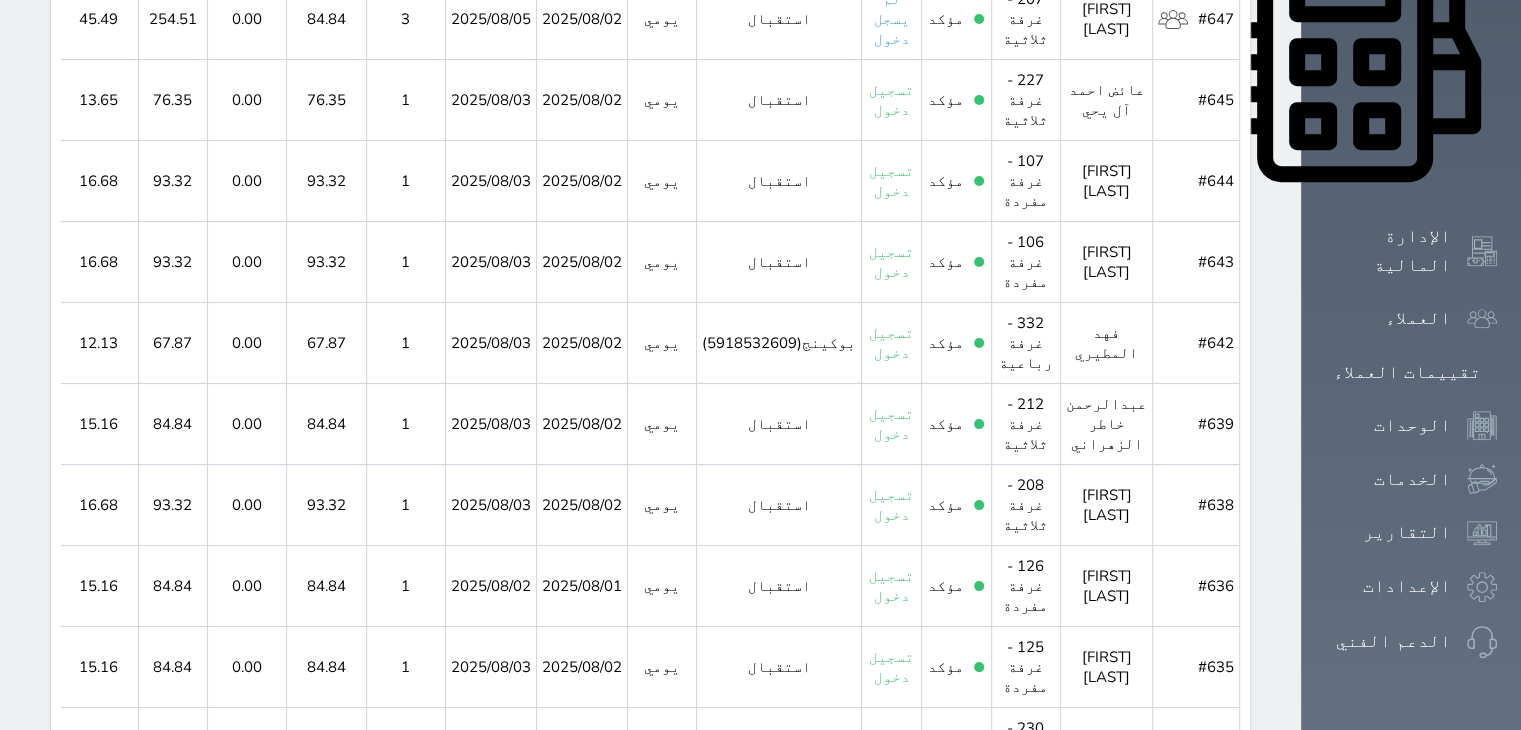 scroll, scrollTop: 1000, scrollLeft: 0, axis: vertical 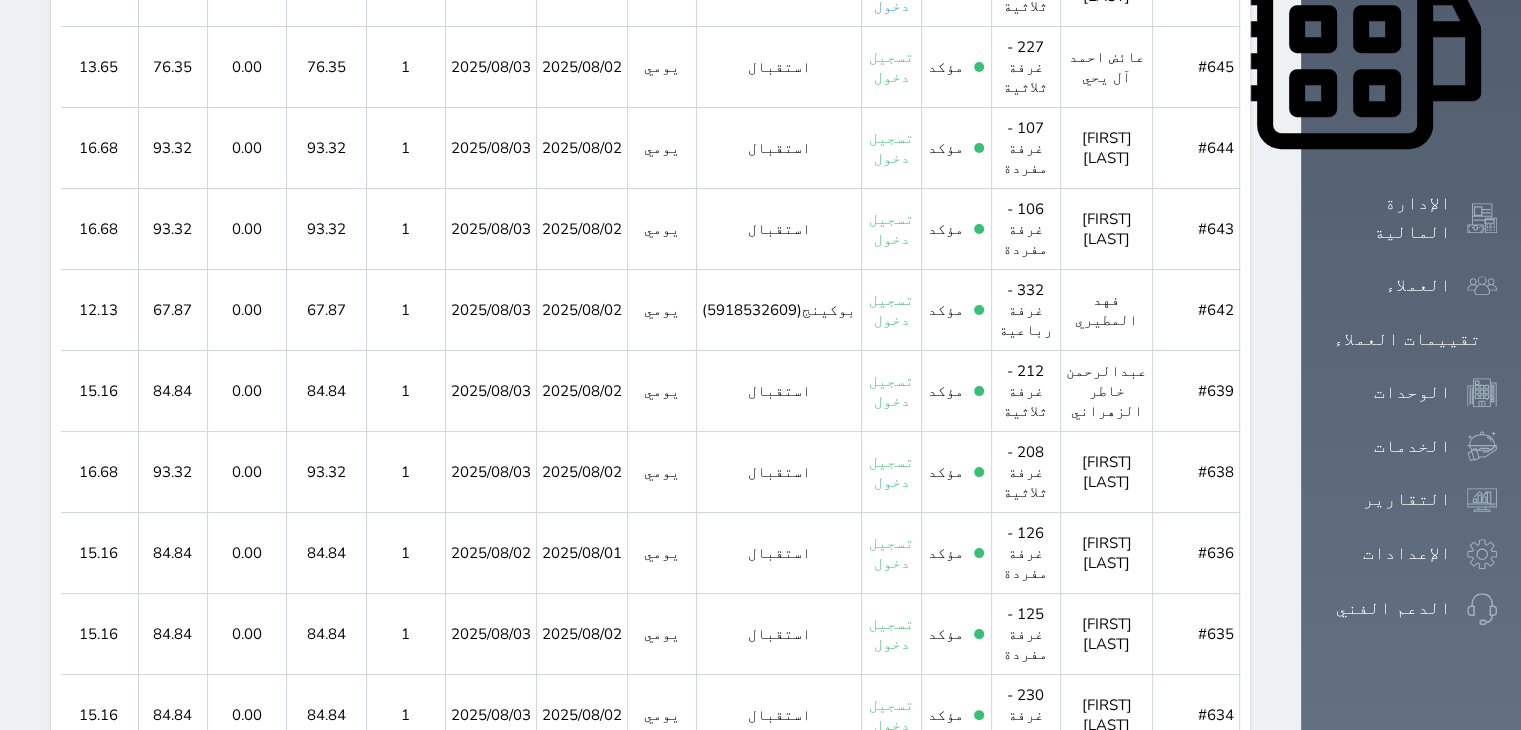 click 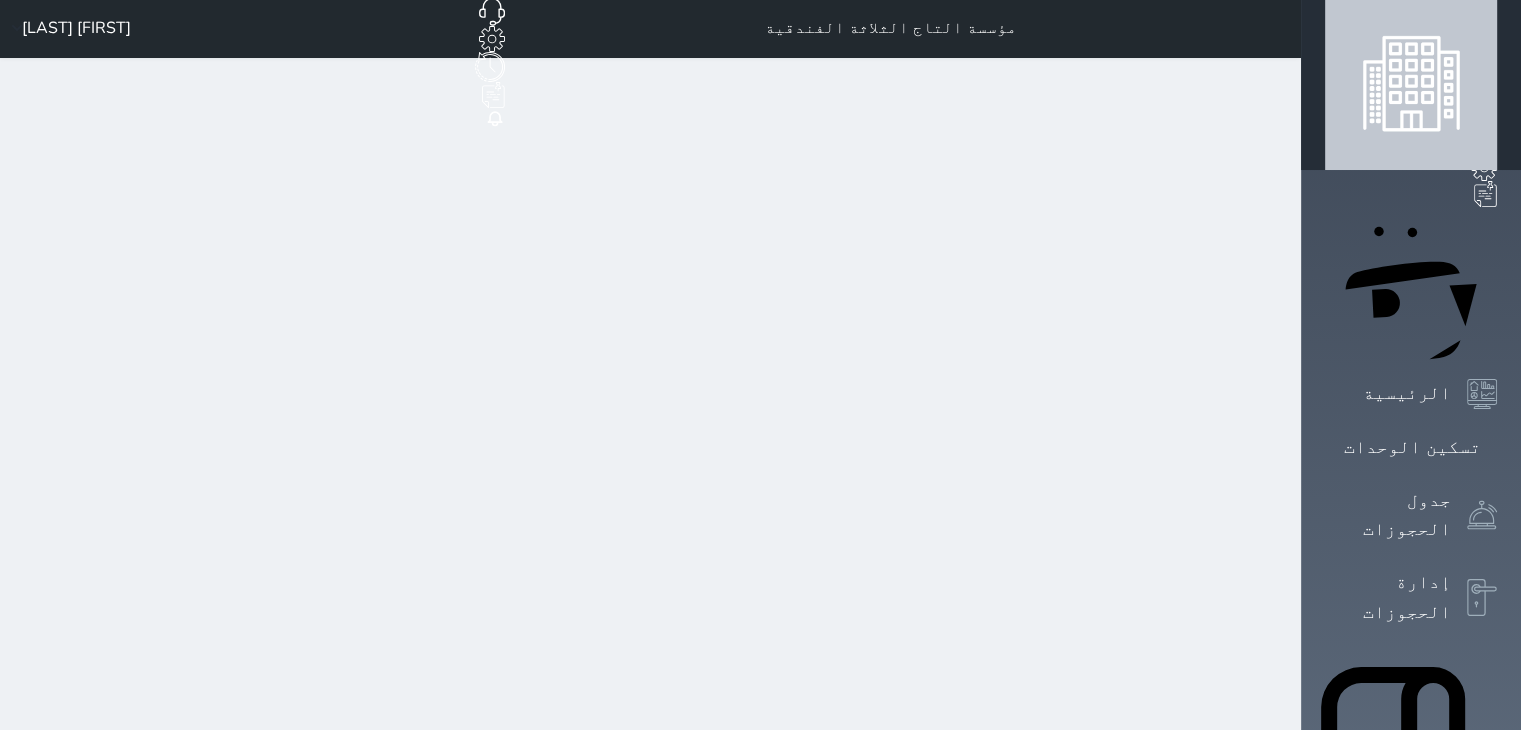 scroll, scrollTop: 0, scrollLeft: 0, axis: both 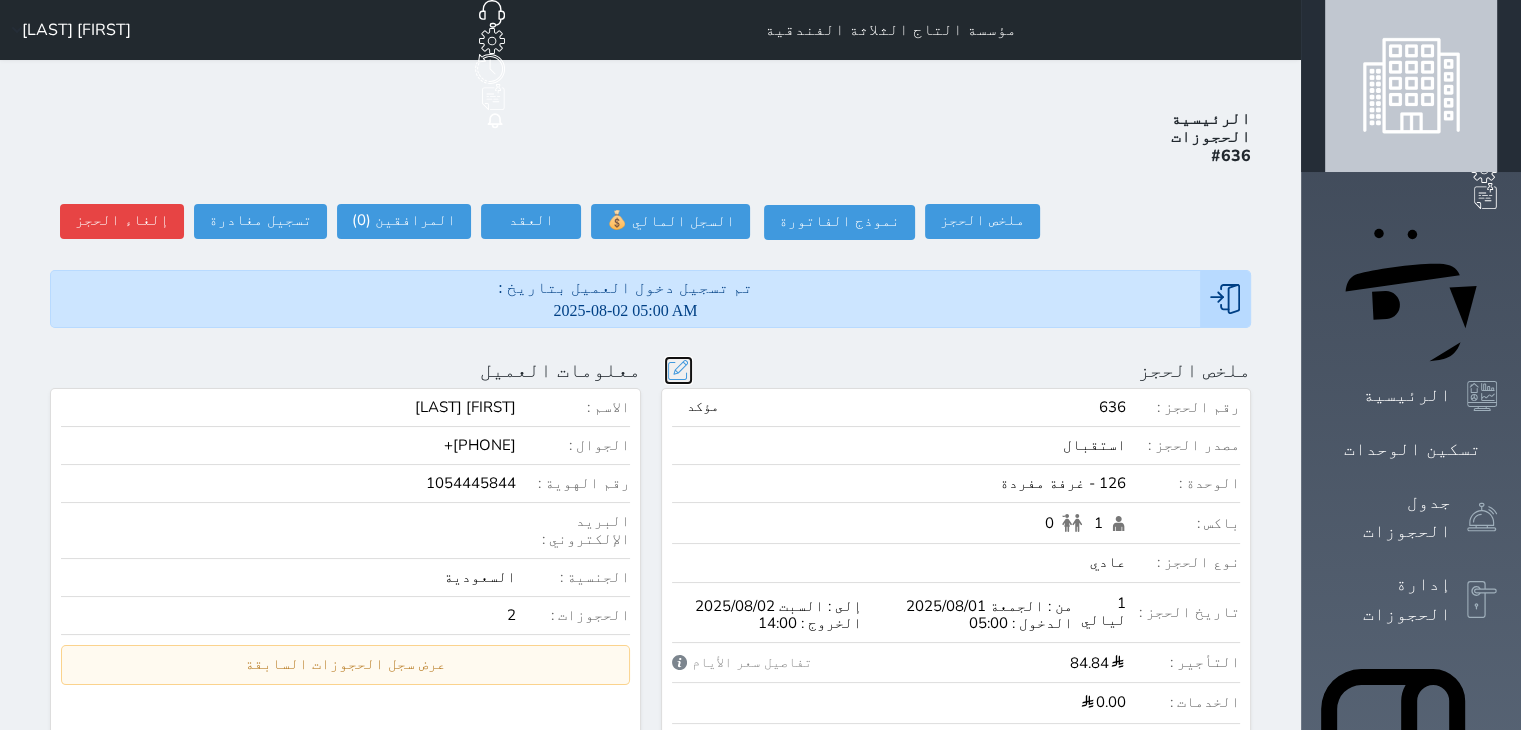 click at bounding box center (678, 370) 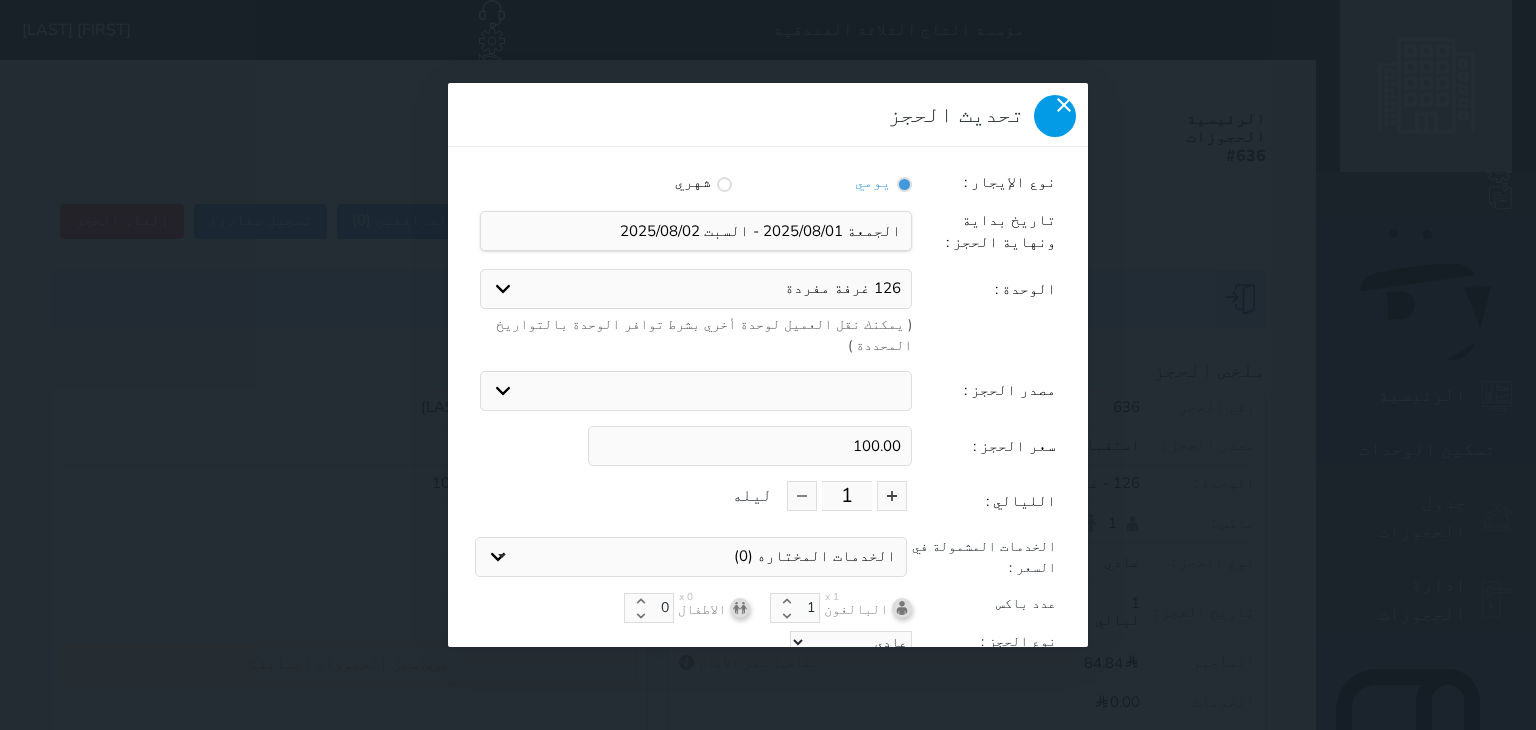 click at bounding box center (1055, 116) 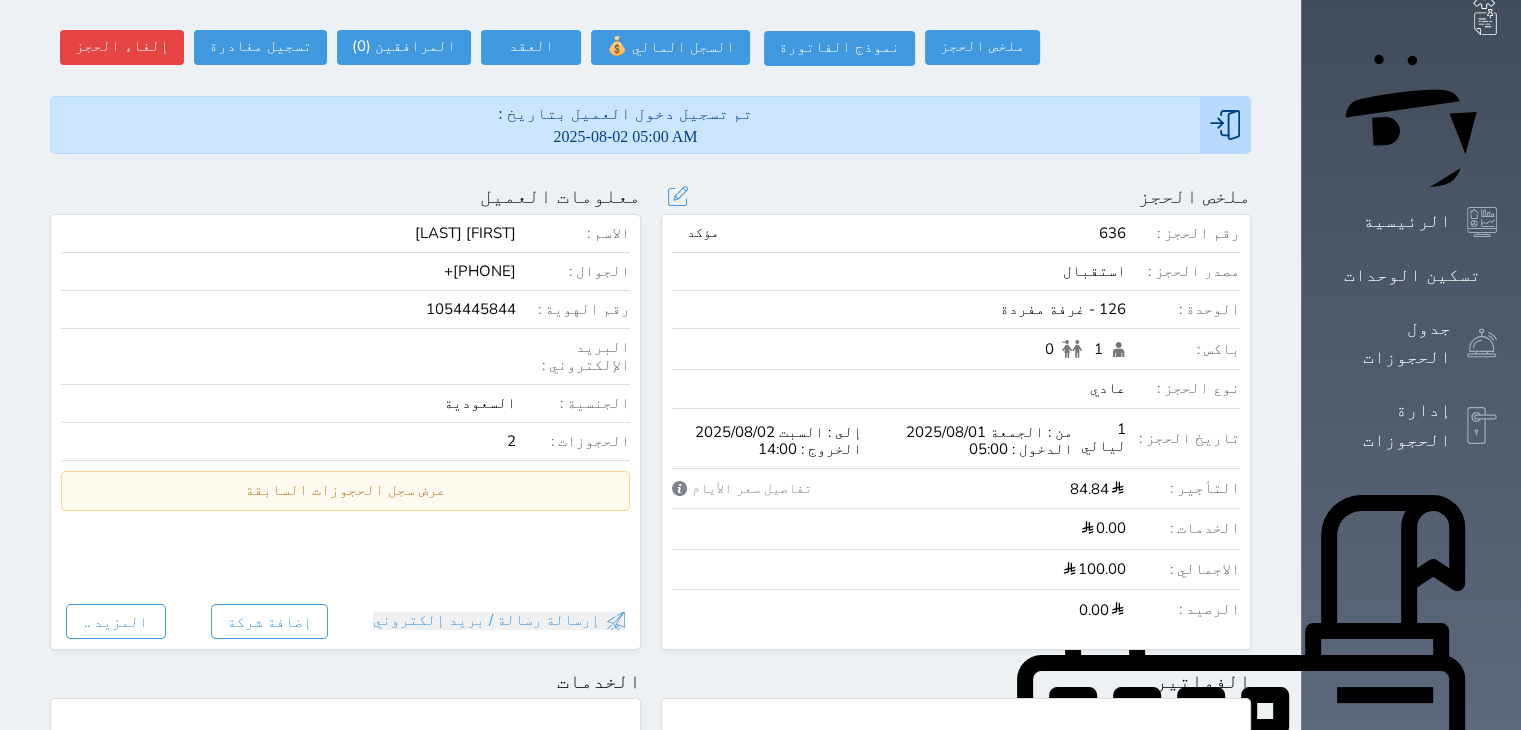 scroll, scrollTop: 100, scrollLeft: 0, axis: vertical 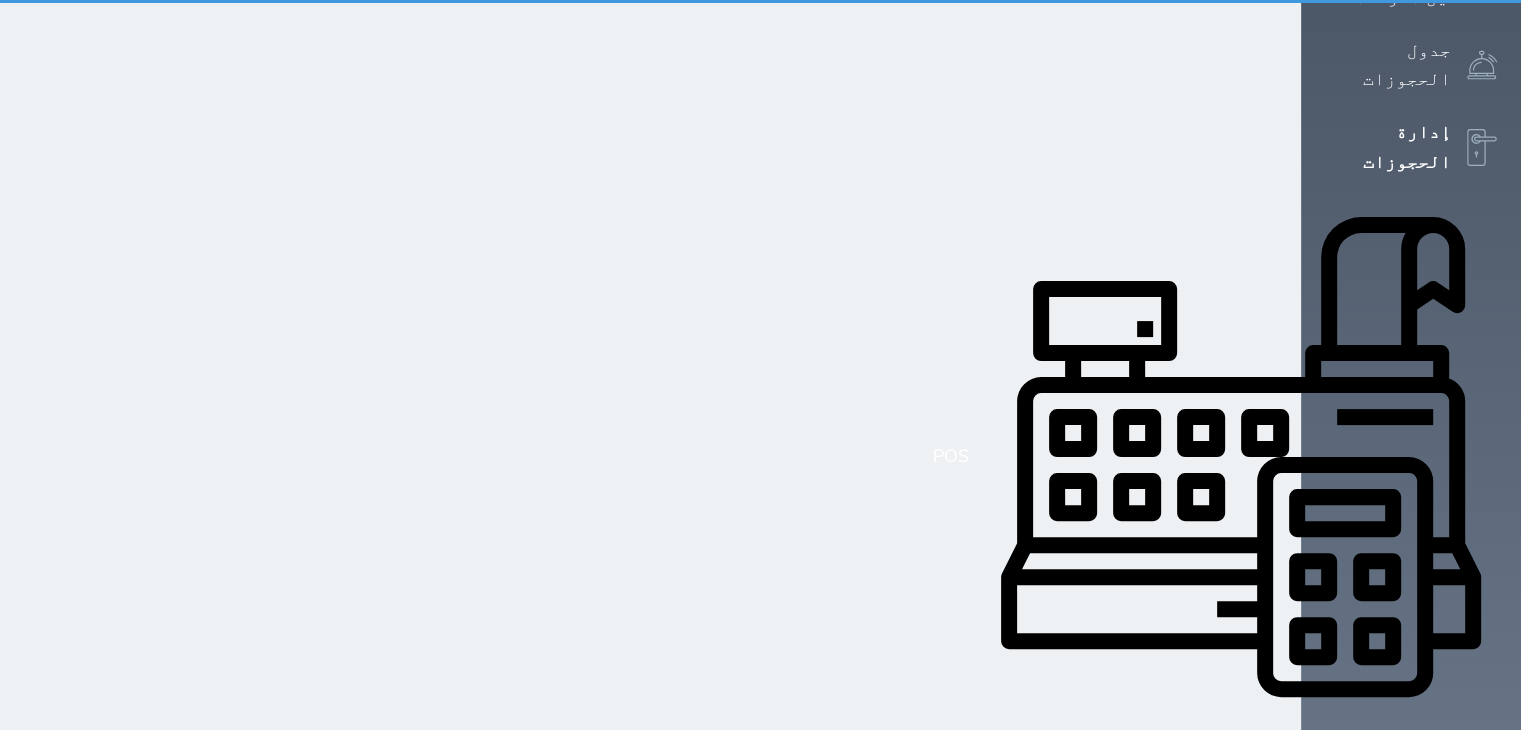 select on "open_all" 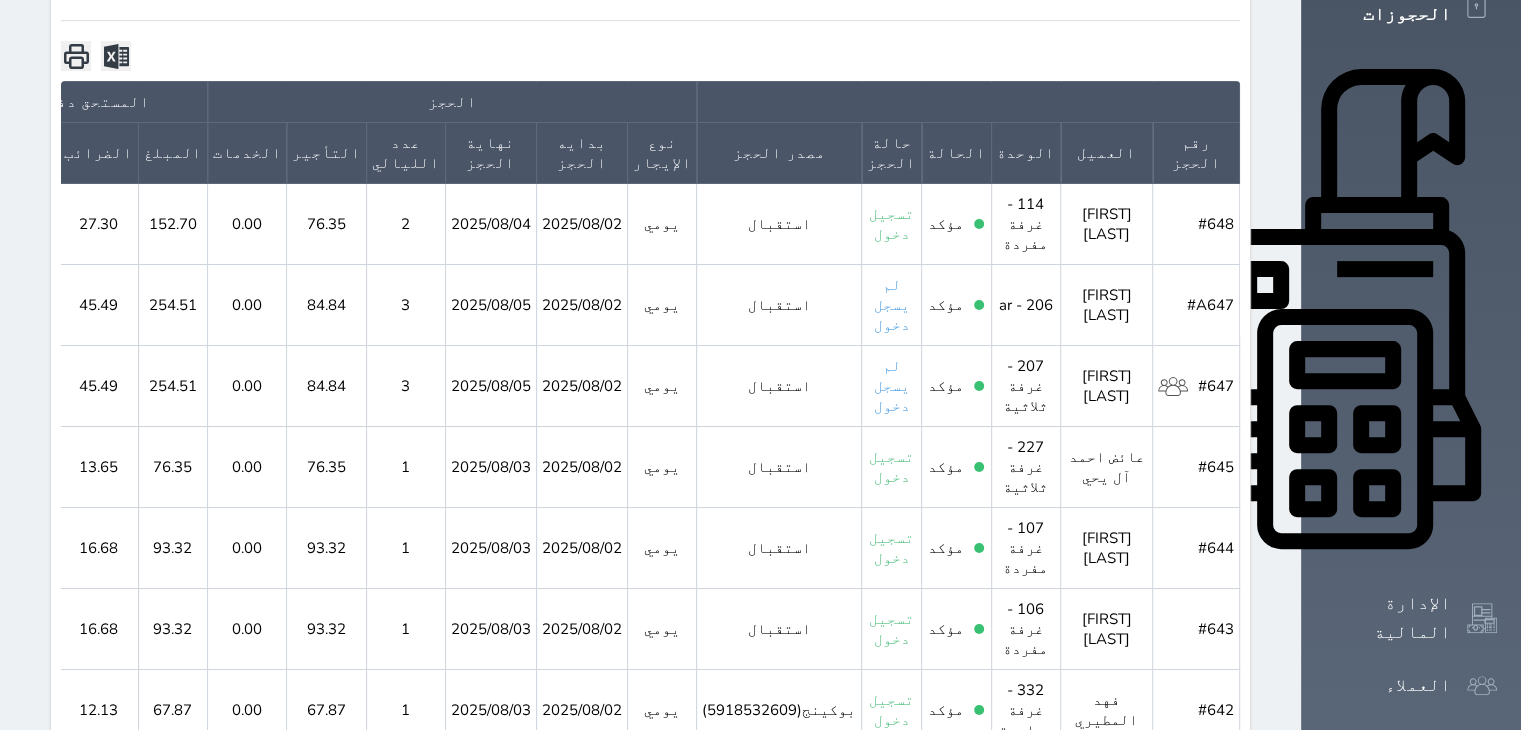 scroll, scrollTop: 1100, scrollLeft: 0, axis: vertical 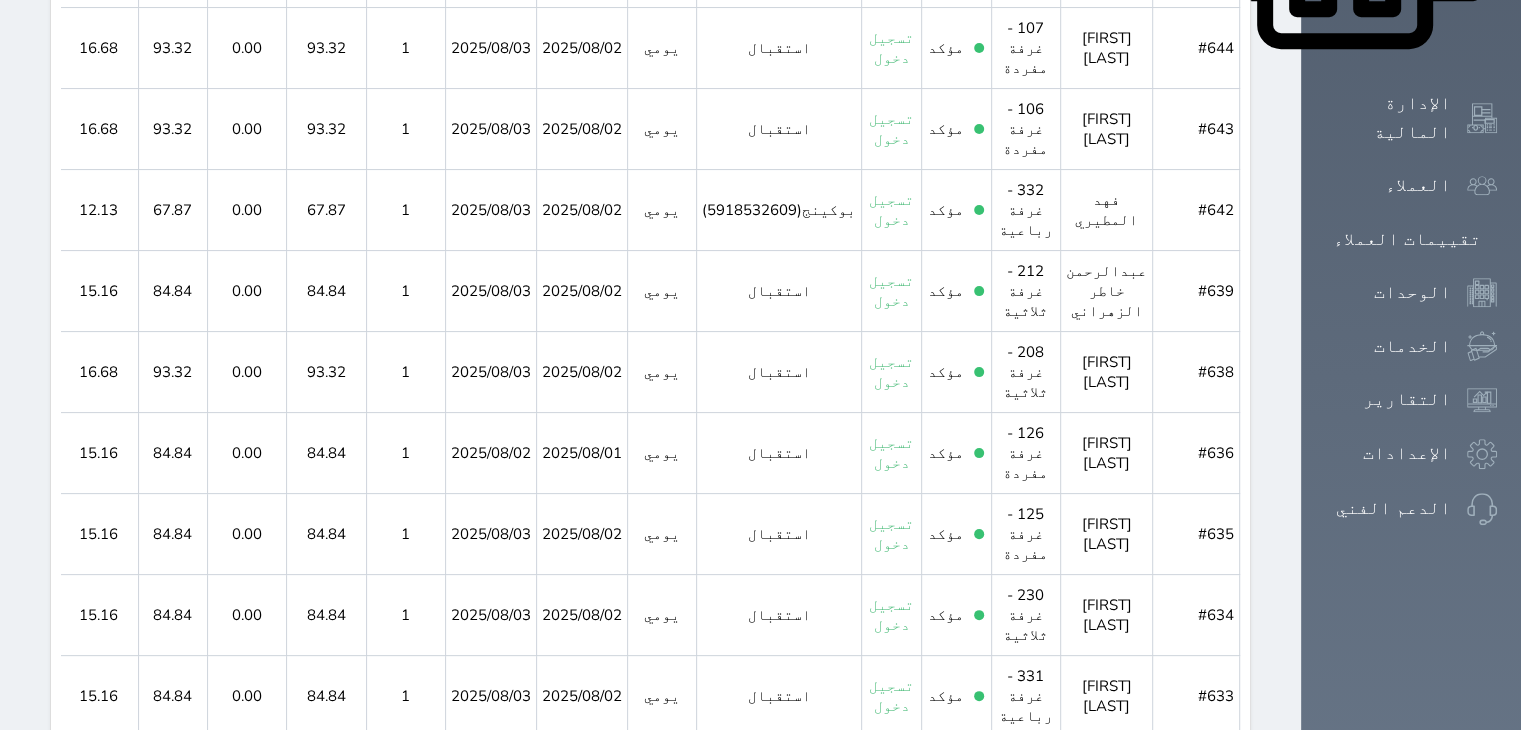 click 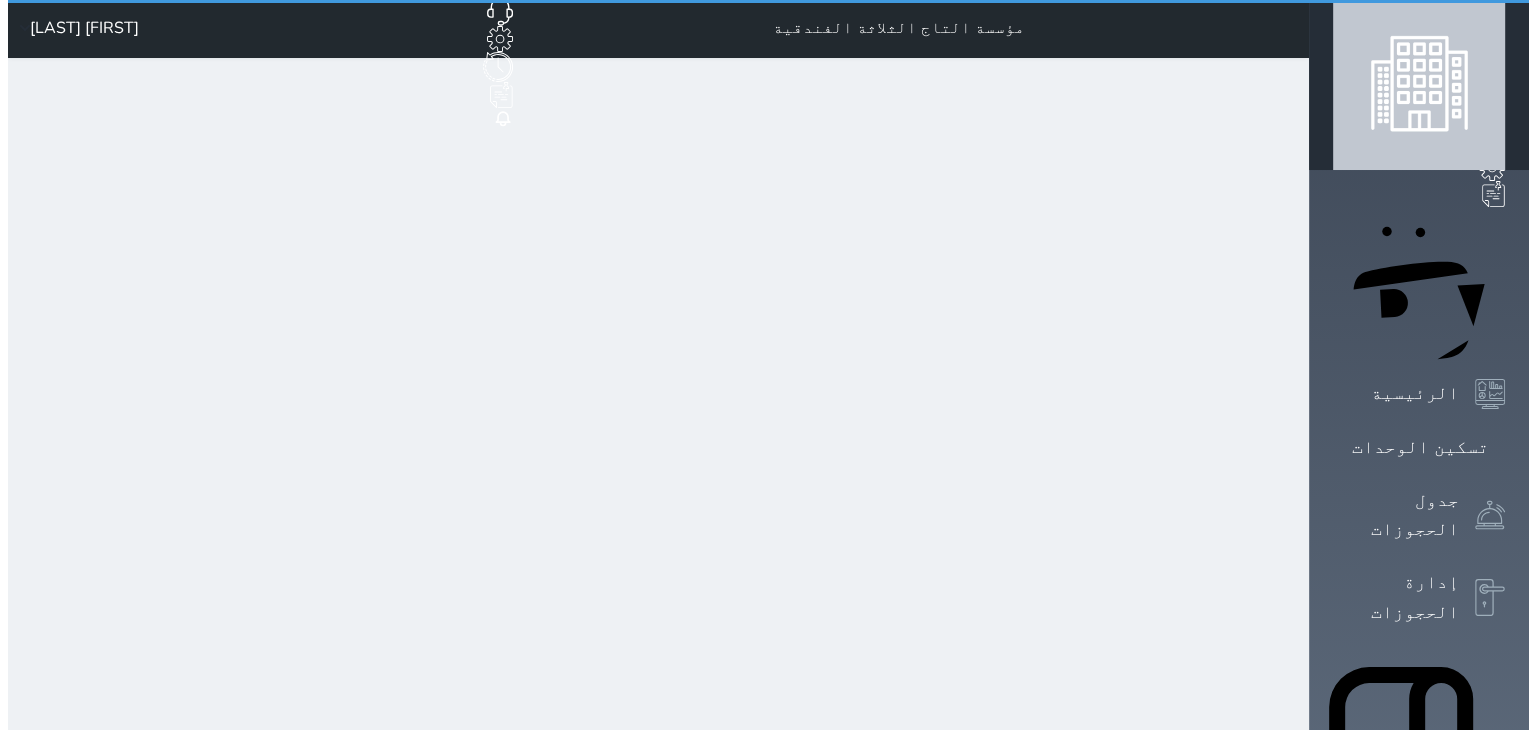 scroll, scrollTop: 0, scrollLeft: 0, axis: both 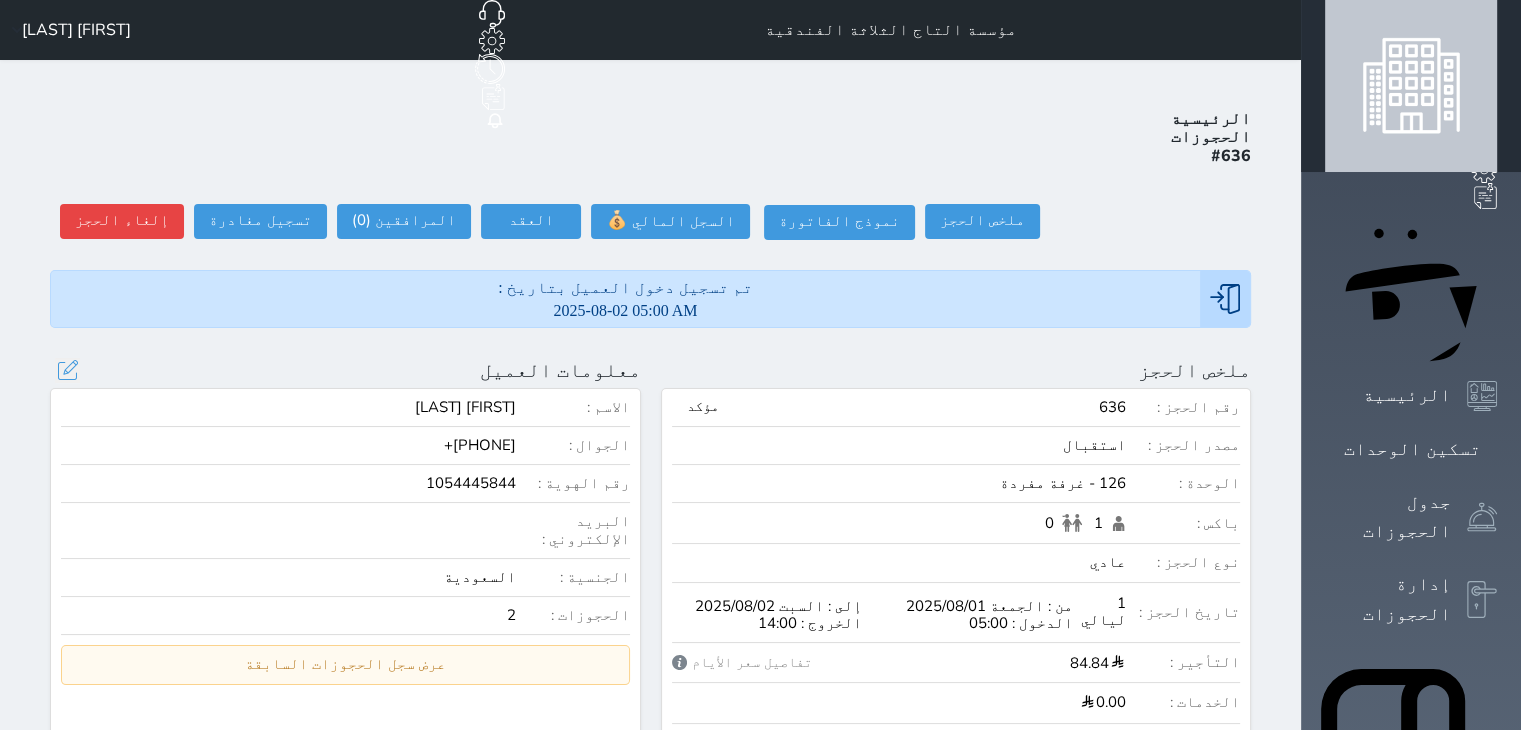 select 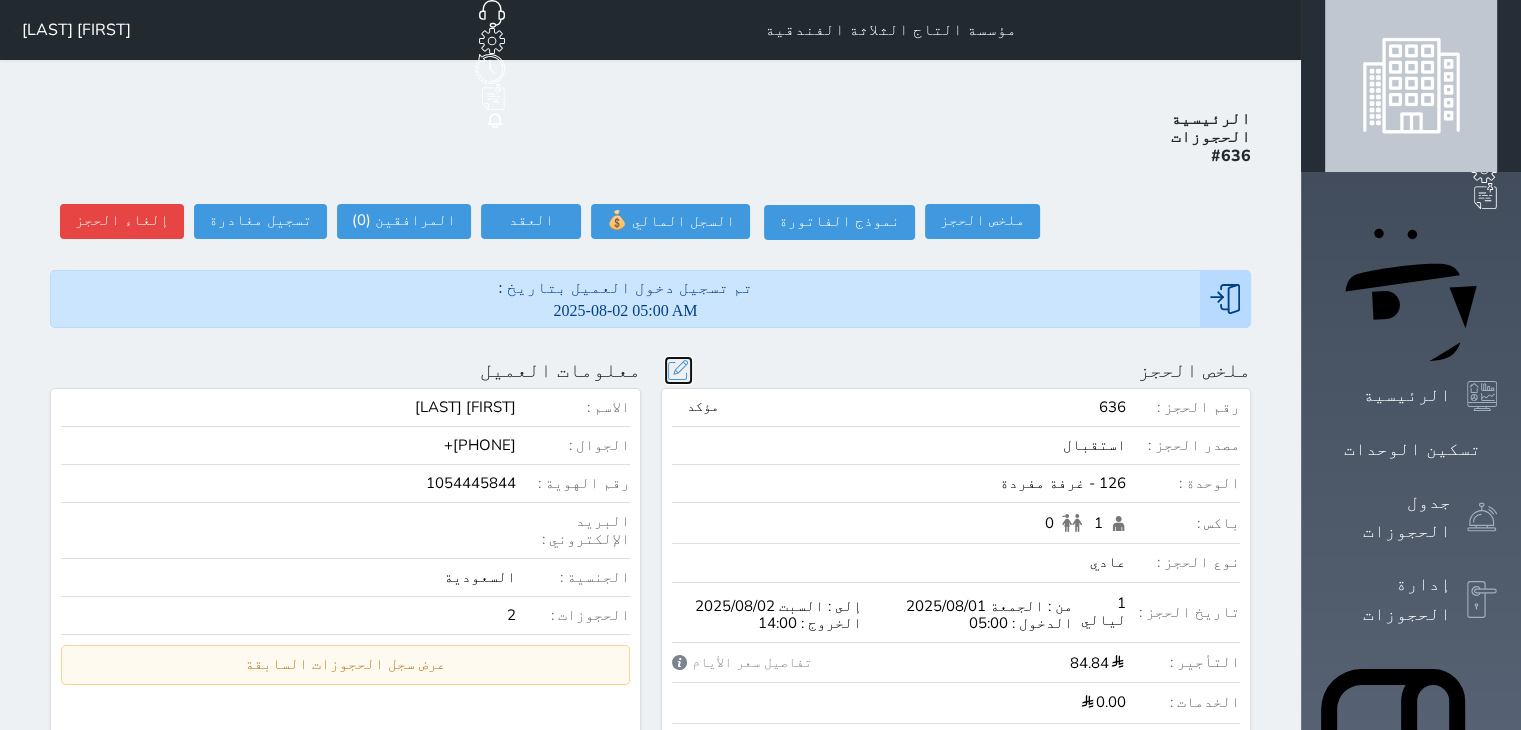 click at bounding box center [678, 370] 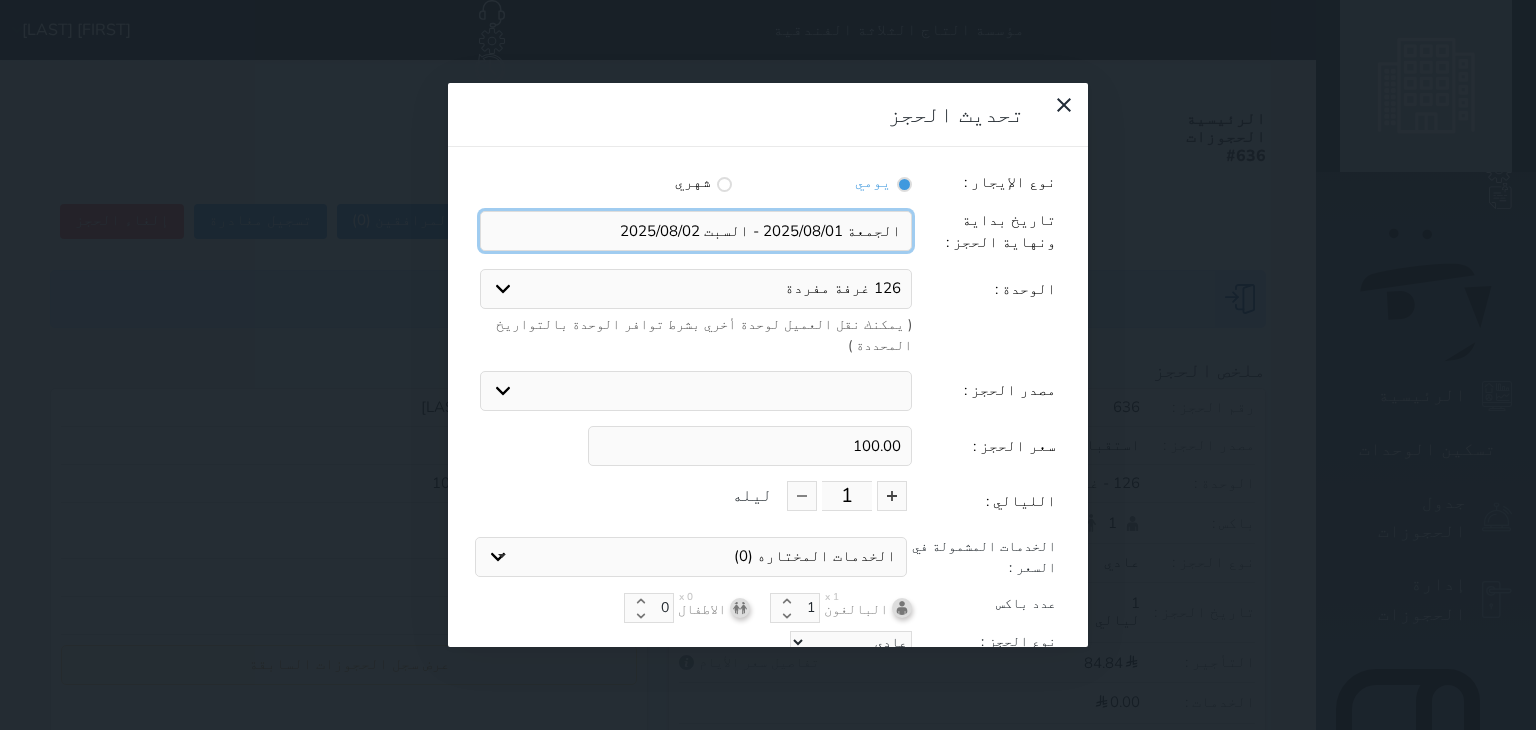 click at bounding box center (696, 231) 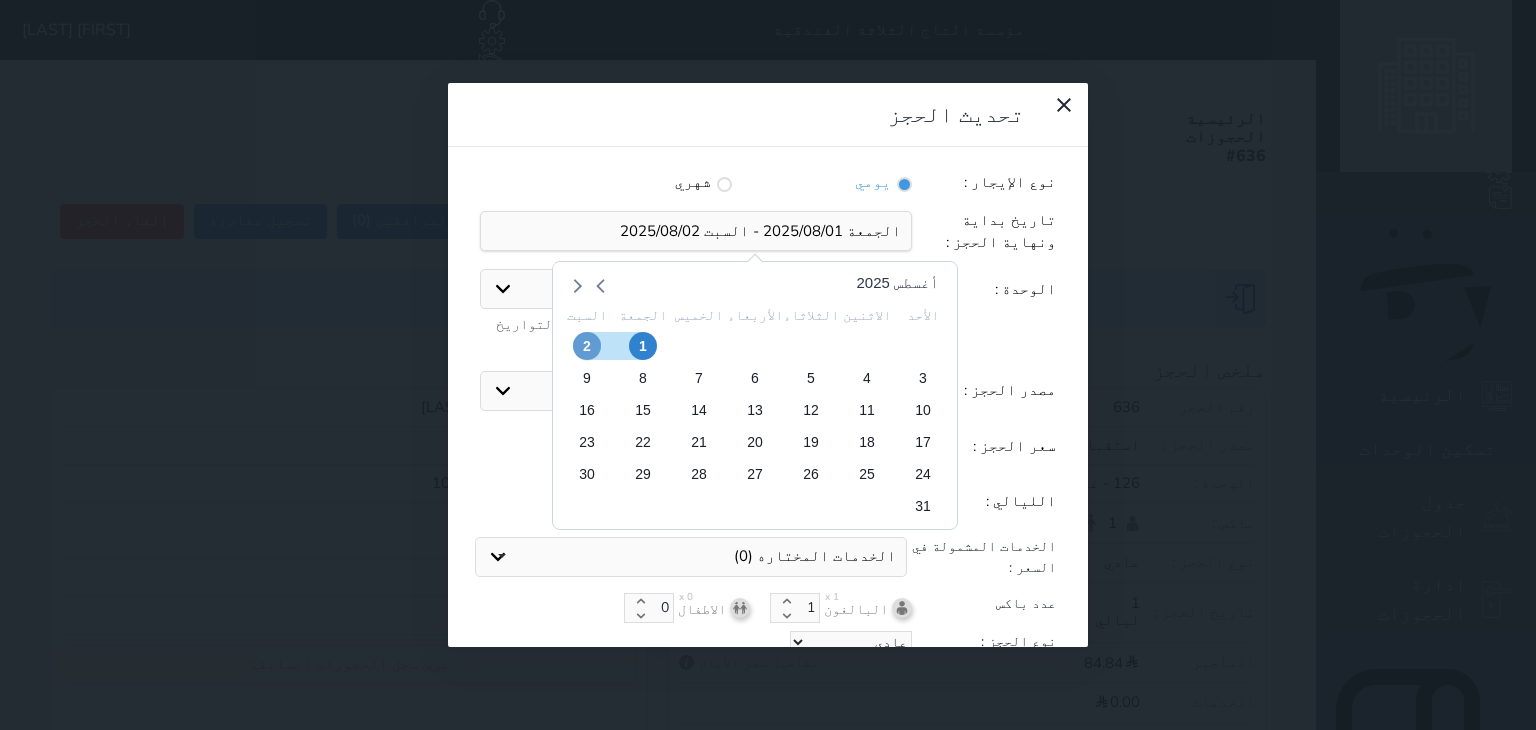 click on "2" at bounding box center [587, 346] 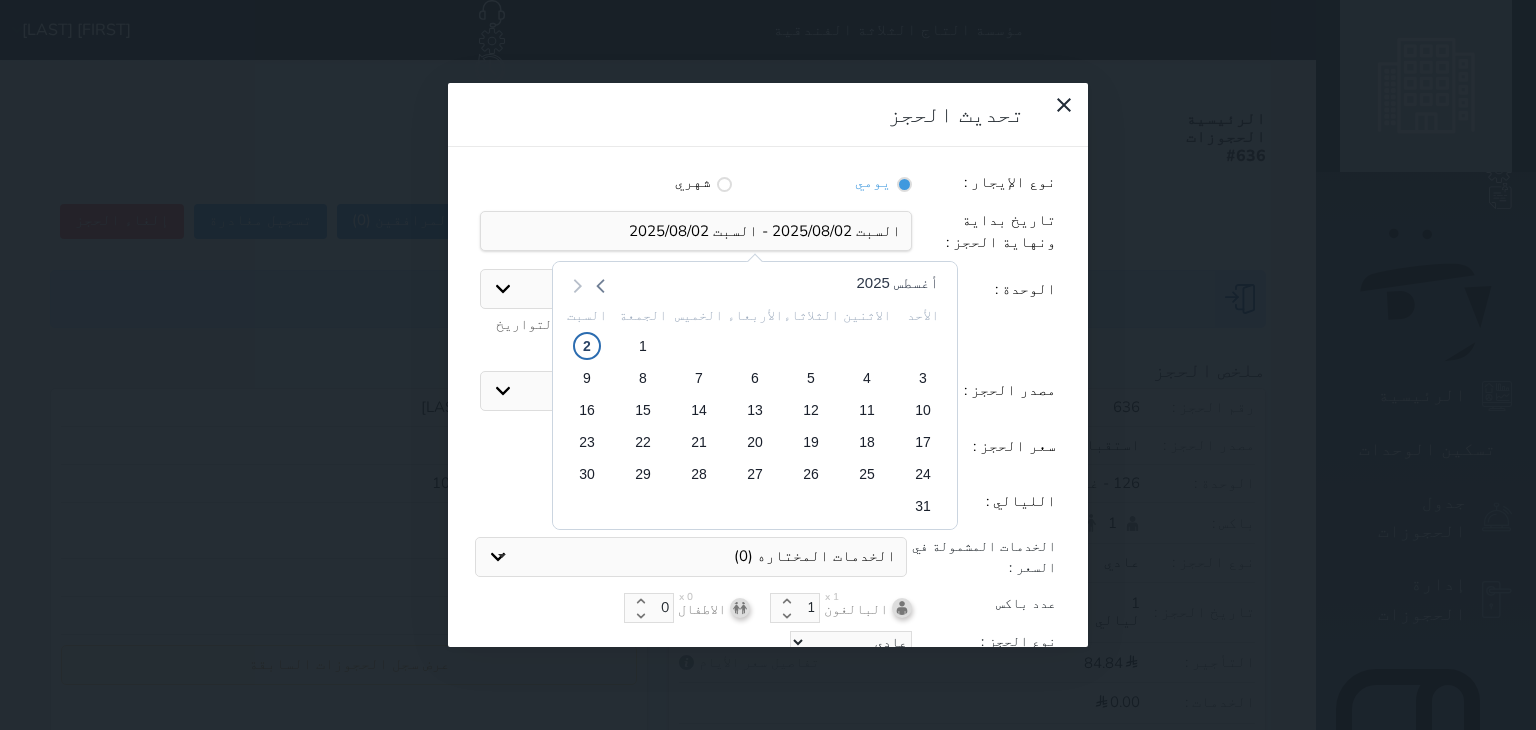 click 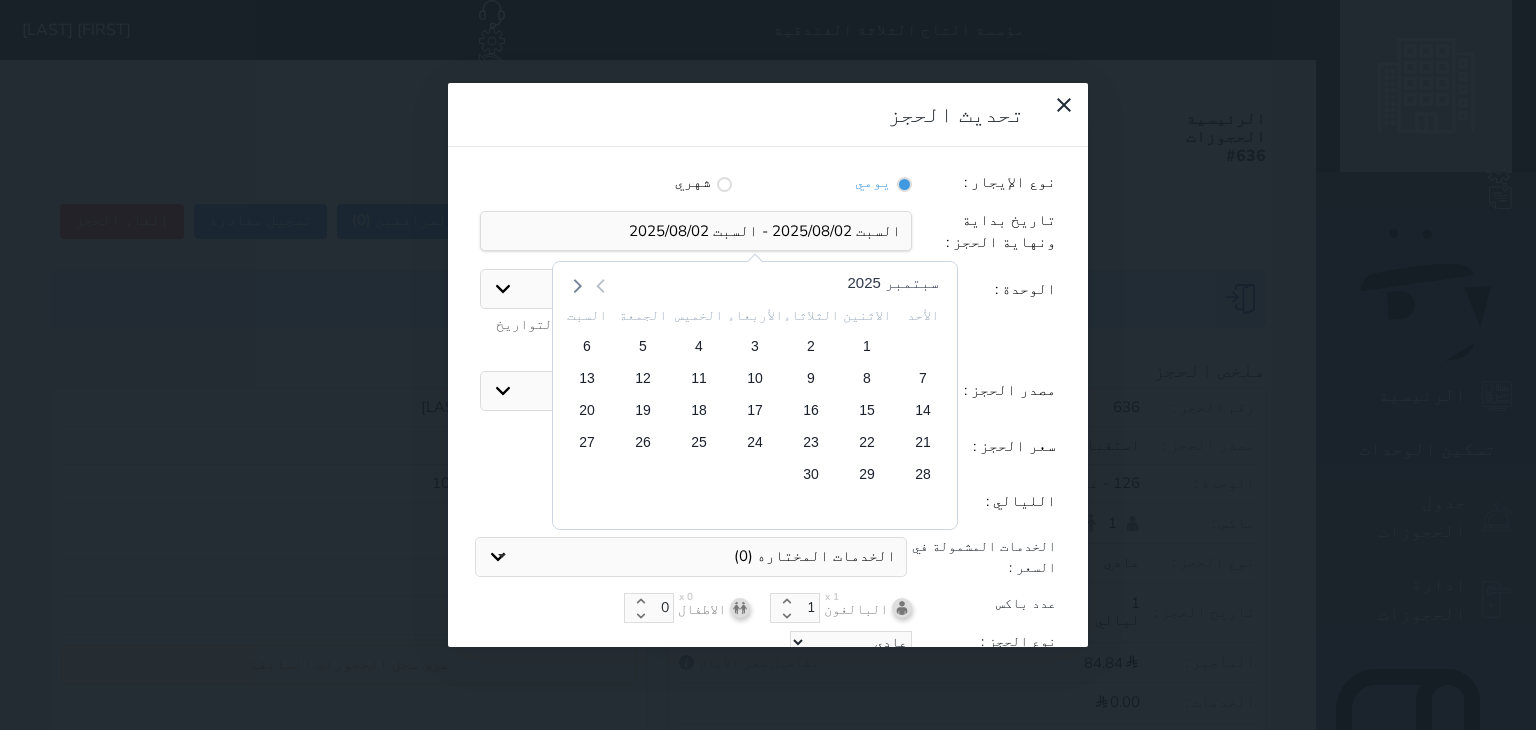 click 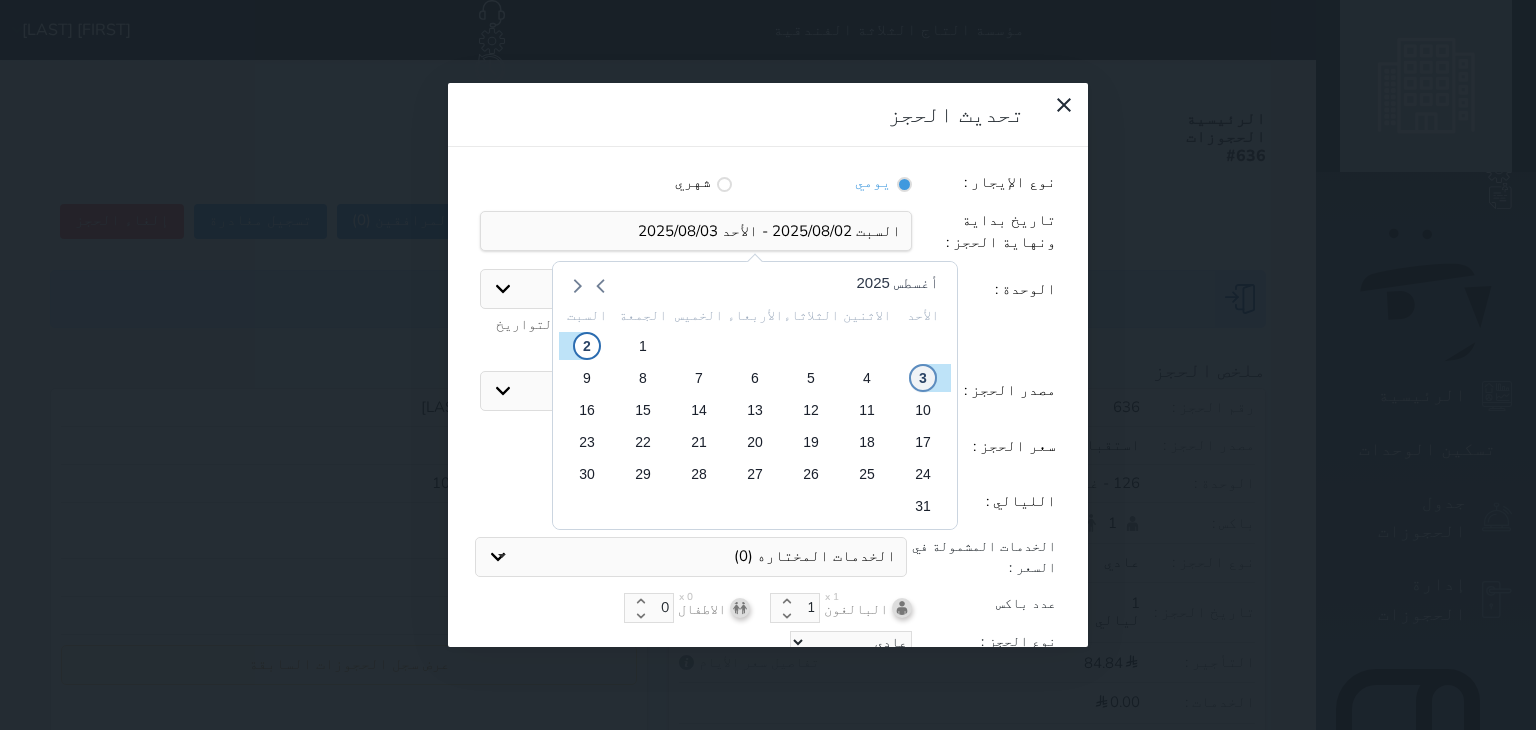 click on "3" at bounding box center (923, 378) 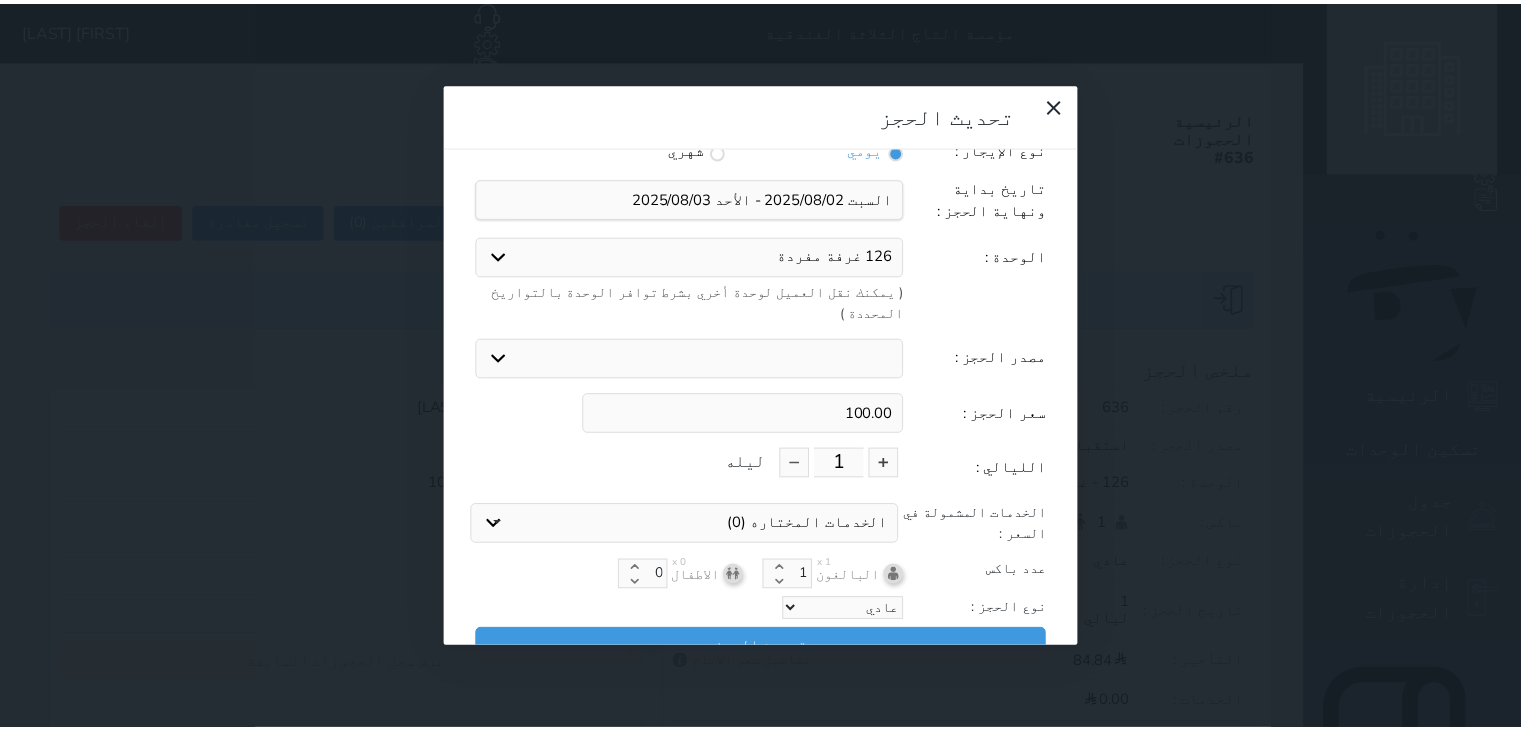 scroll, scrollTop: 44, scrollLeft: 0, axis: vertical 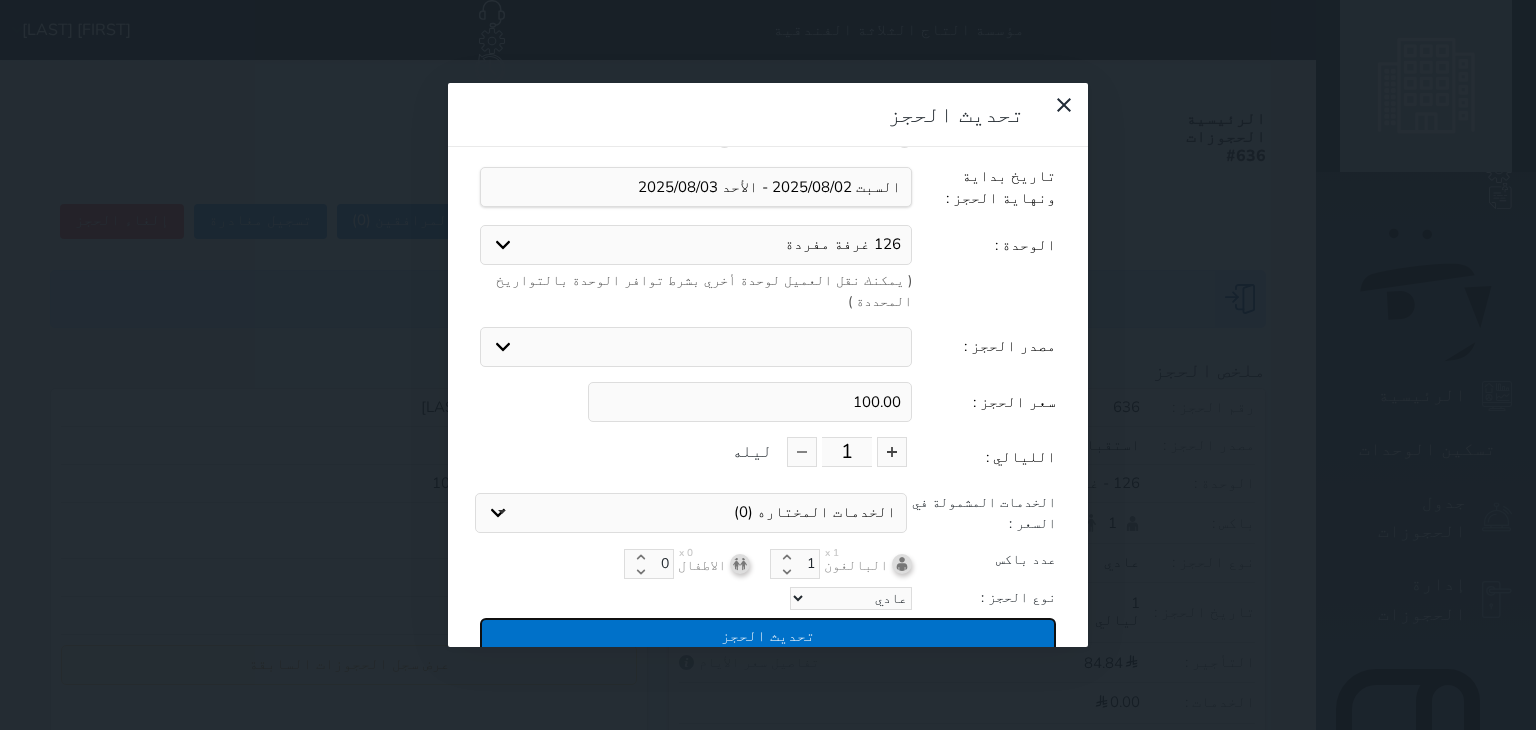 click on "تحديث الحجز" at bounding box center [768, 635] 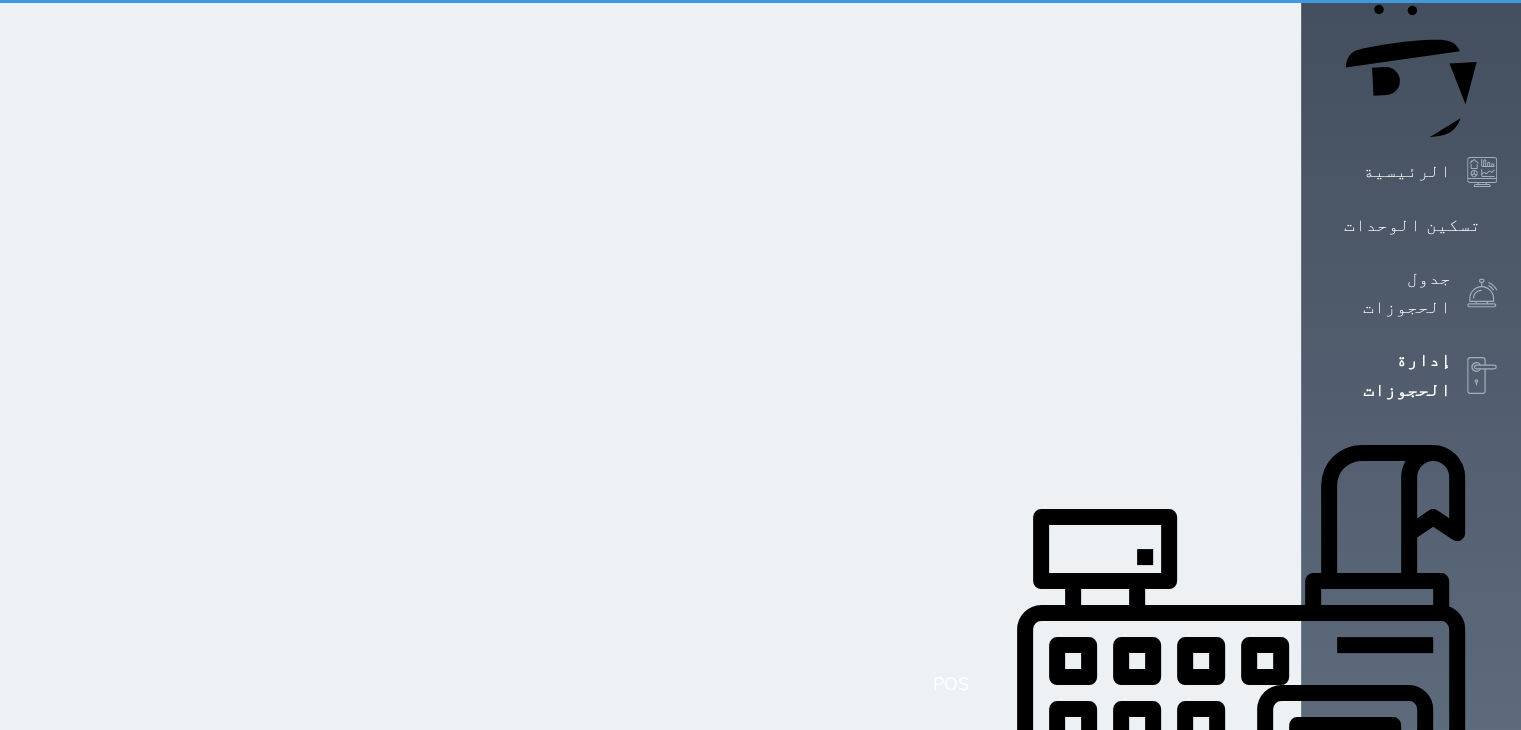 select on "open_all" 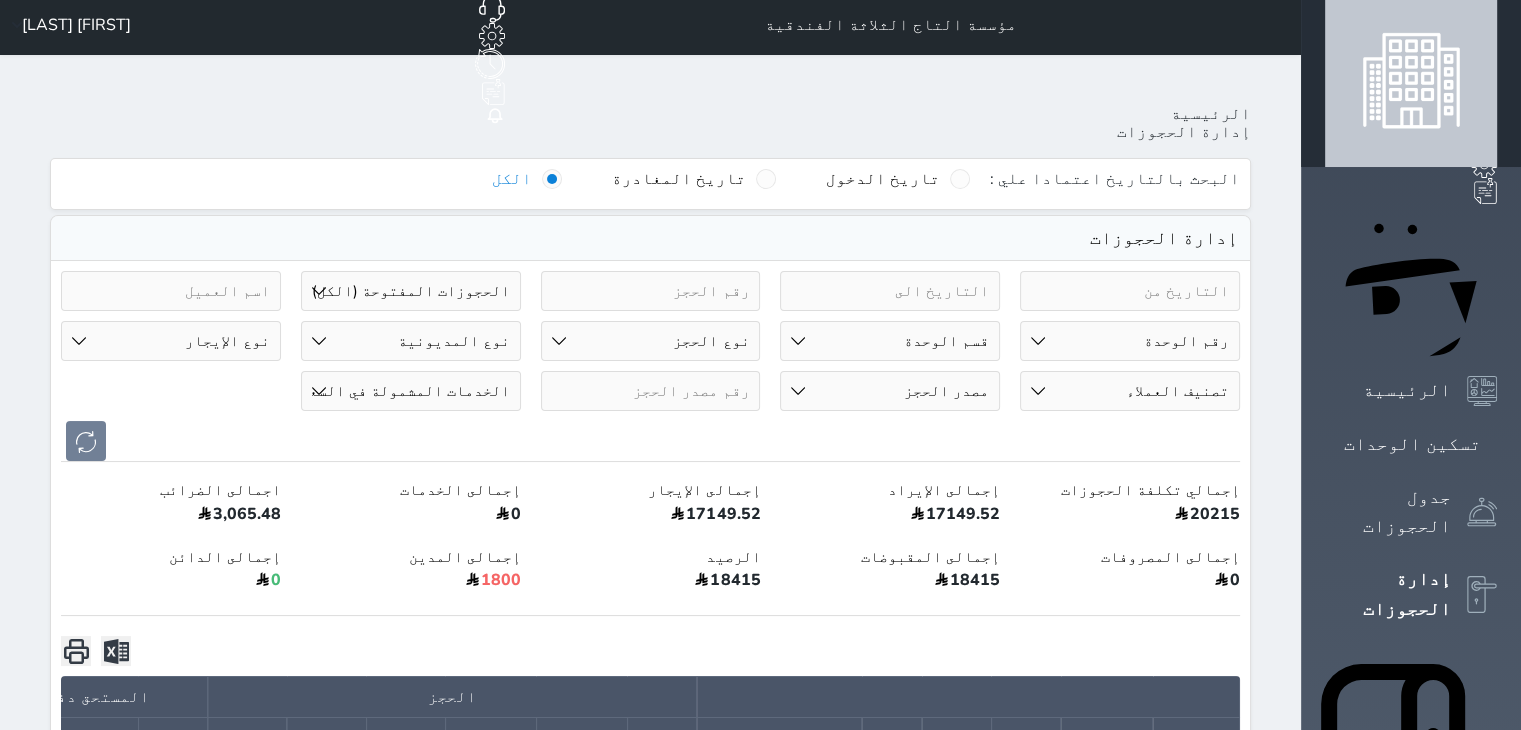 scroll, scrollTop: 0, scrollLeft: 0, axis: both 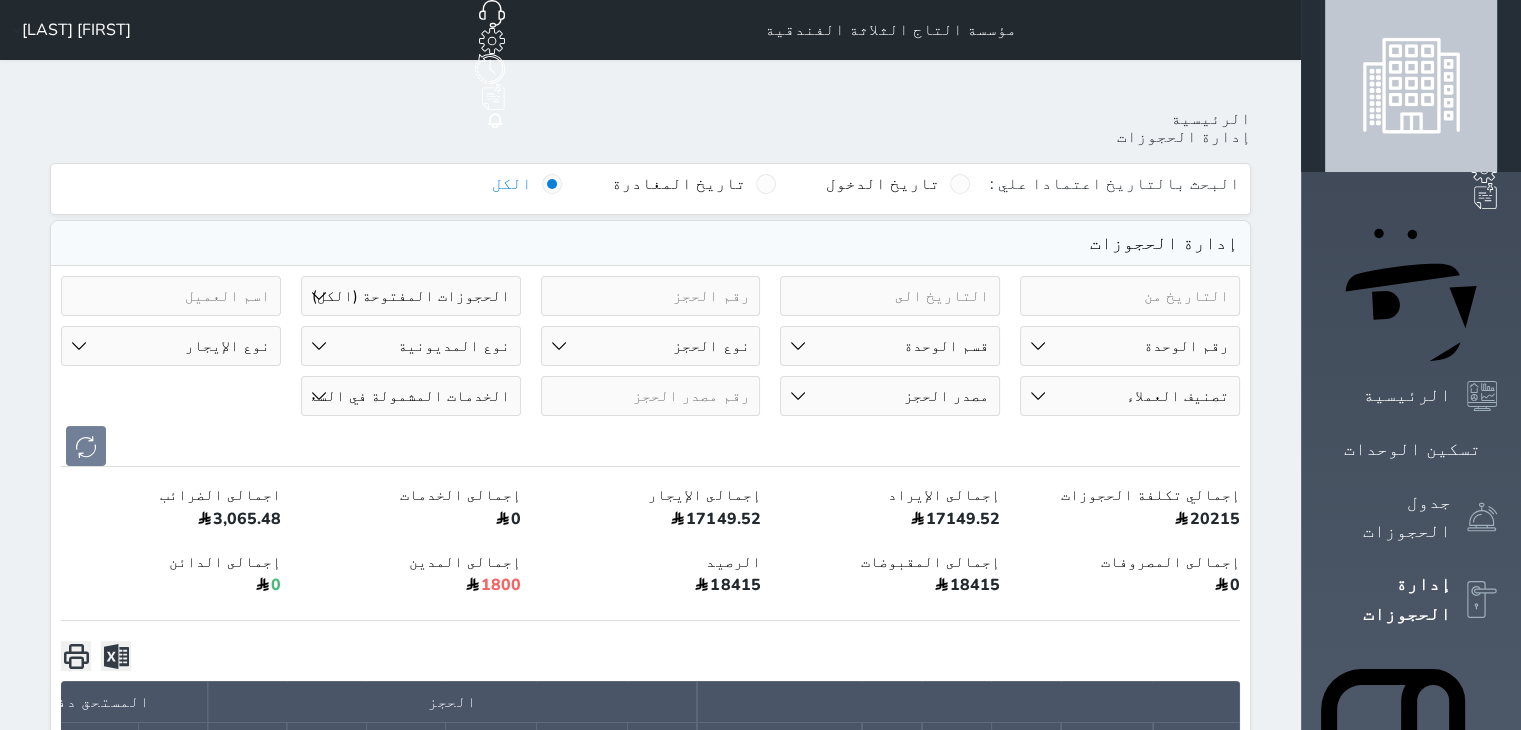 click on "حجز جماعي جديد" at bounding box center [441, -65] 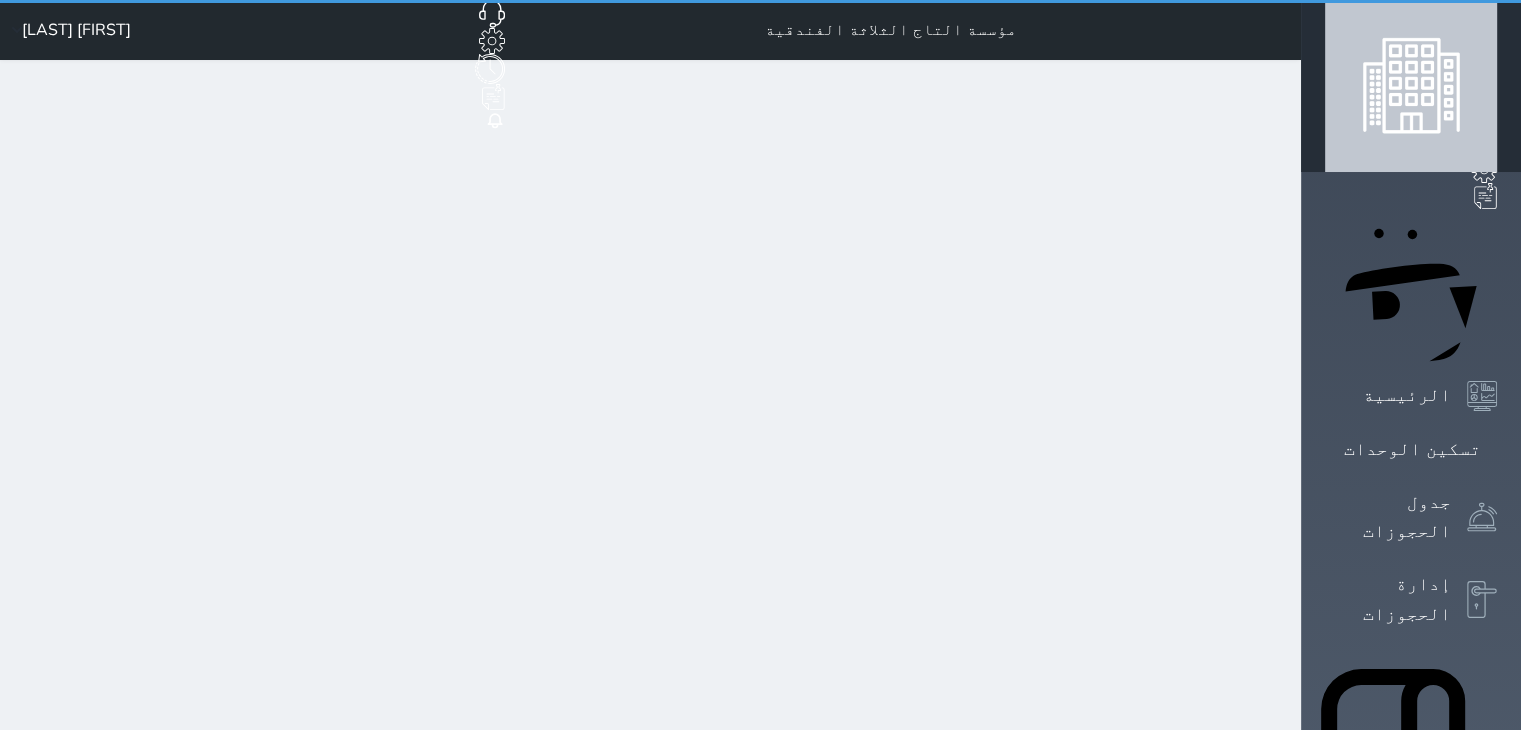 select on "1" 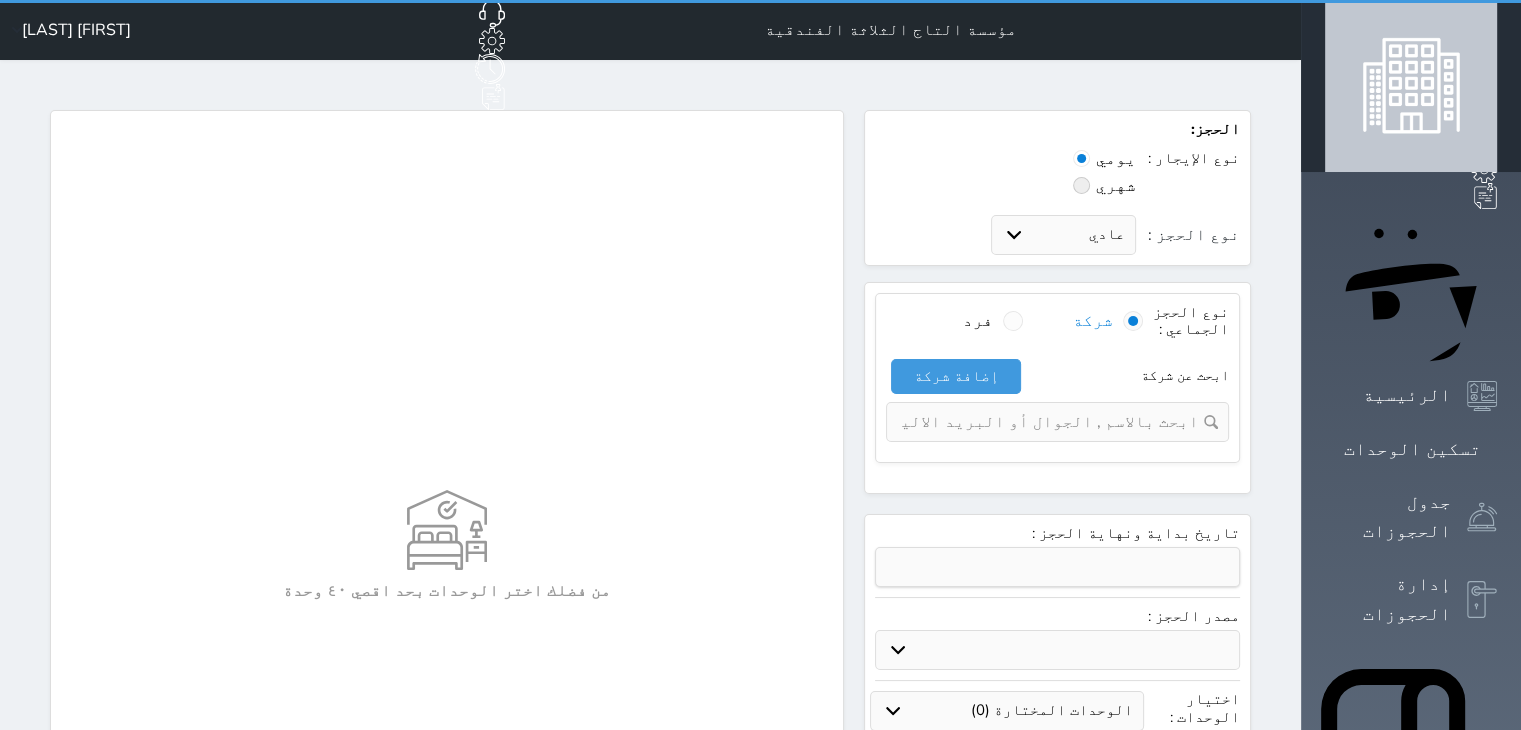 select 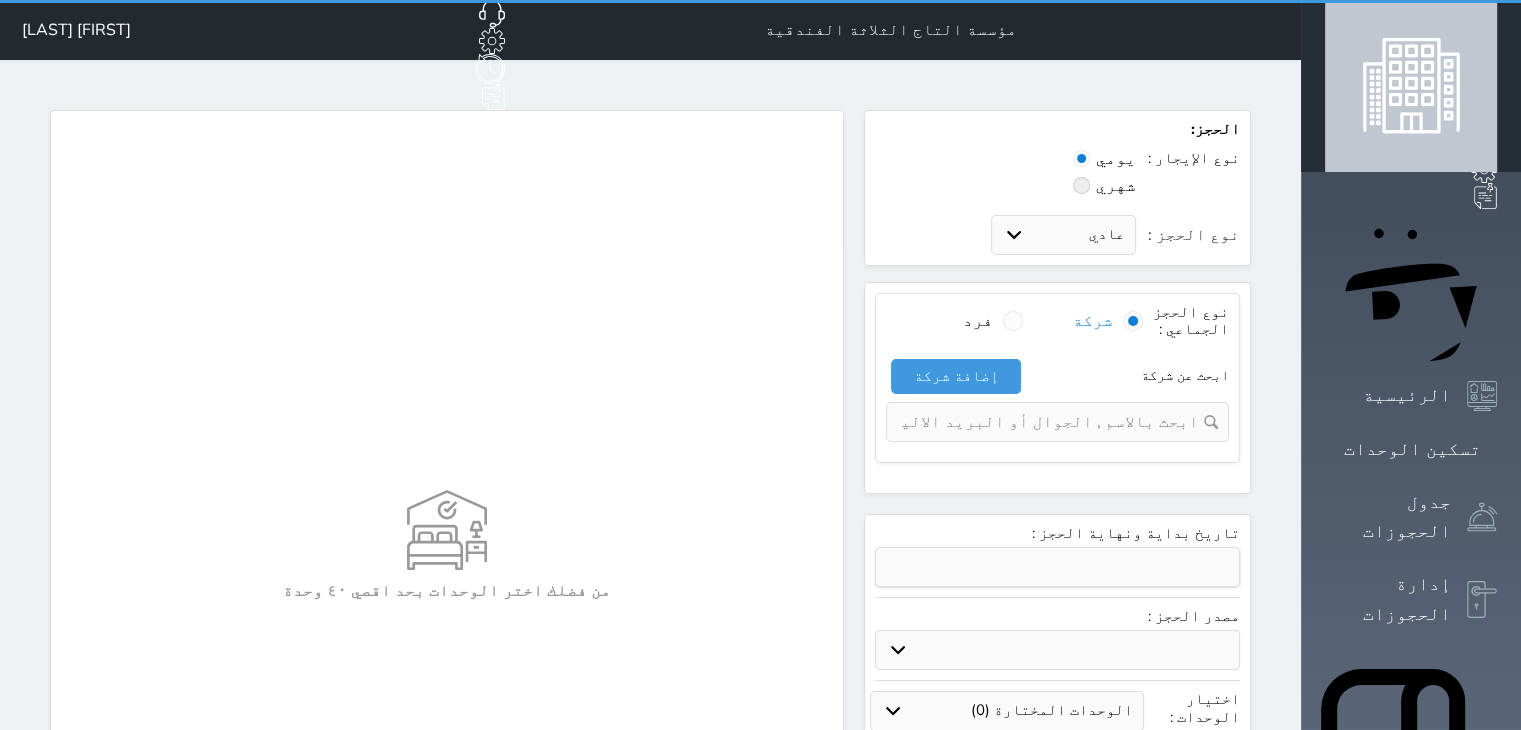 select 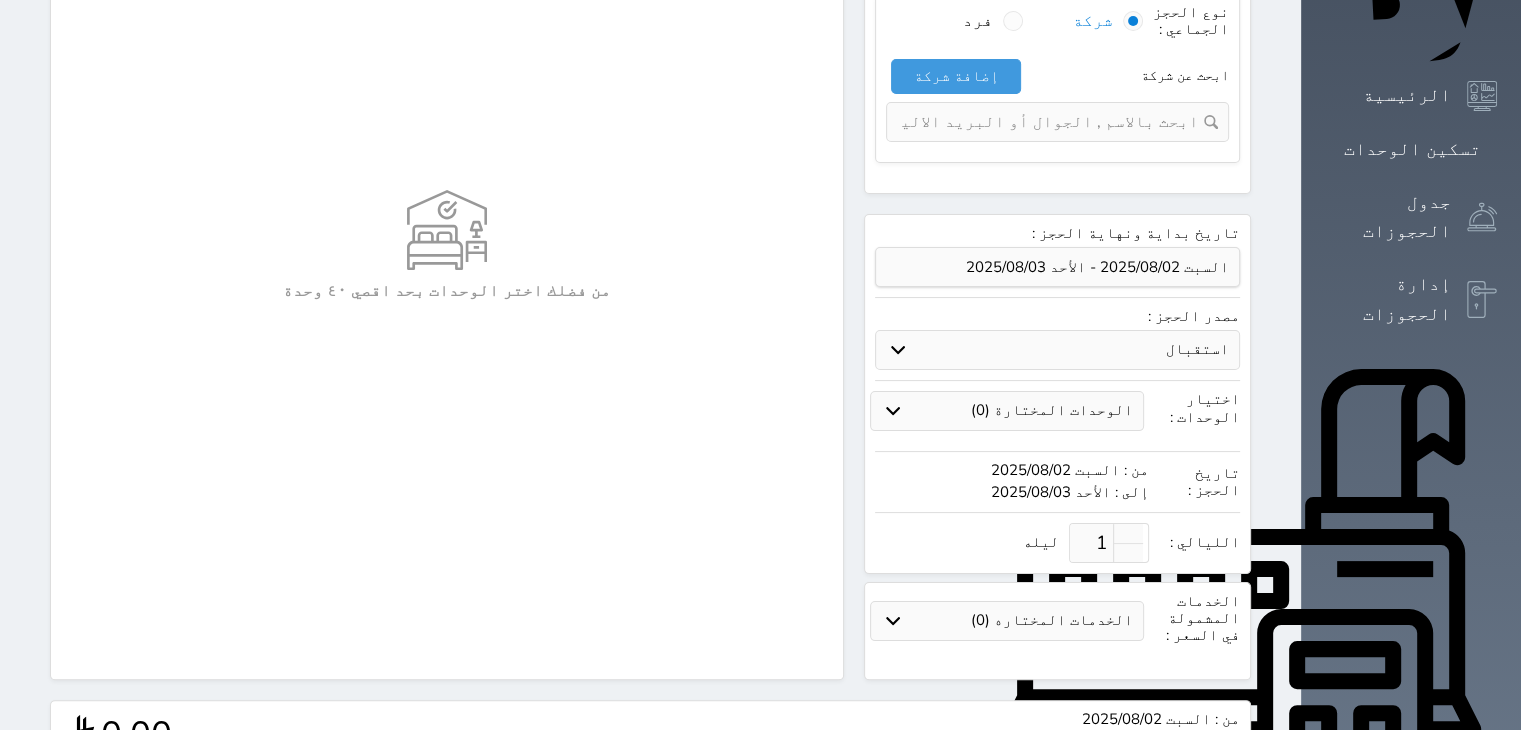 scroll, scrollTop: 100, scrollLeft: 0, axis: vertical 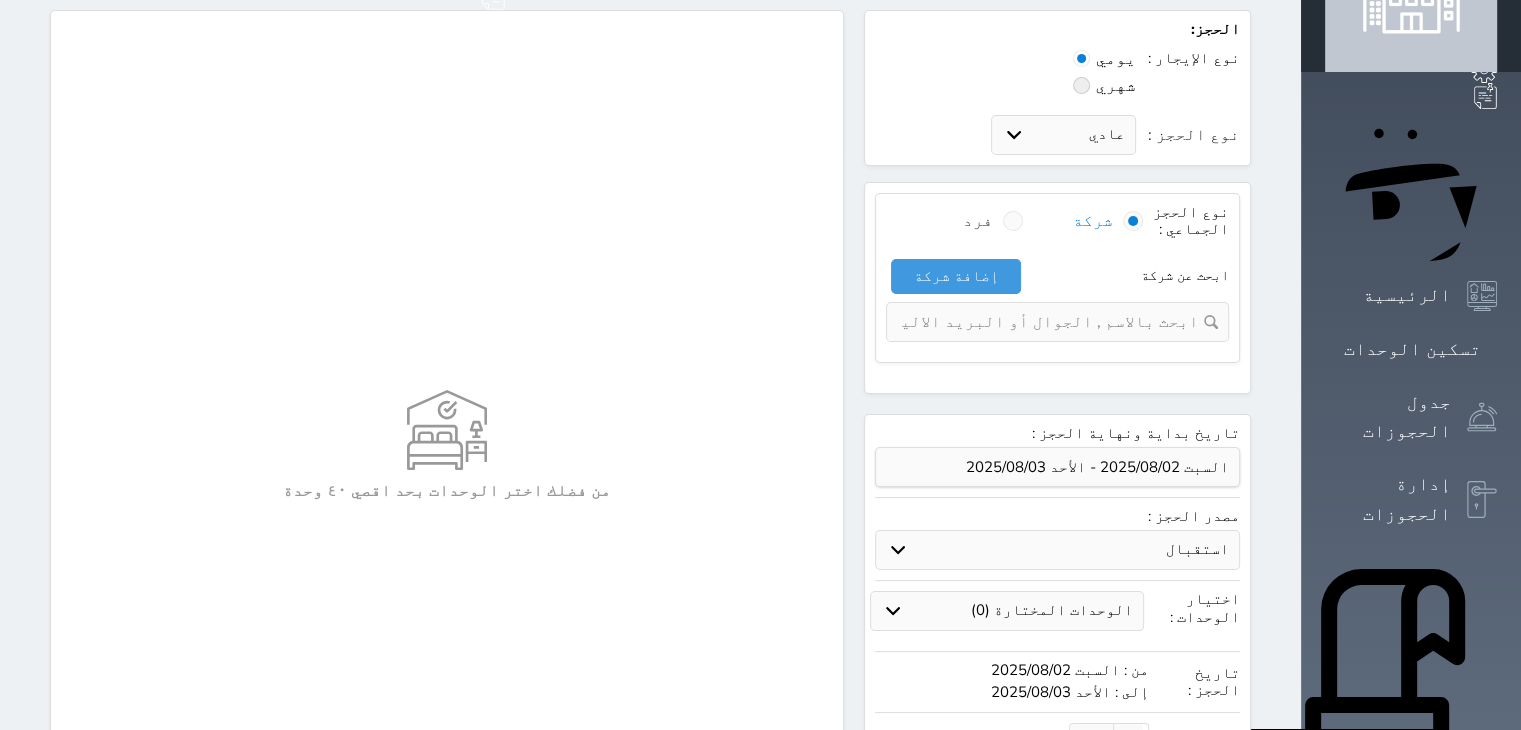 click at bounding box center [1013, 221] 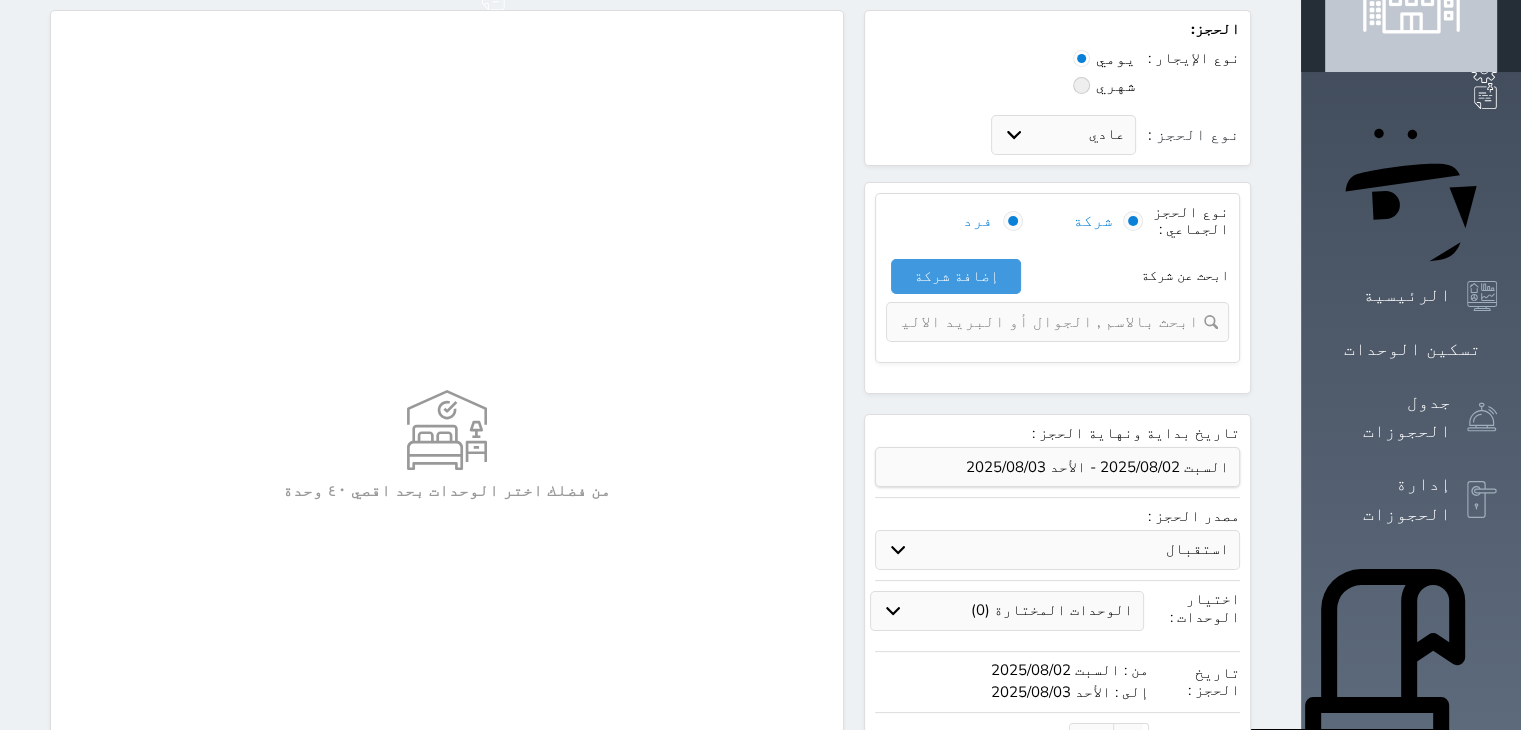 select 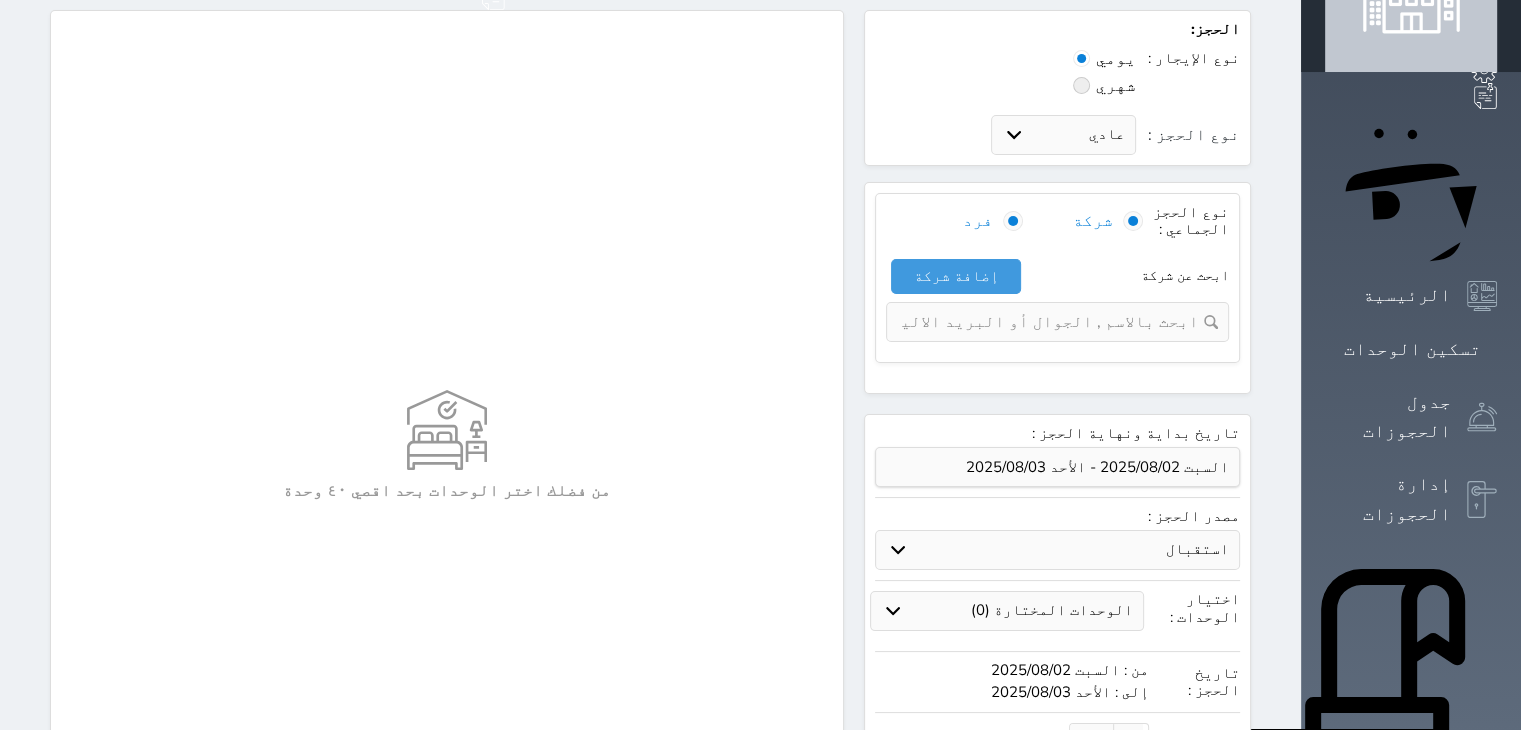 select 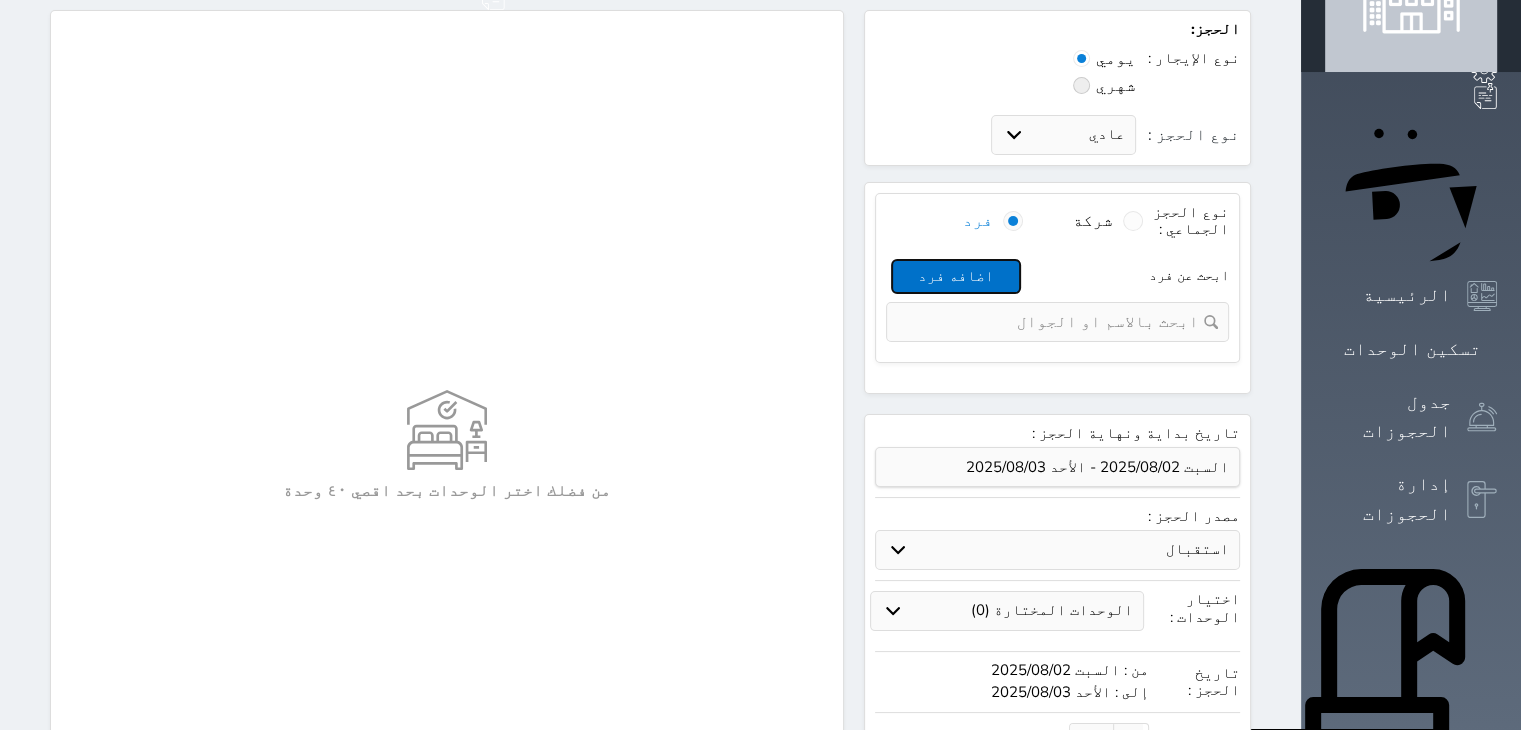 click on "اضافه فرد" at bounding box center [956, 276] 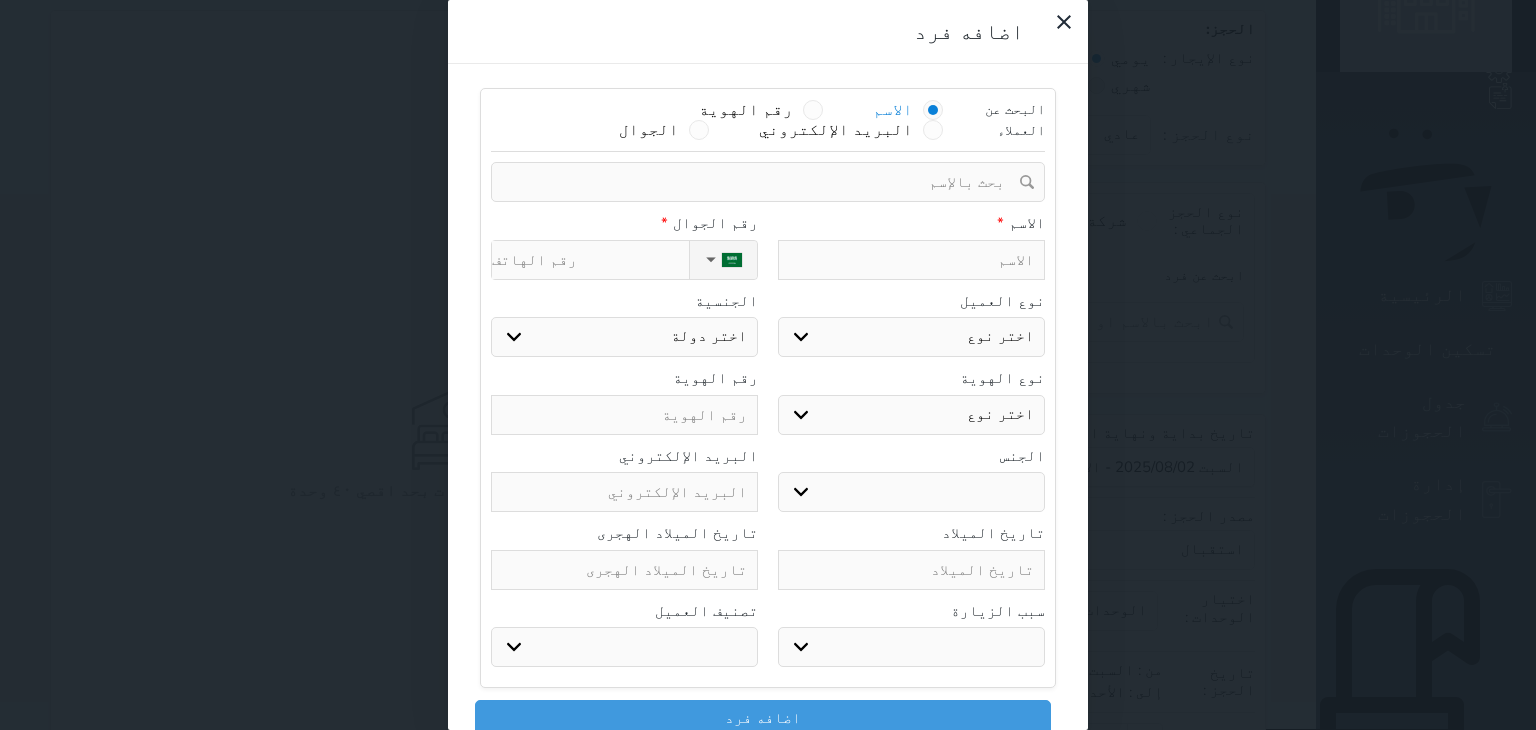 click at bounding box center (911, 260) 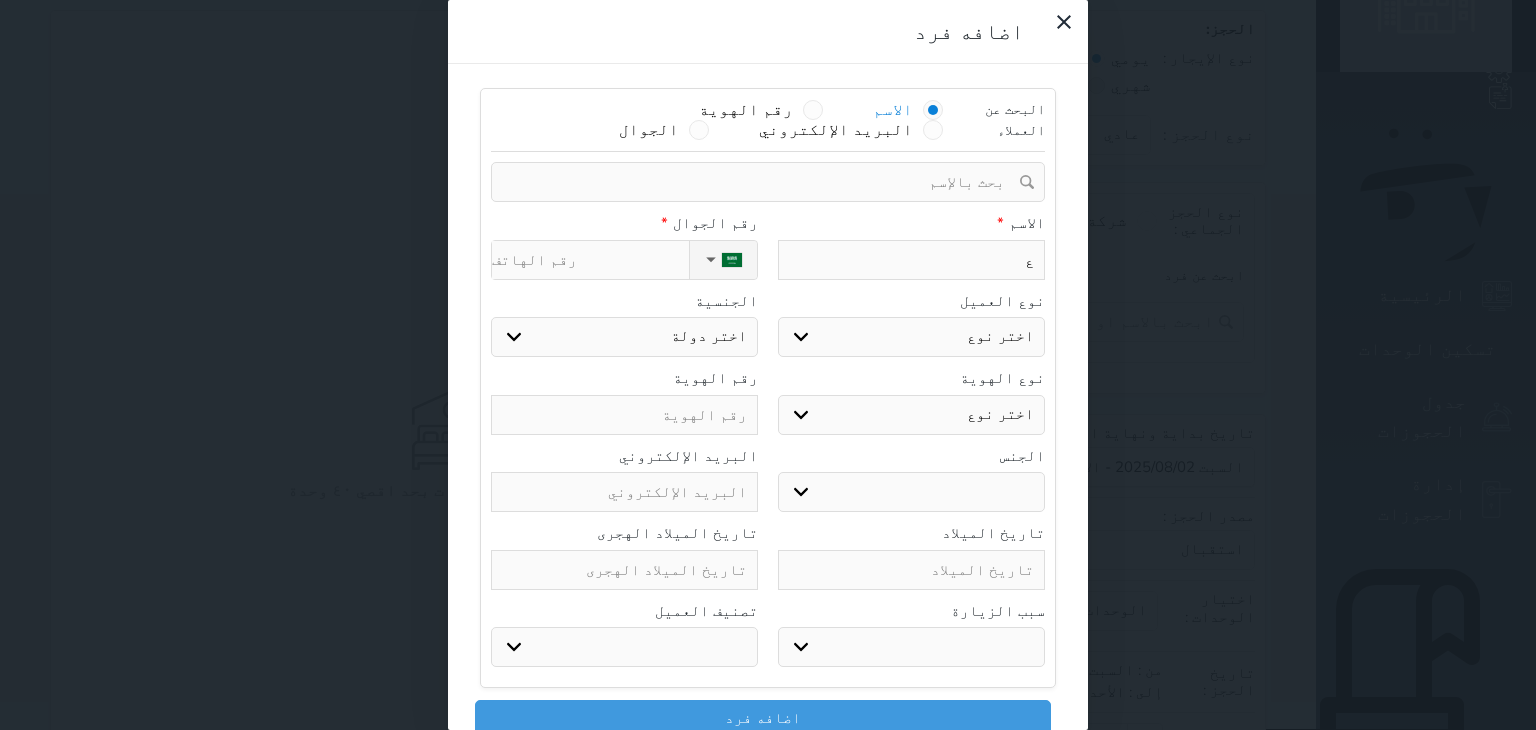type on "عل" 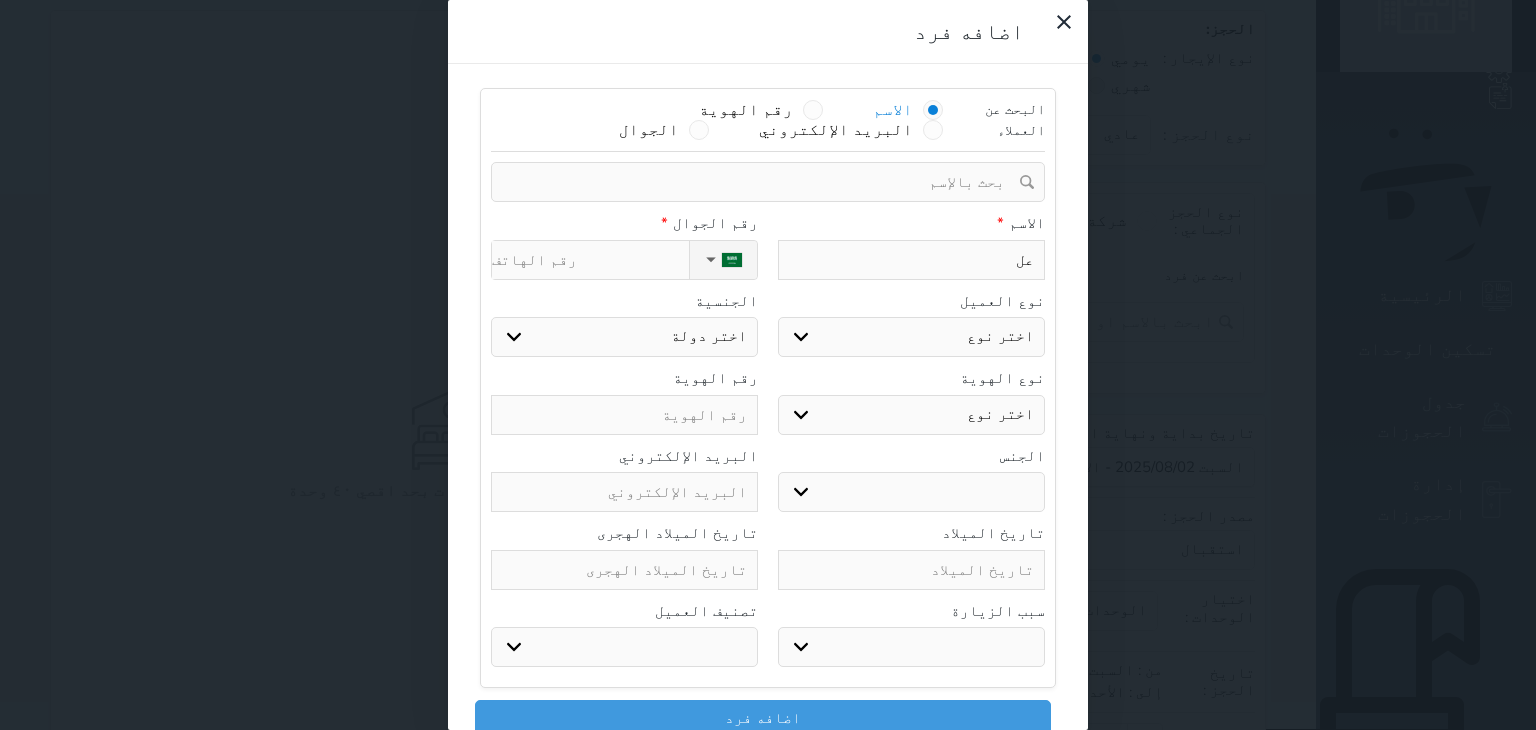 type on "علي" 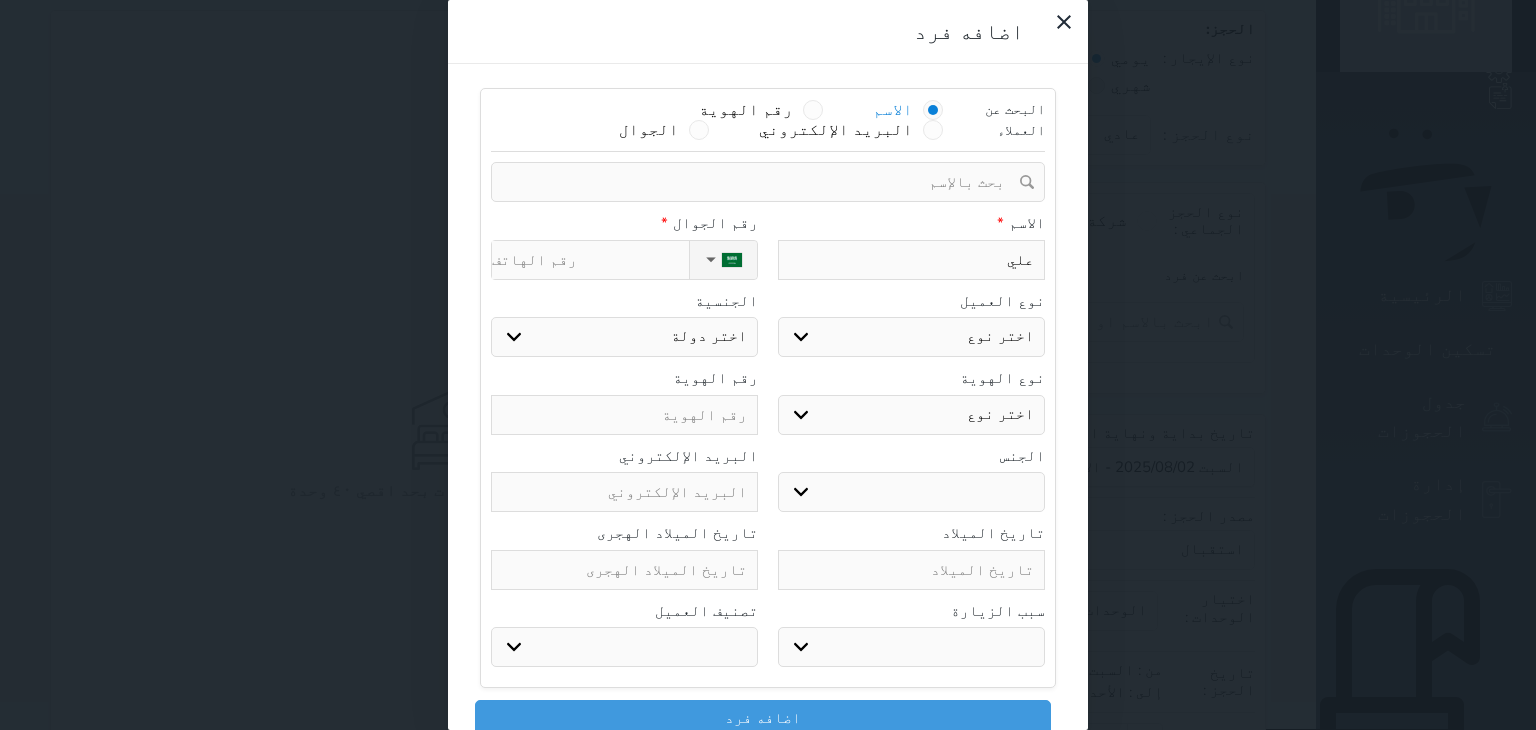 type on "علي" 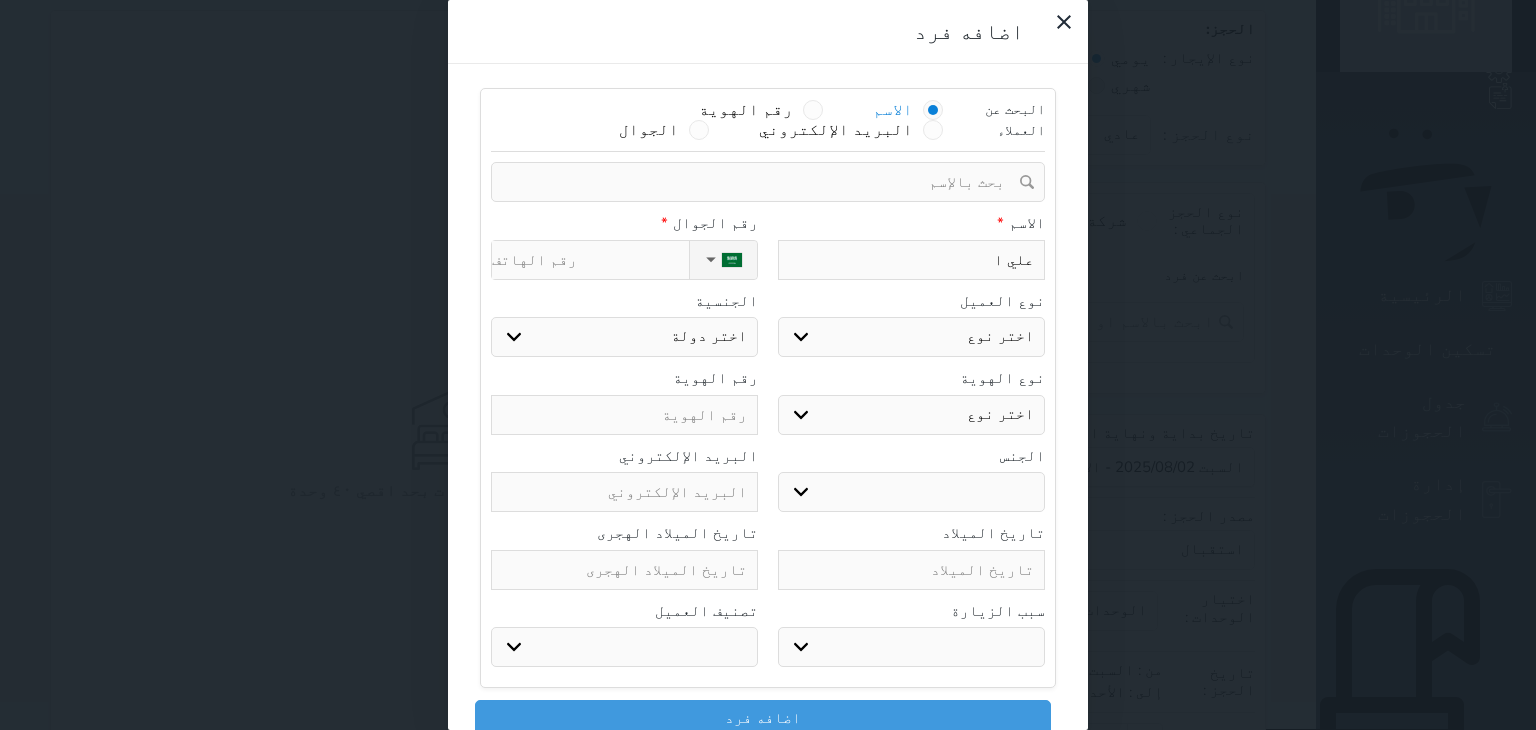 type on "علي اح" 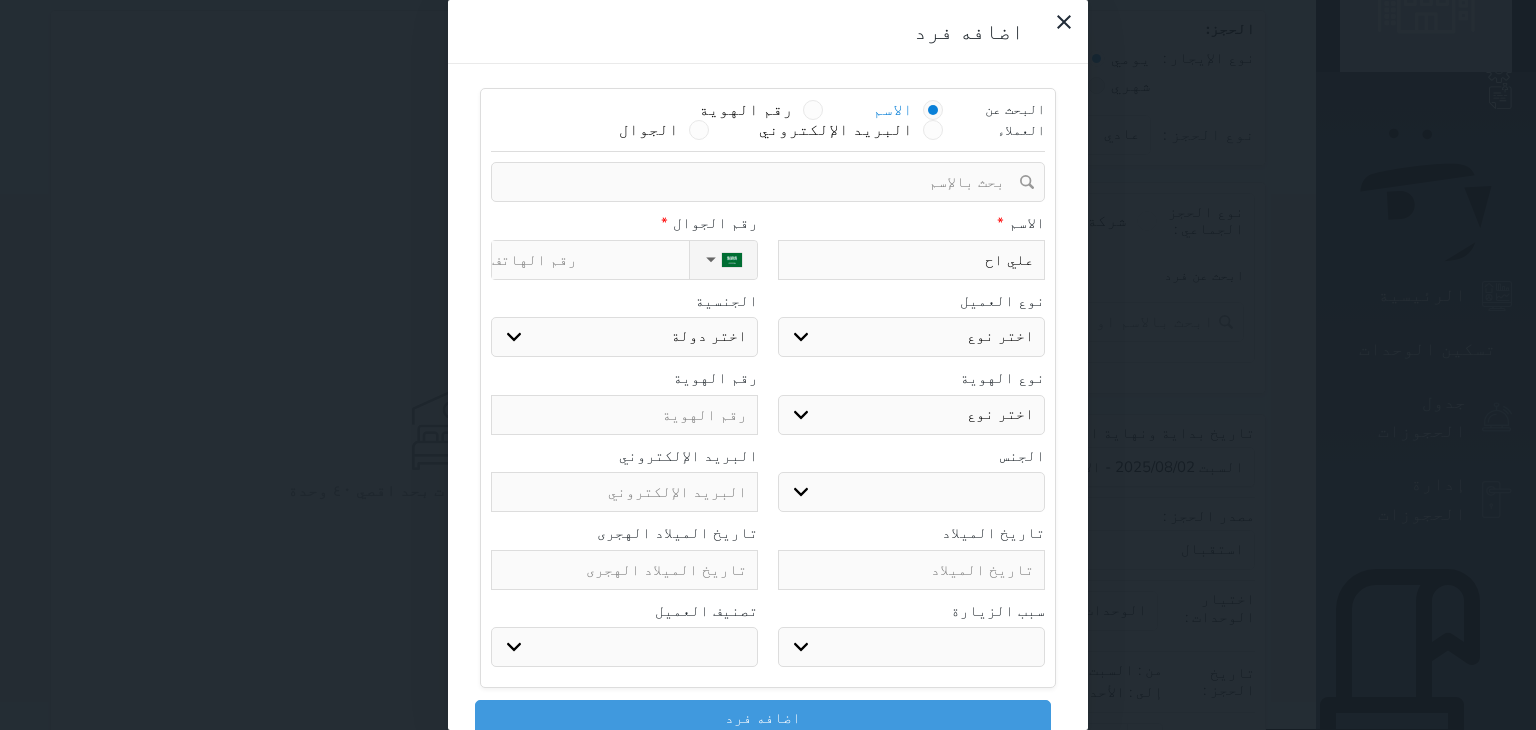 select 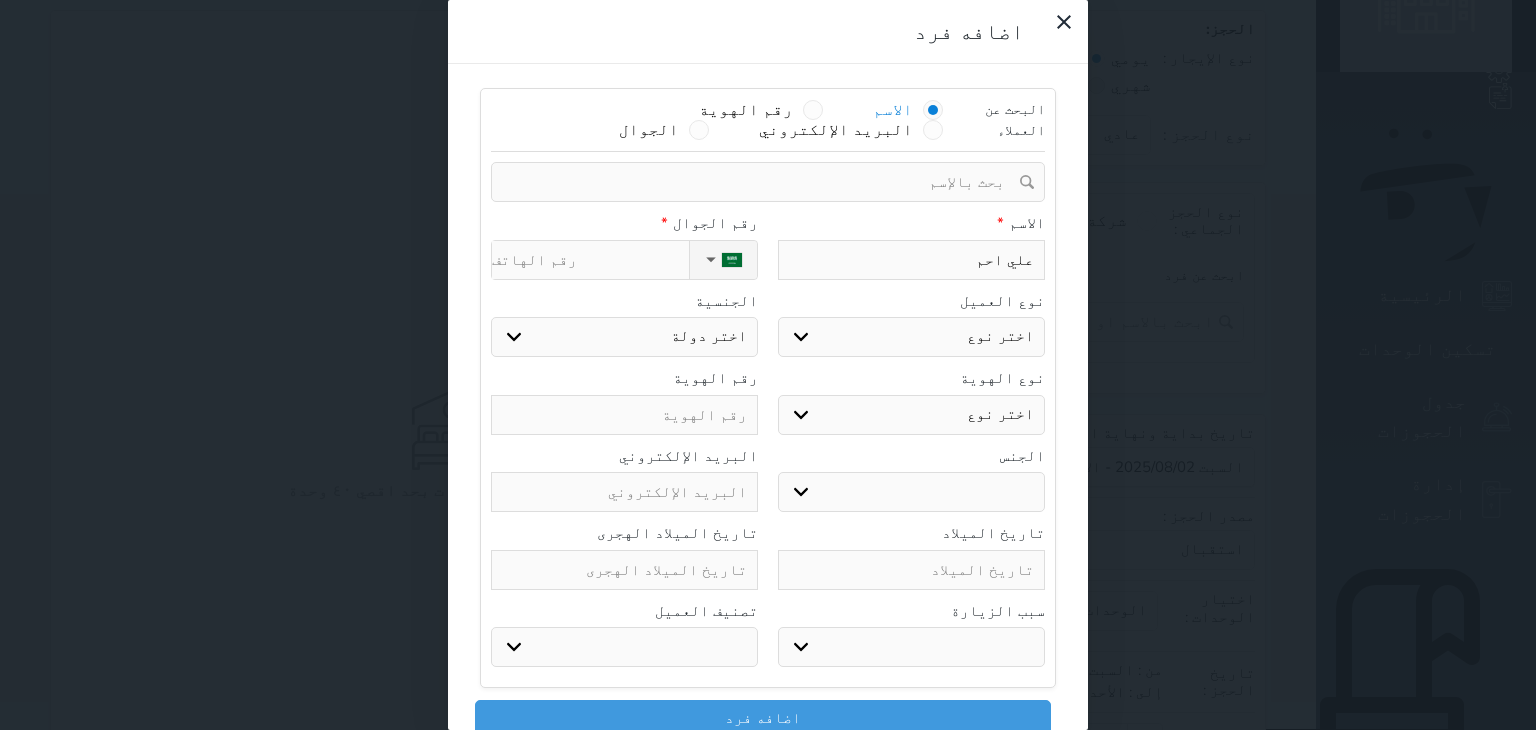 type on "علي احمد" 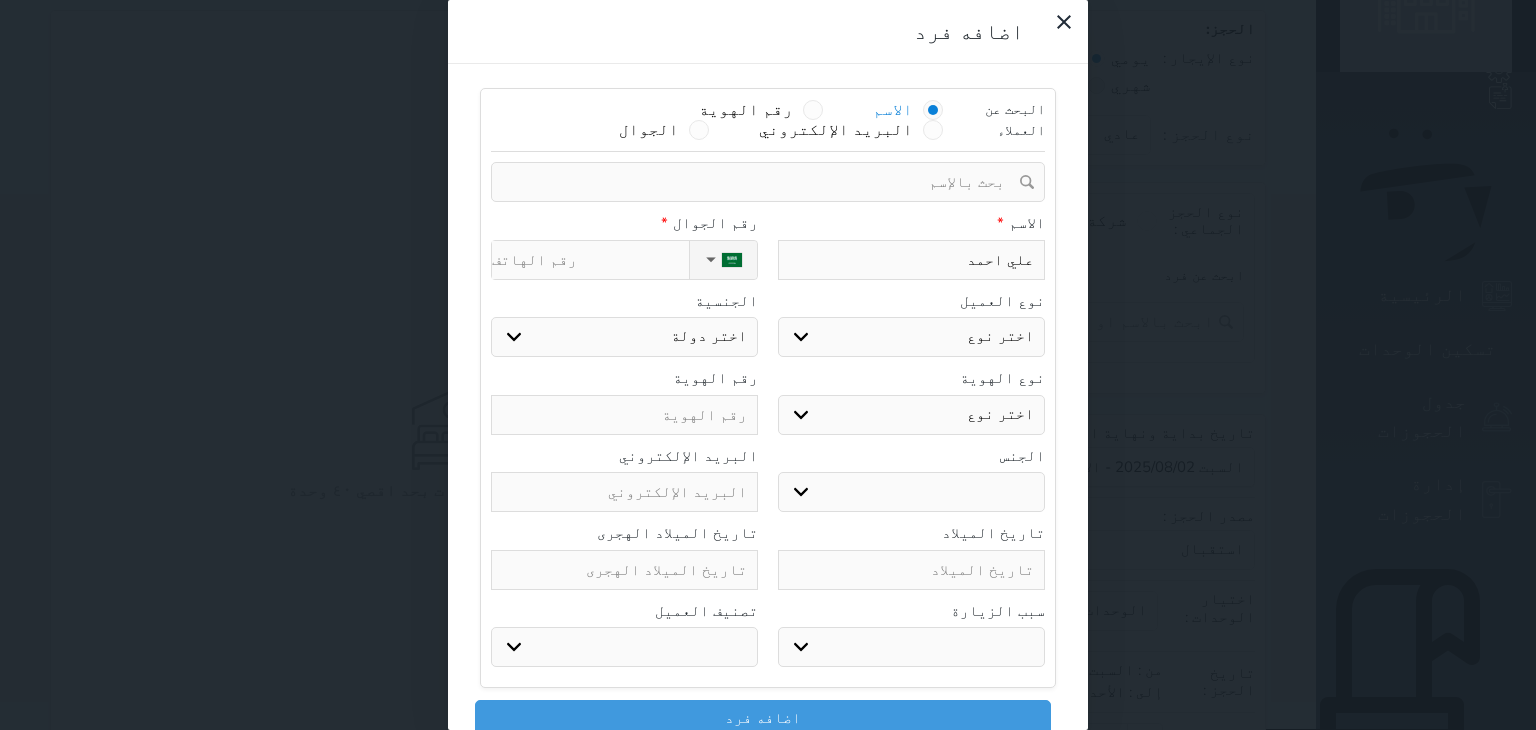 type on "علي احمد" 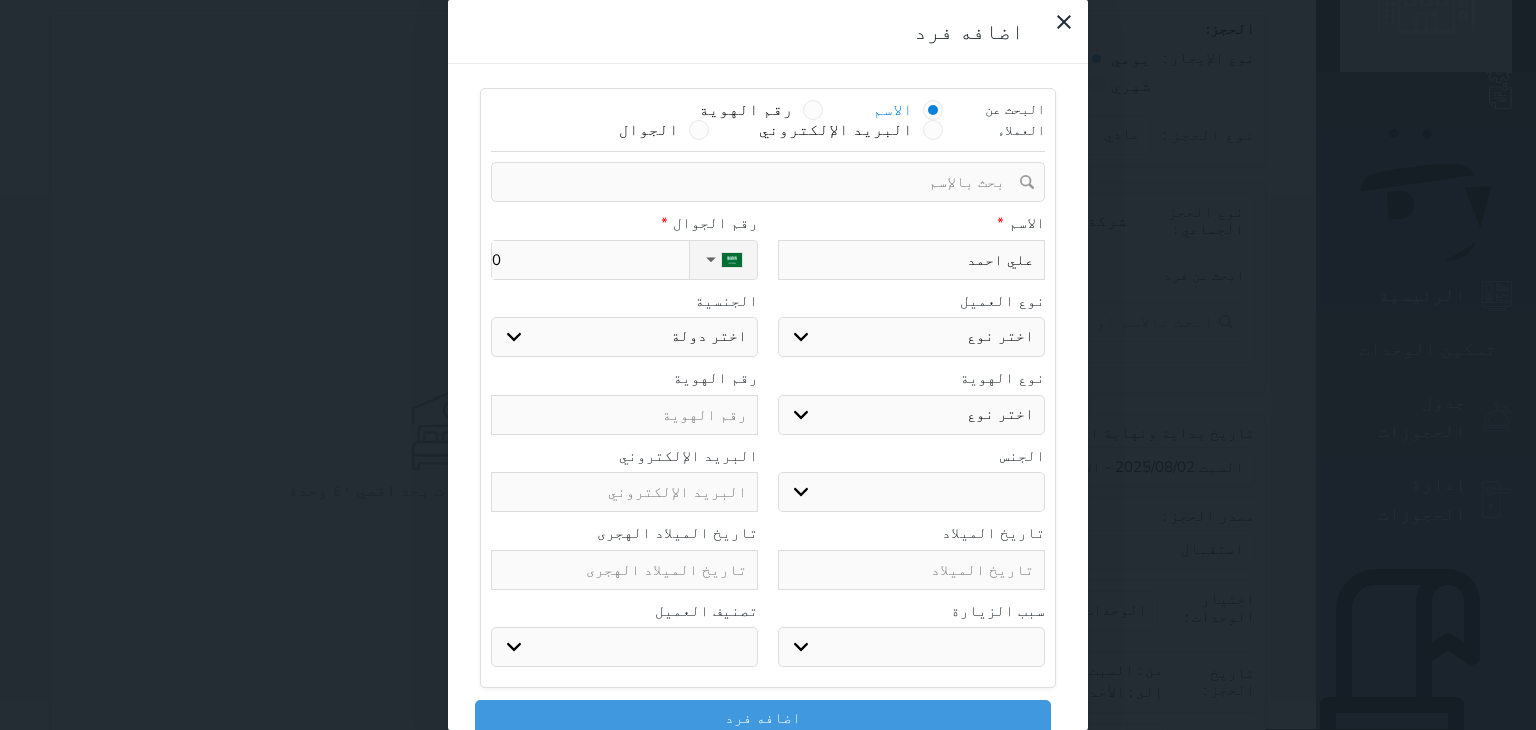 type on "05" 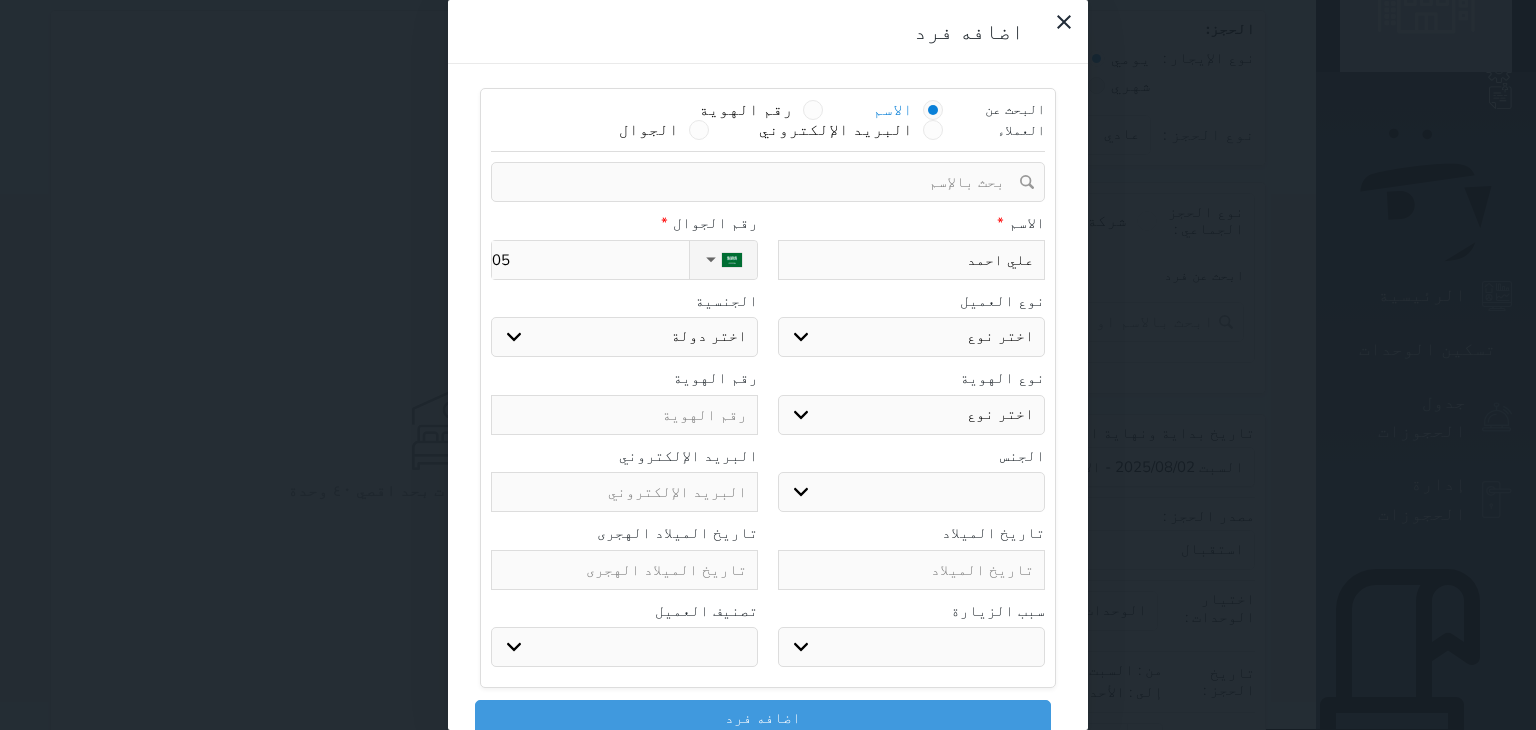 type on "055" 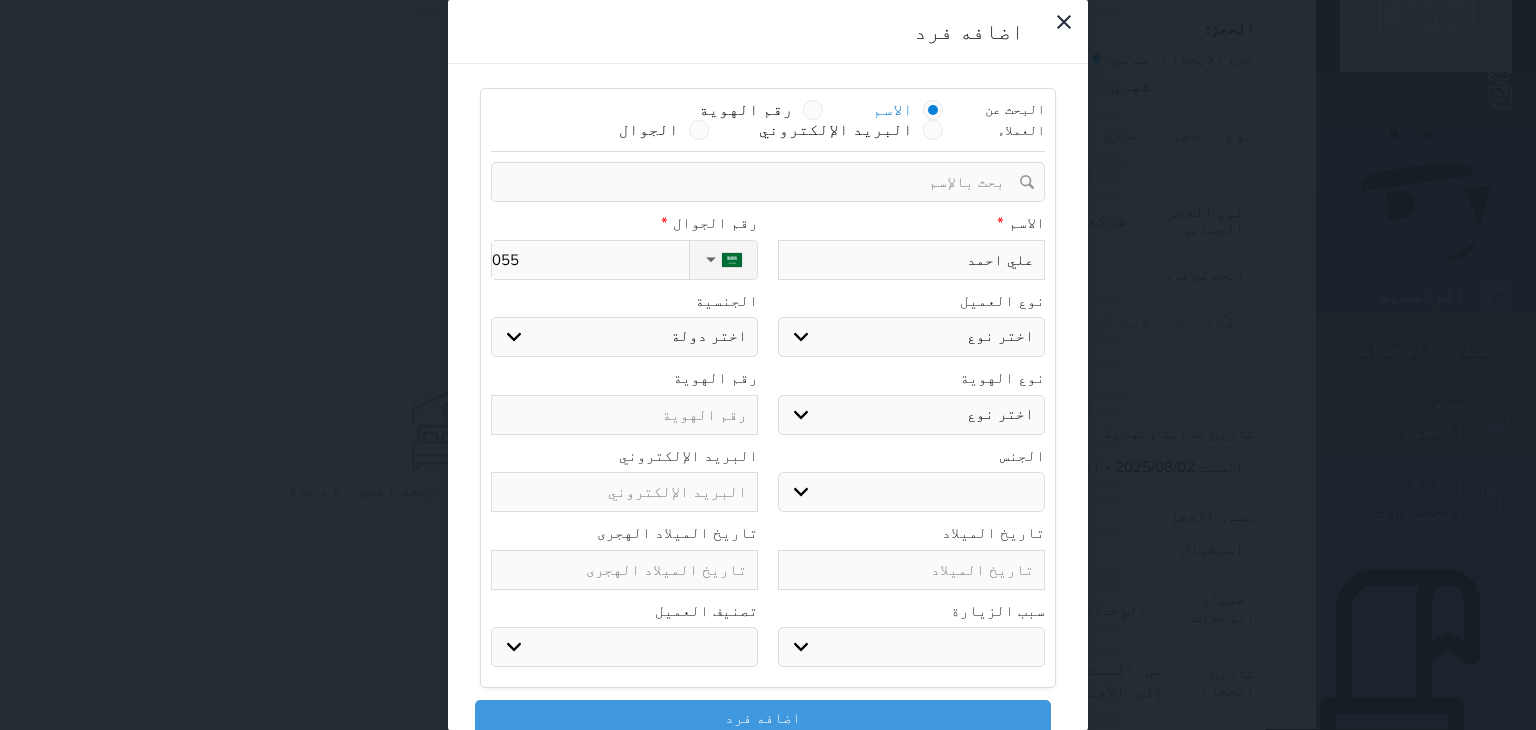 type on "0552" 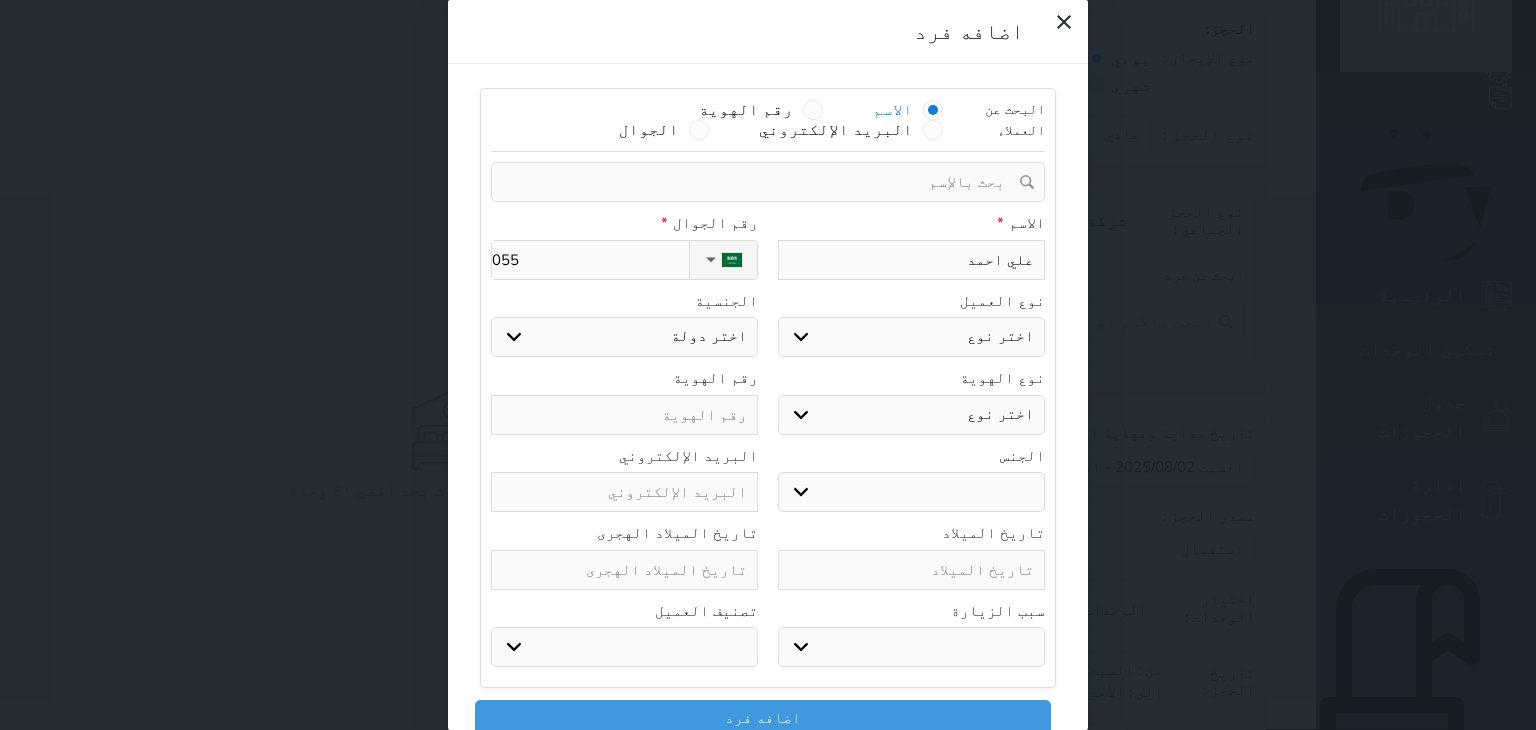select 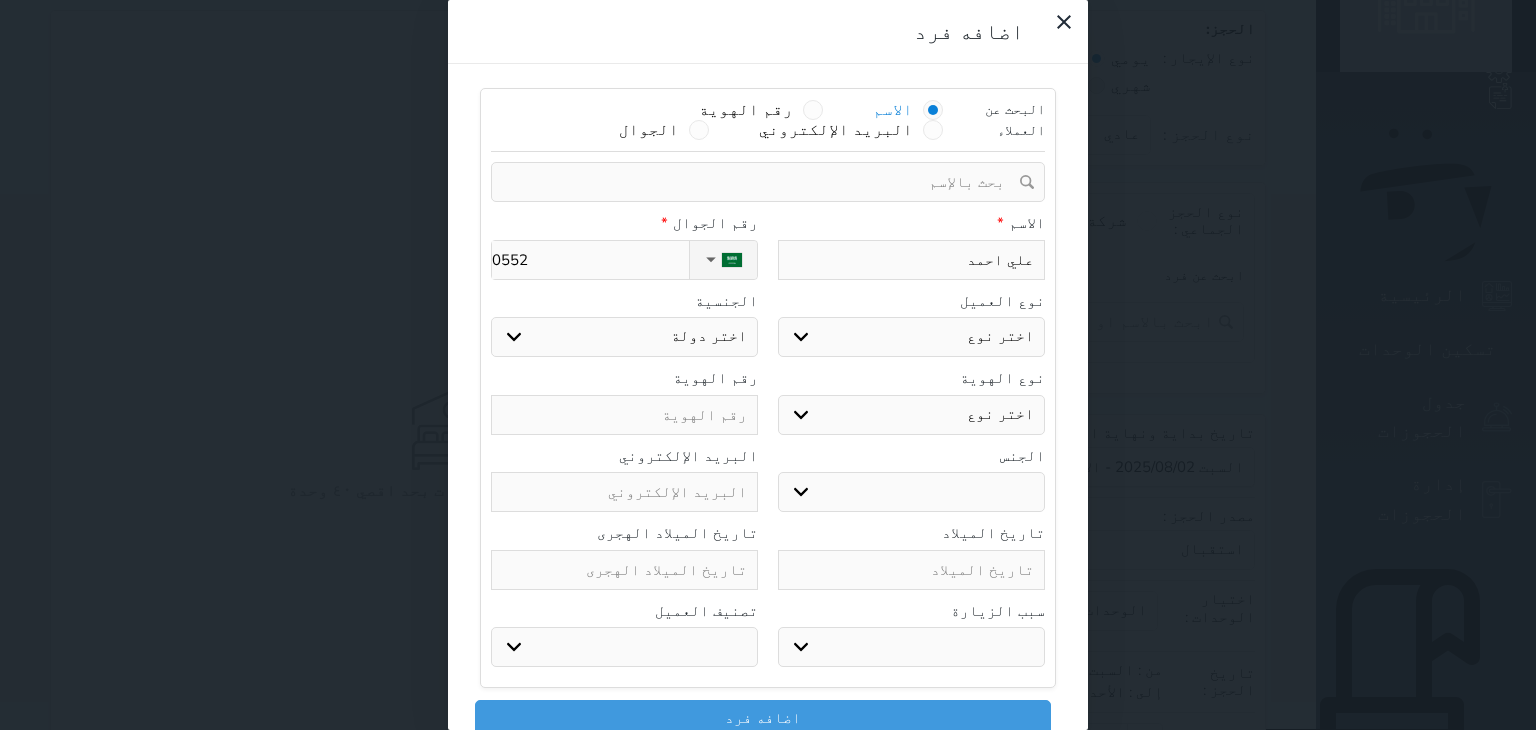 type on "05526" 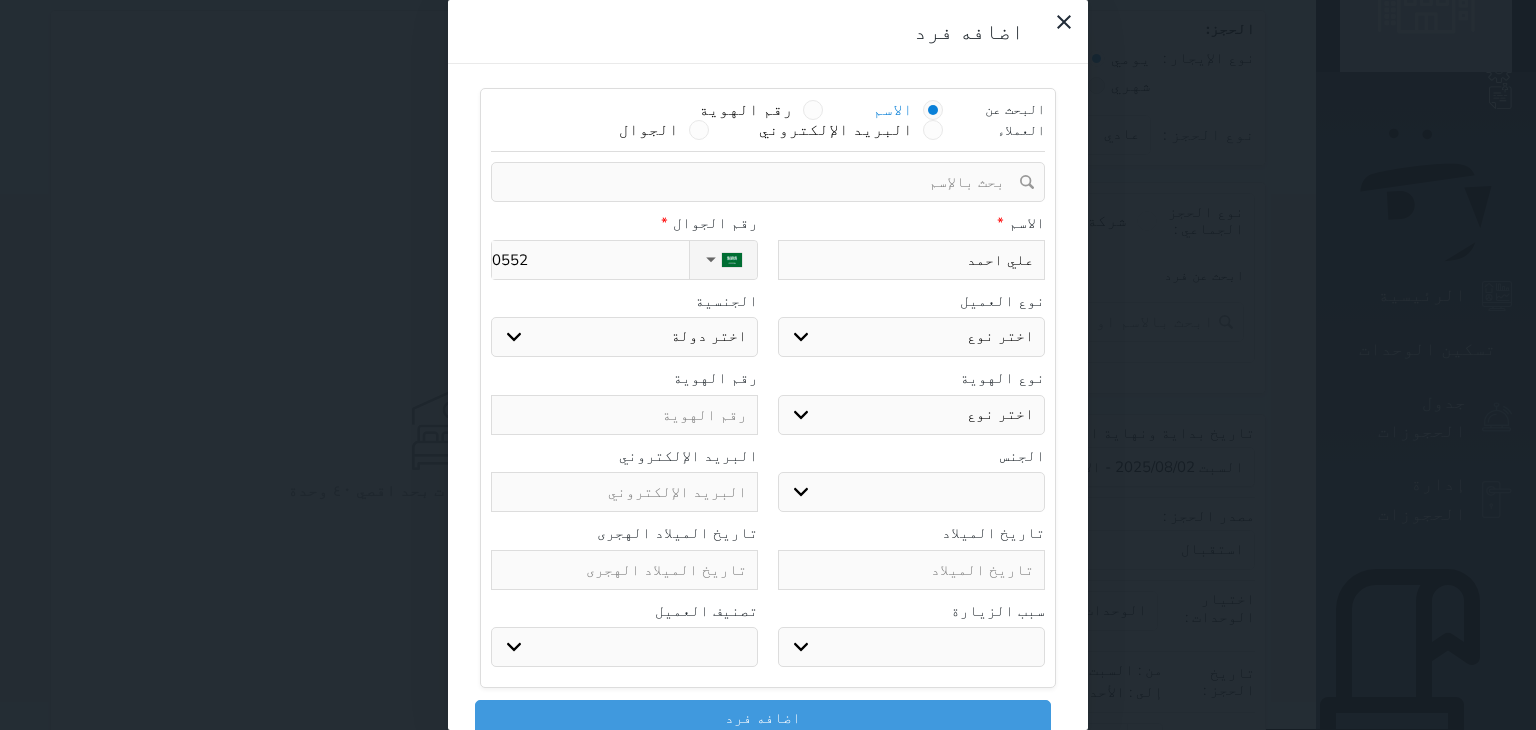 select 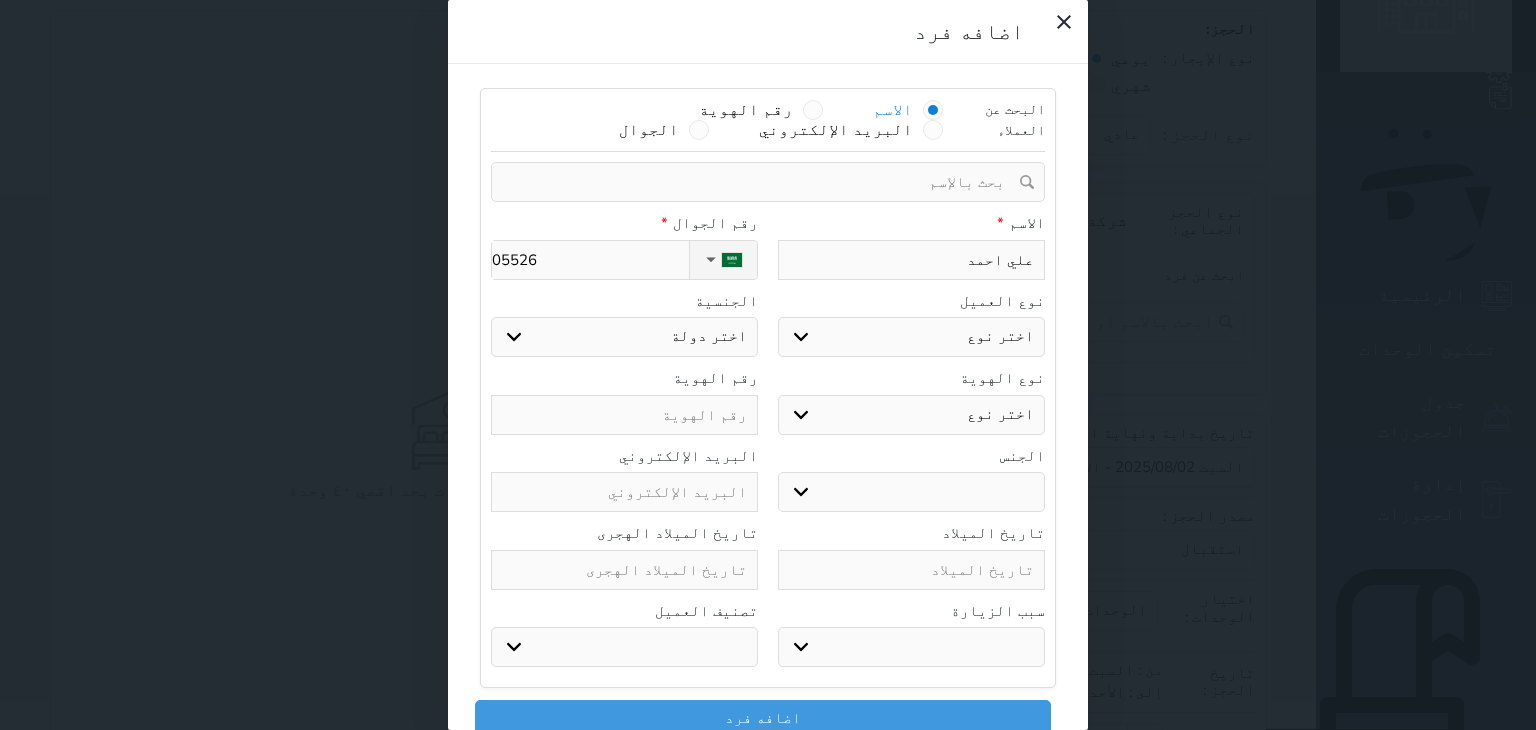 type on "055267" 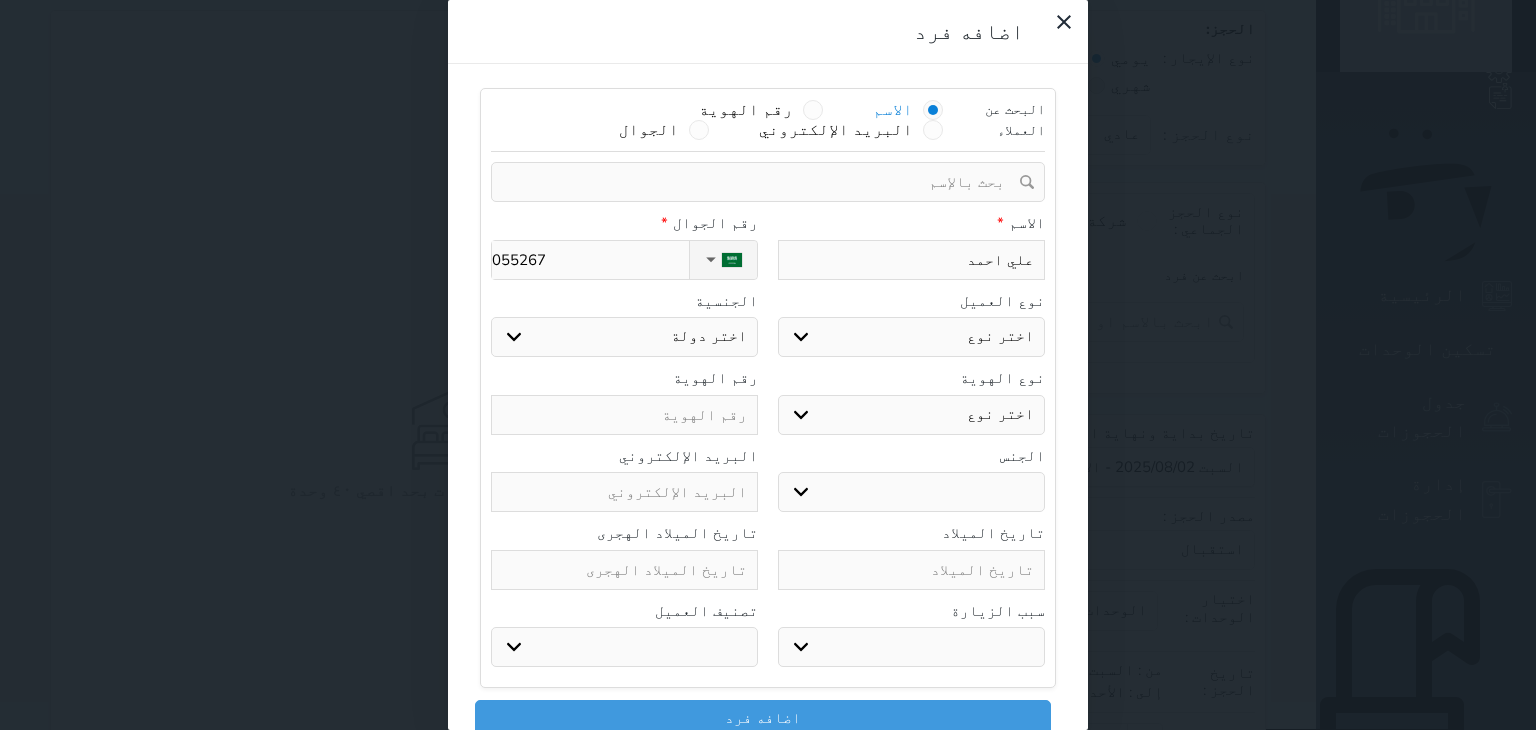 type on "0552672" 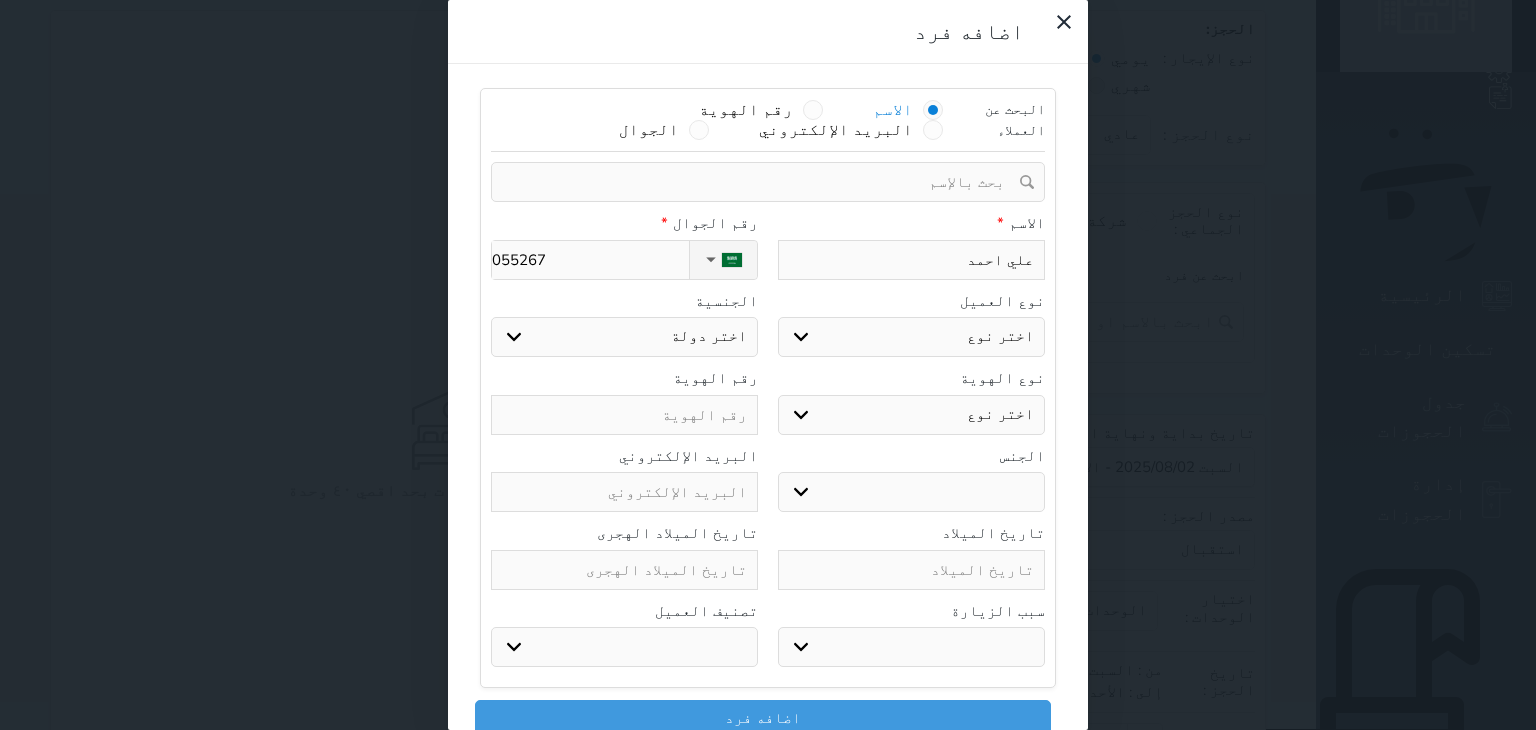 select 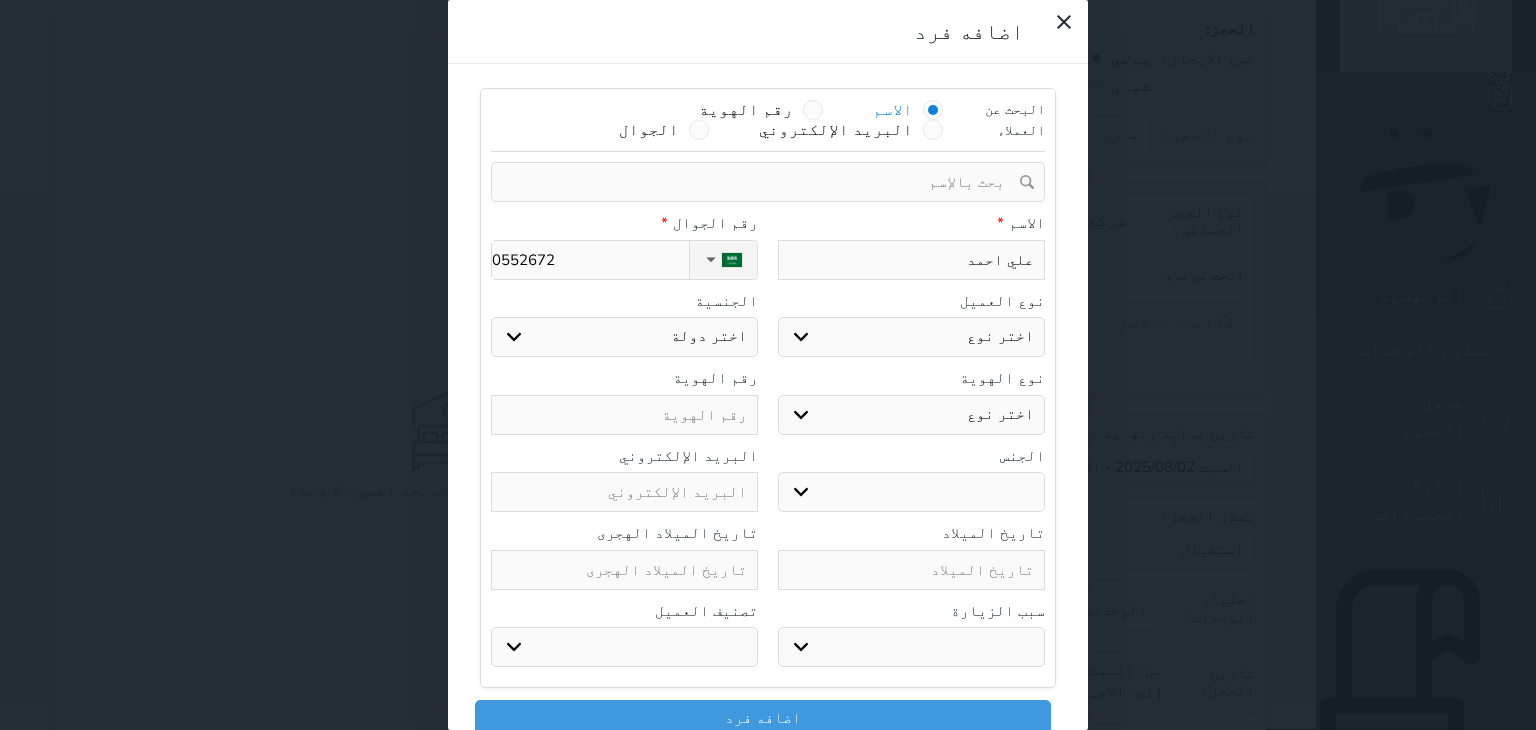 type on "05526728" 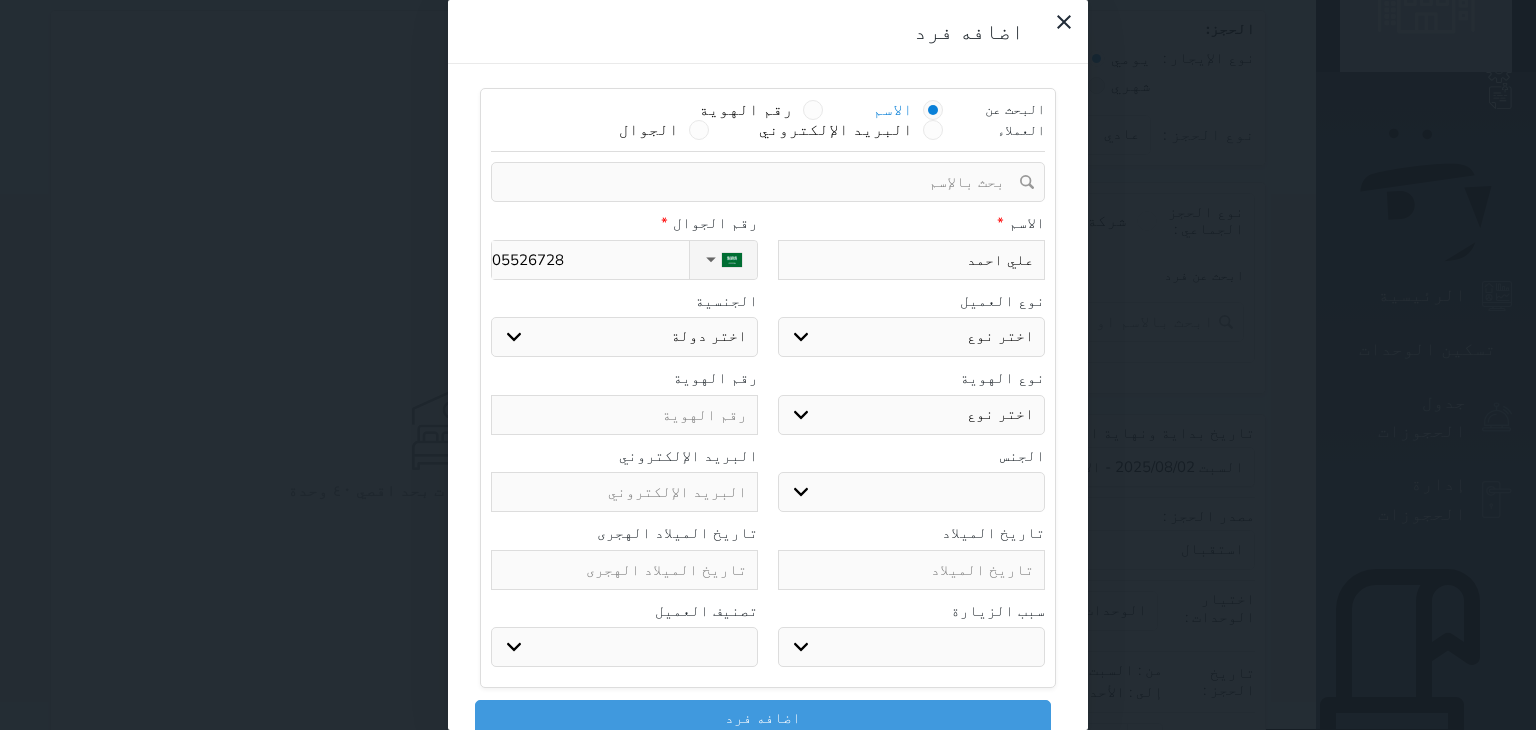 type on "055267282" 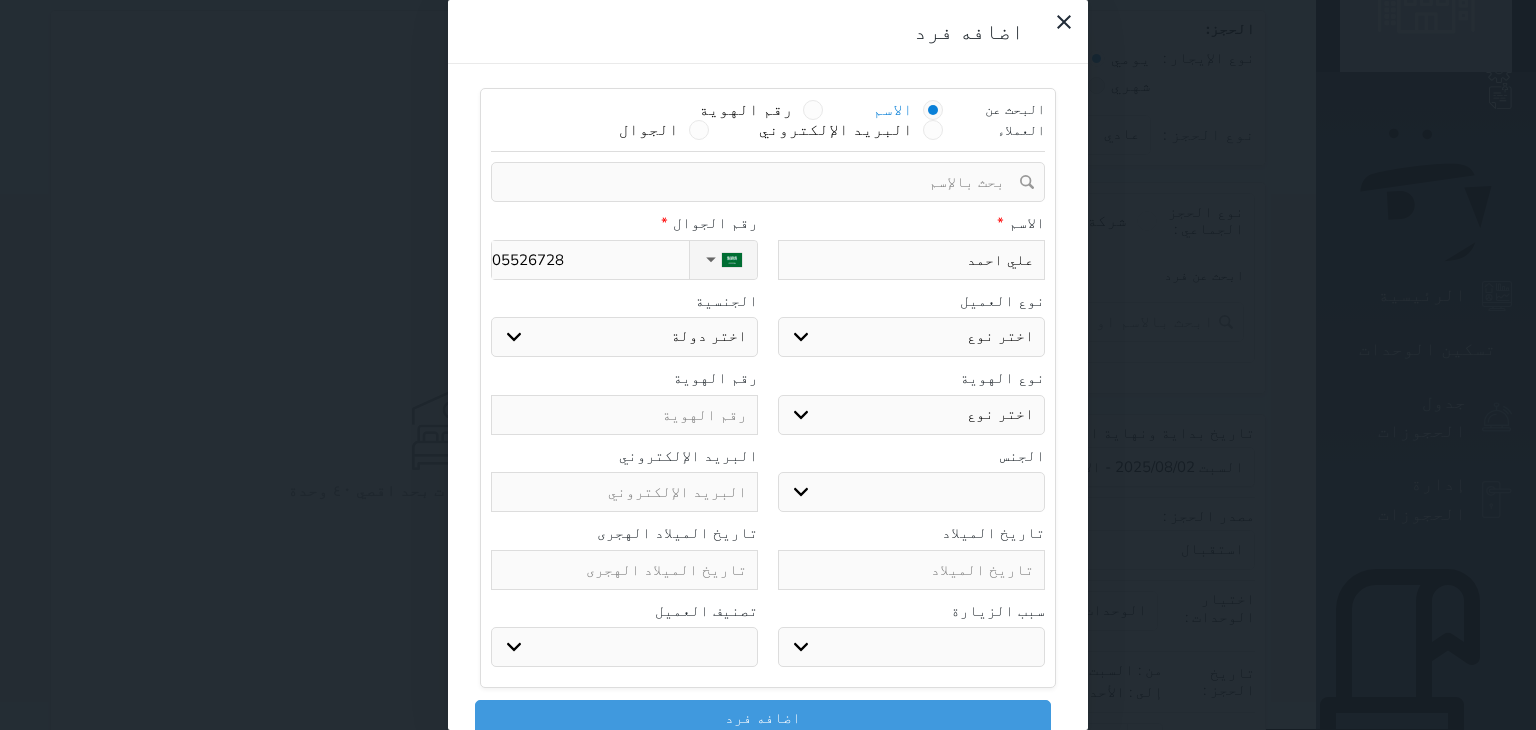 select 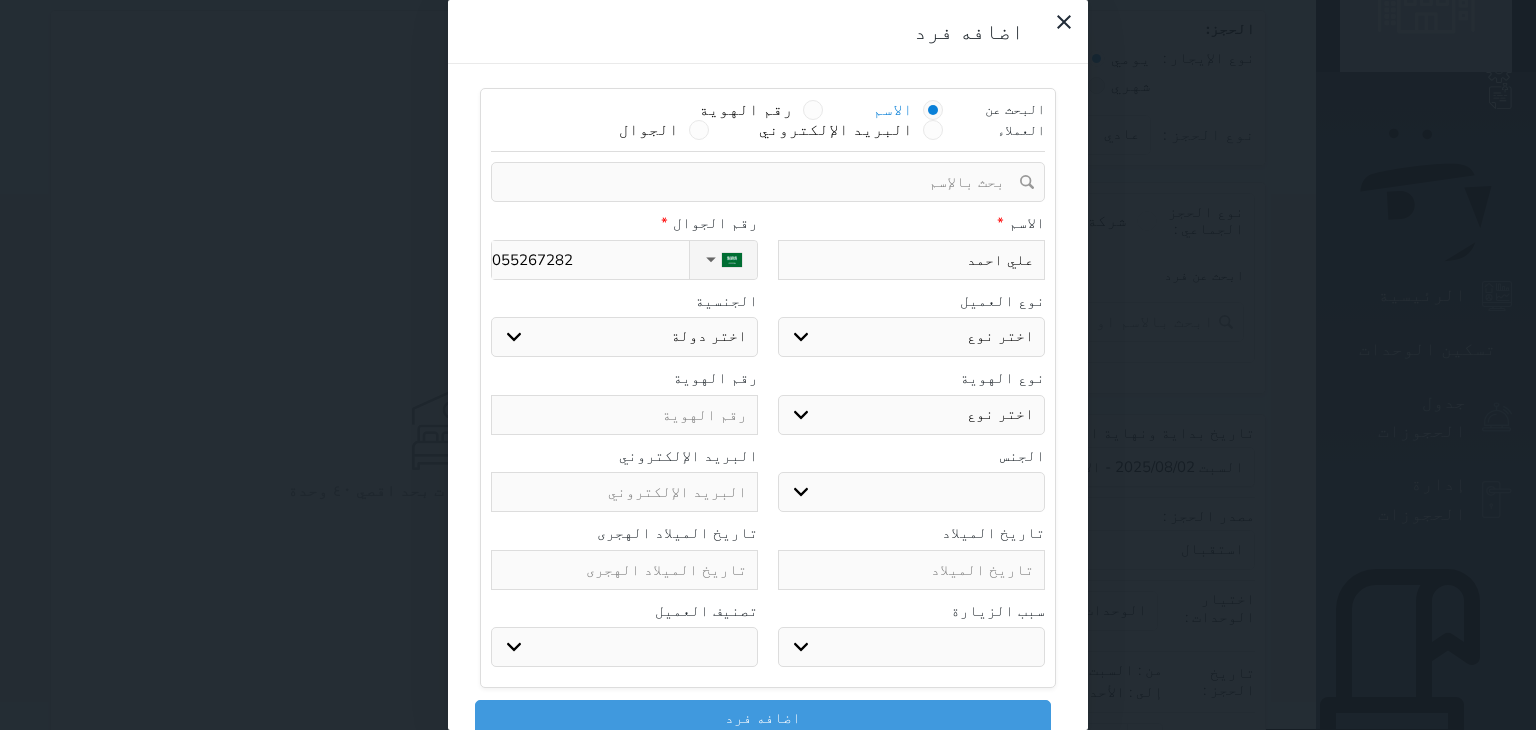 type on "+[PHONE]" 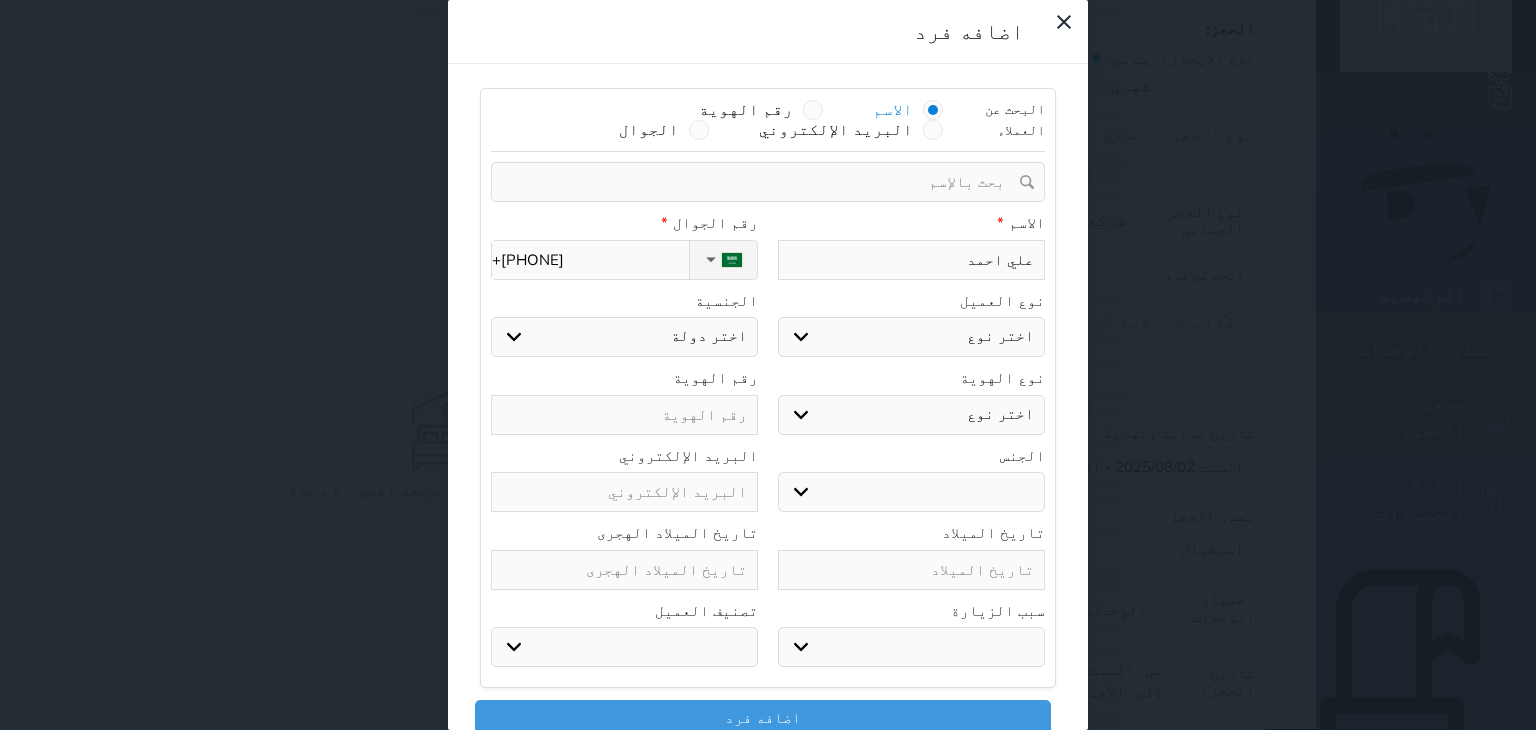type on "+[PHONE]" 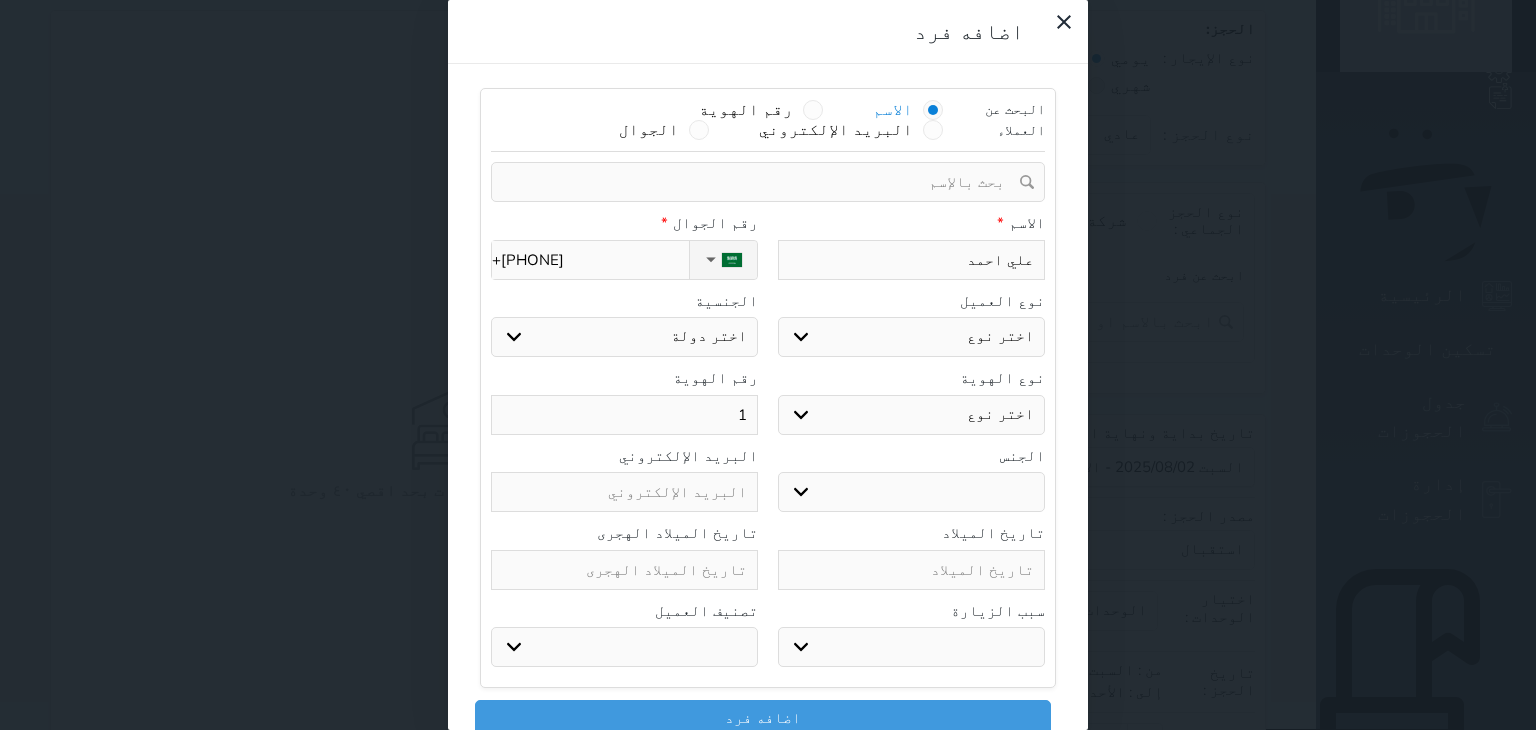 select 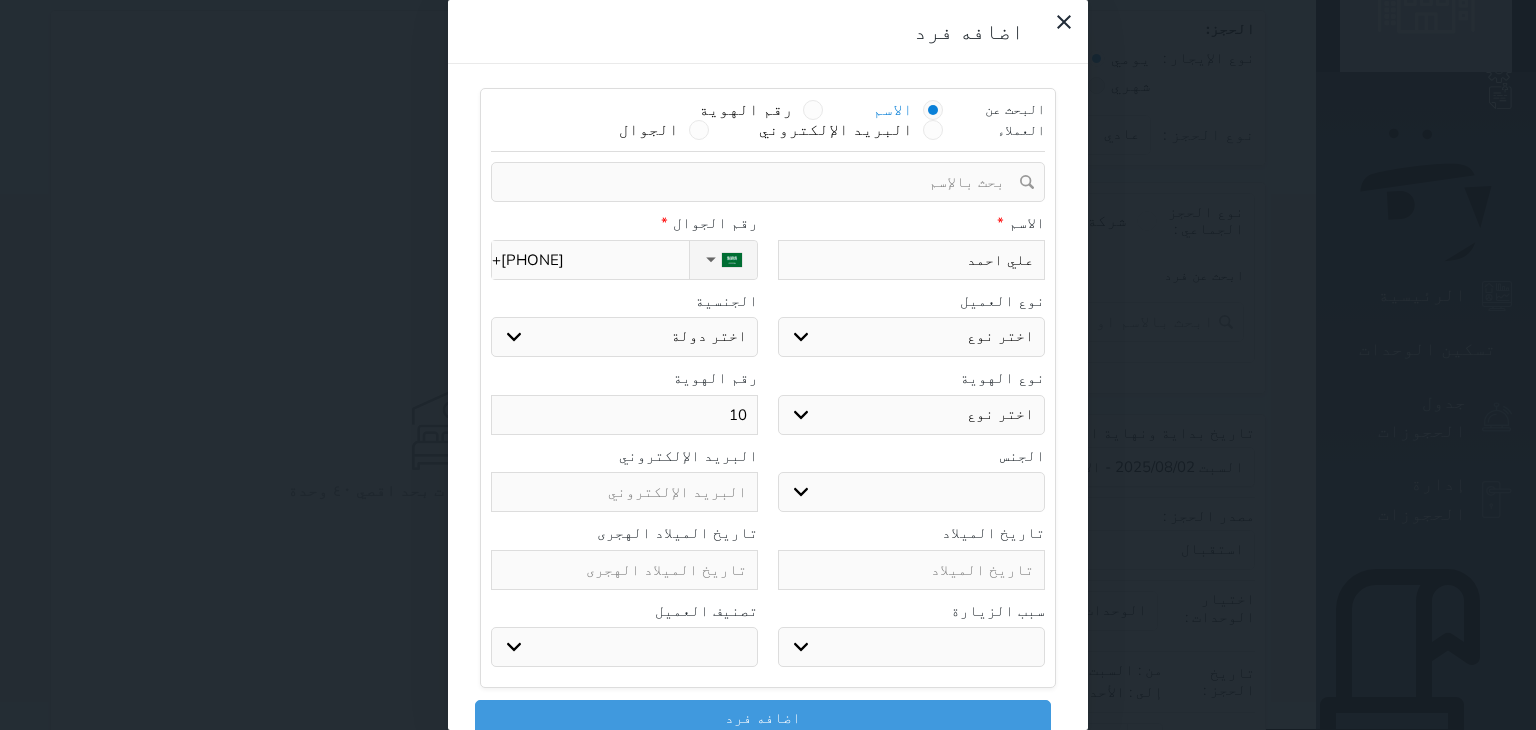 select 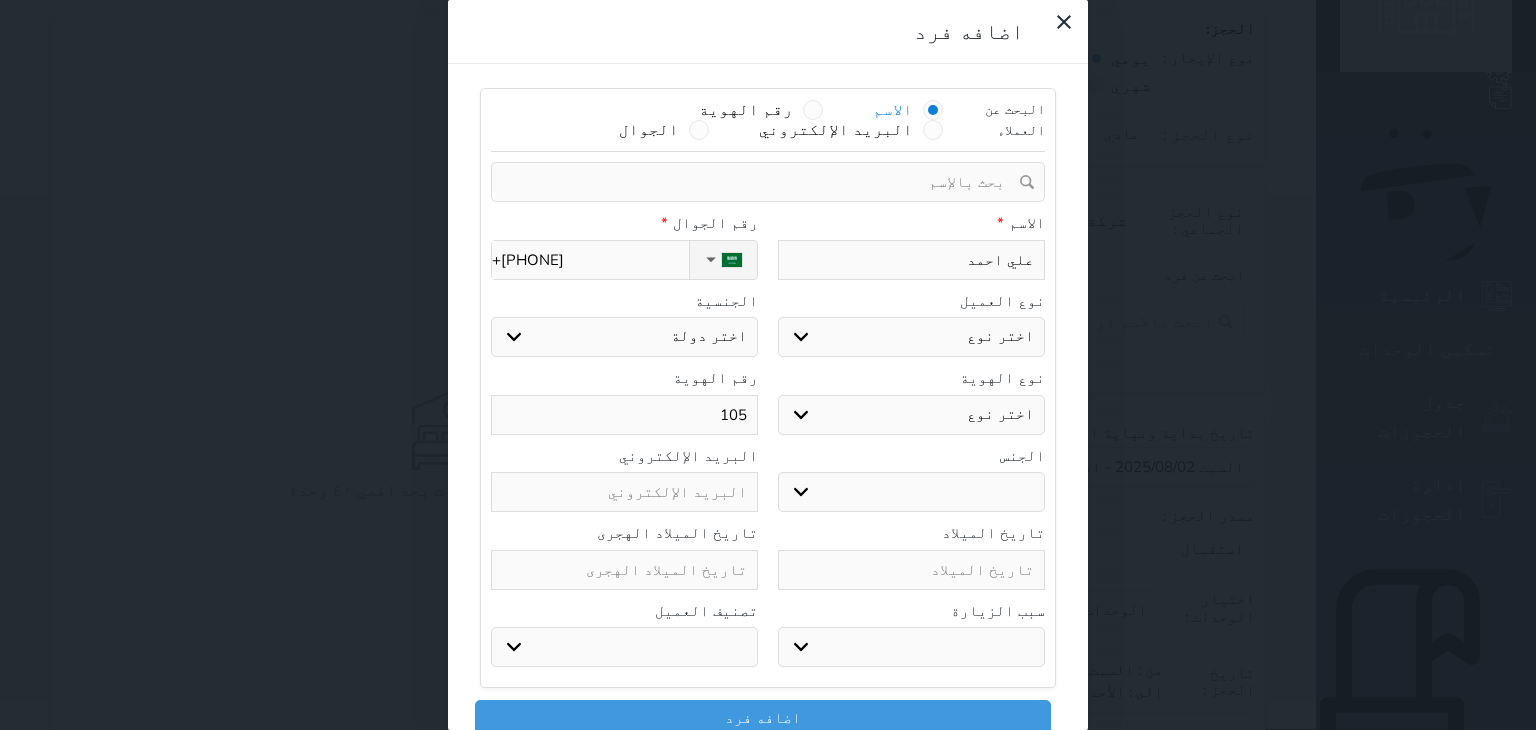 select 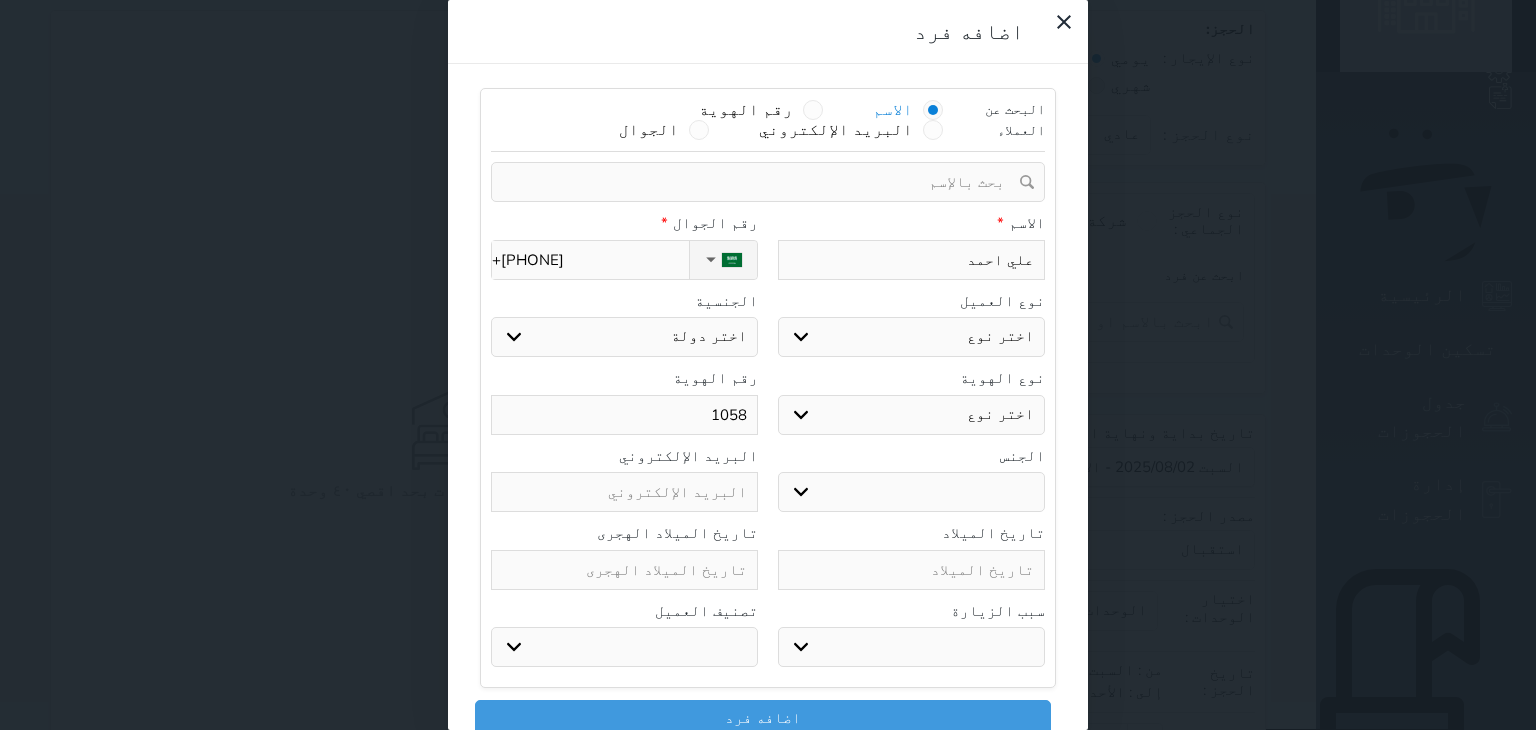 select 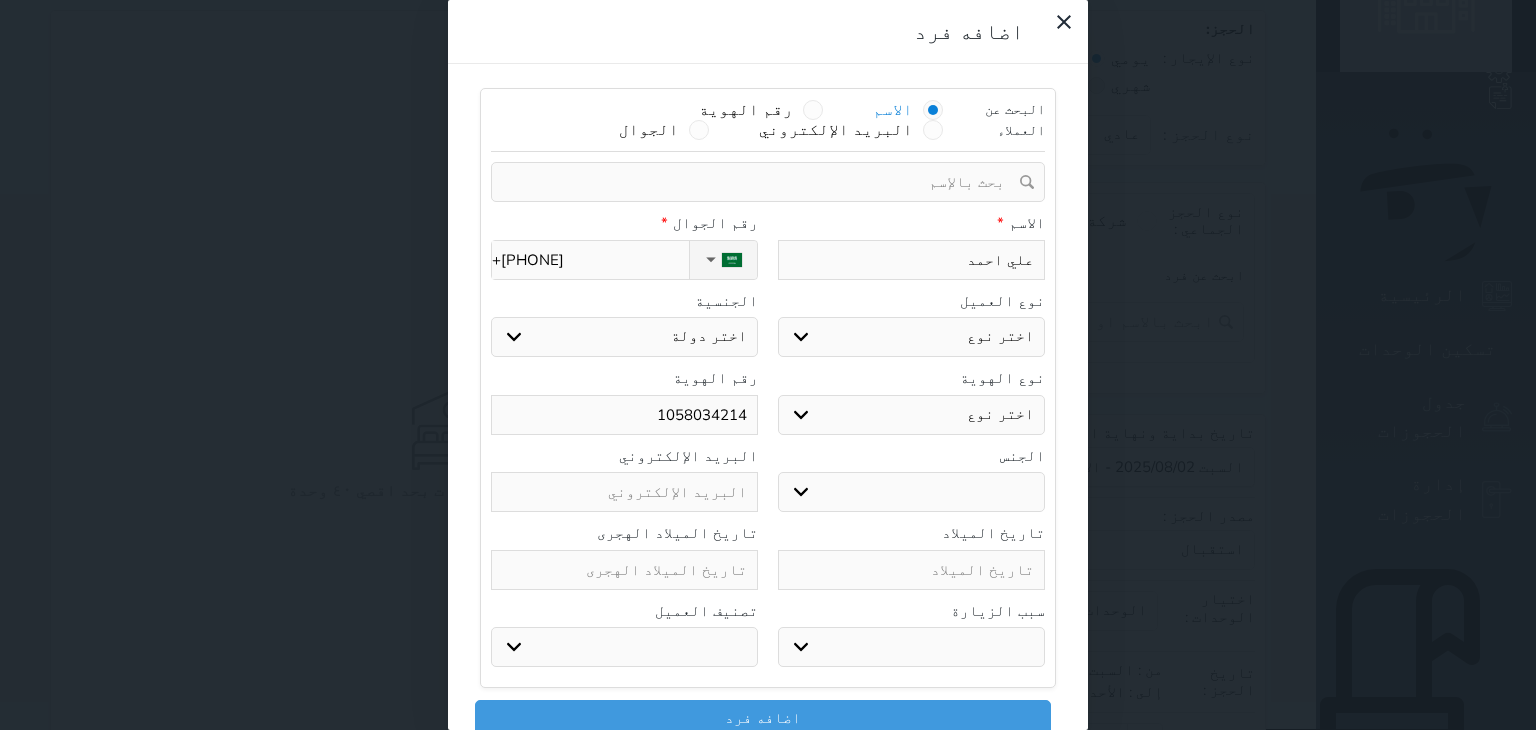 click on "اختر دولة
[COUNTRY]" at bounding box center [624, 337] 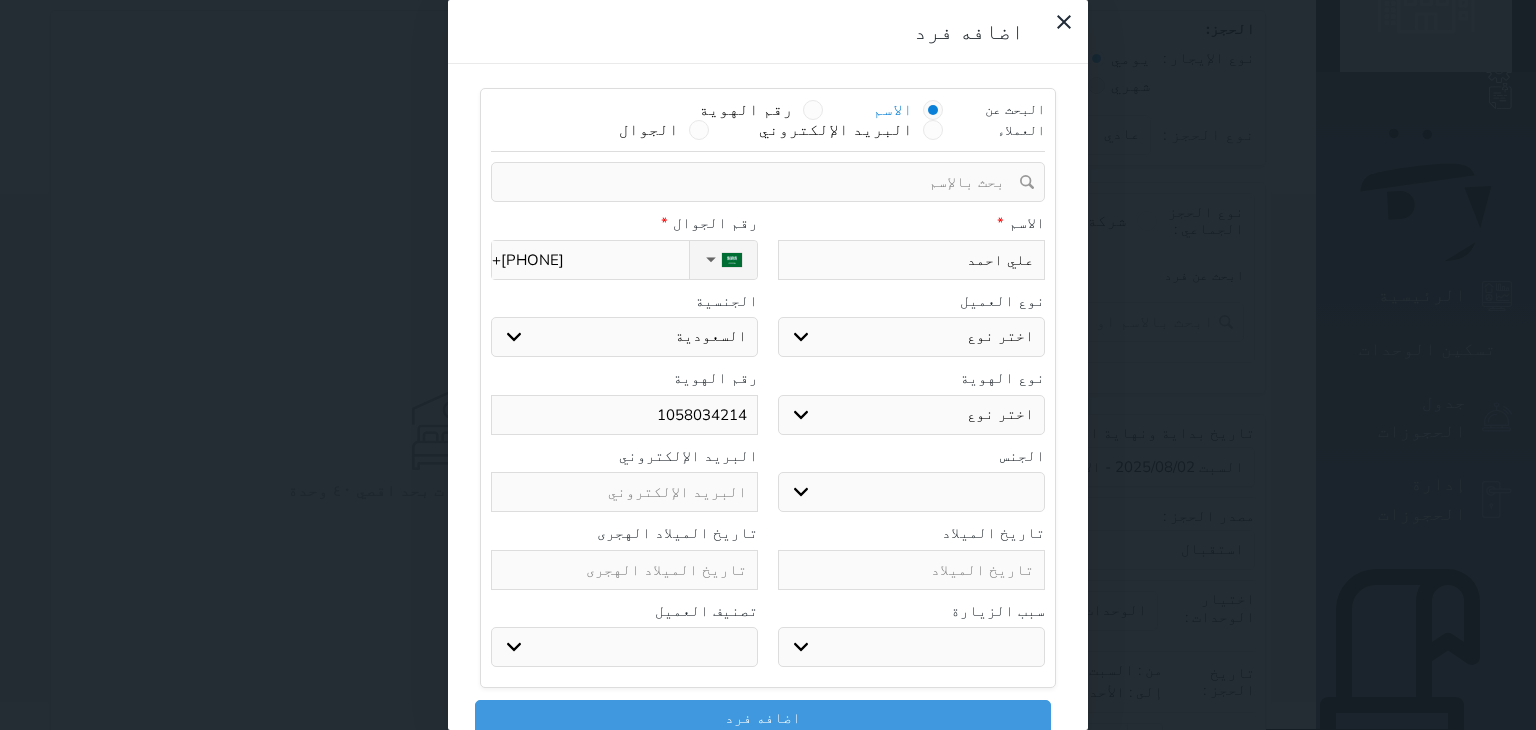 click on "اختر دولة
[COUNTRY]" at bounding box center (624, 337) 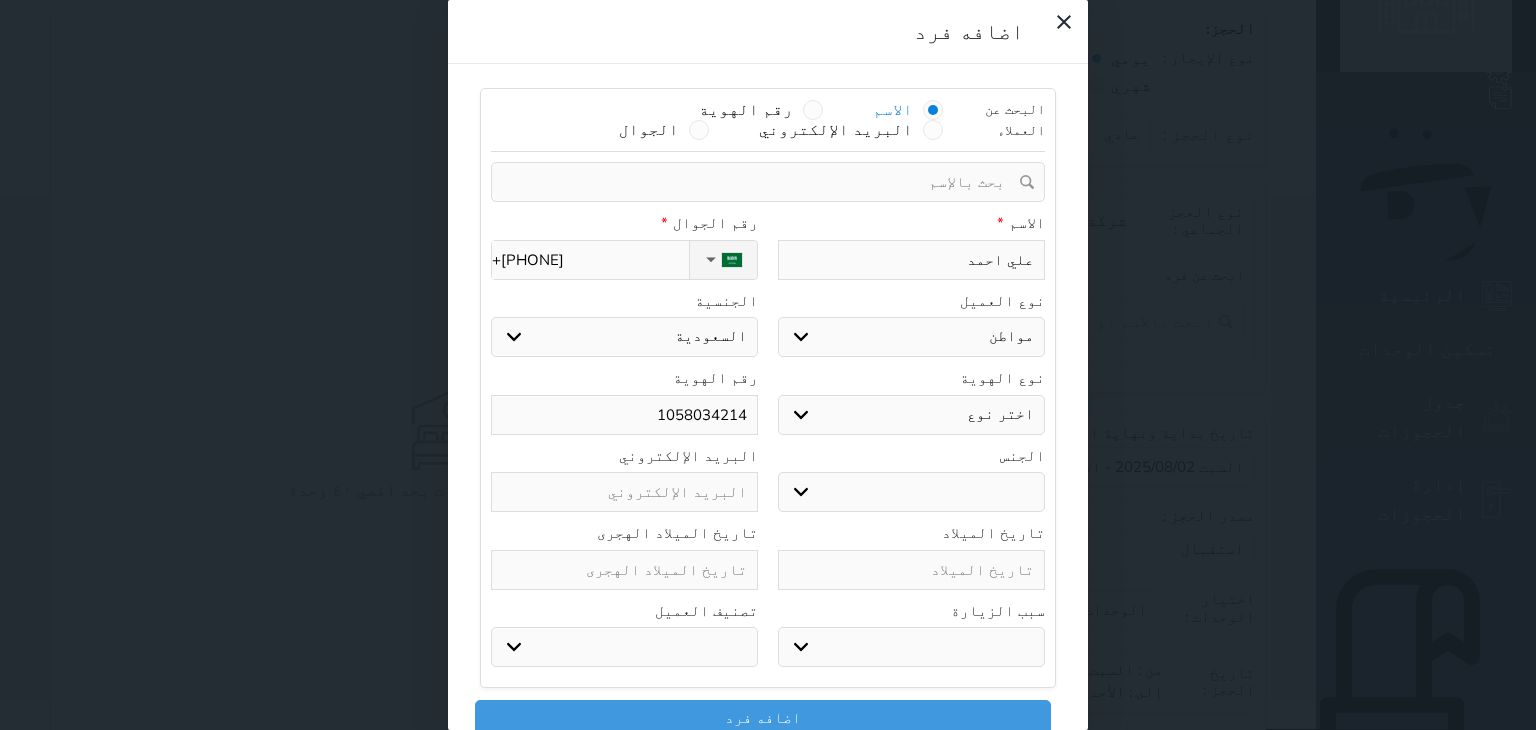 click on "اختر نوع   مواطن مواطن خليجي زائر مقيم" at bounding box center (911, 337) 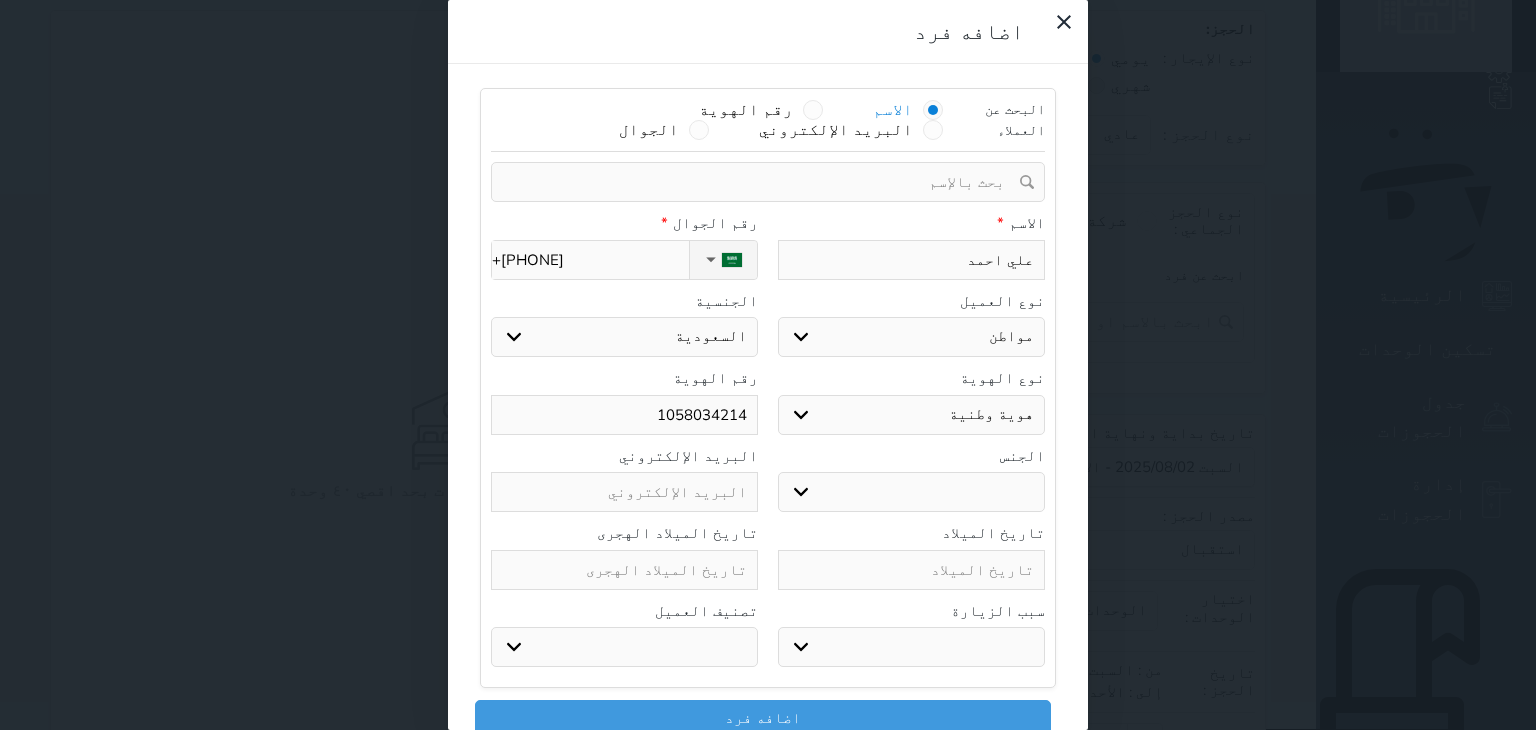 click on "اختر نوع   هوية وطنية هوية عائلية جواز السفر" at bounding box center [911, 415] 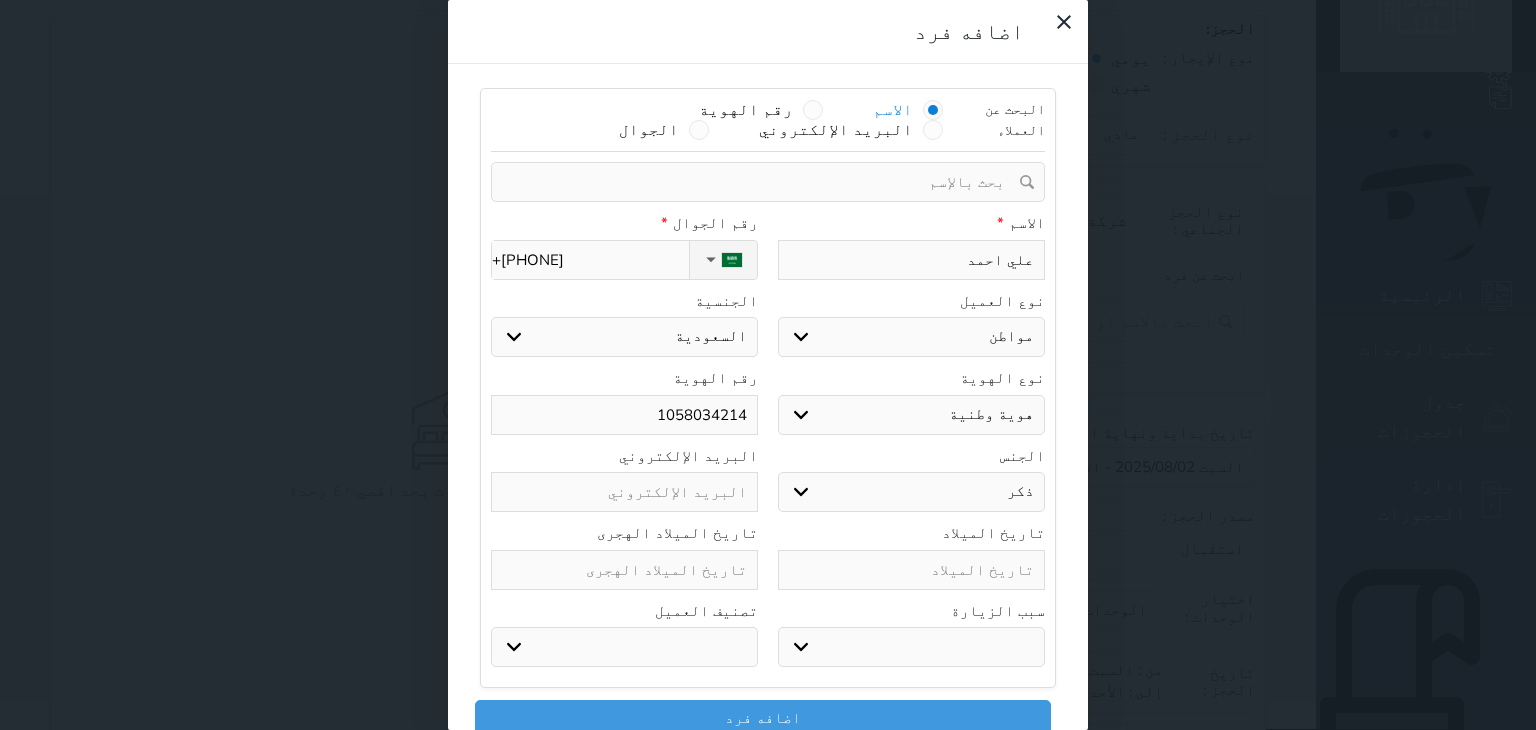 click on "ذكر   انثى" at bounding box center [911, 492] 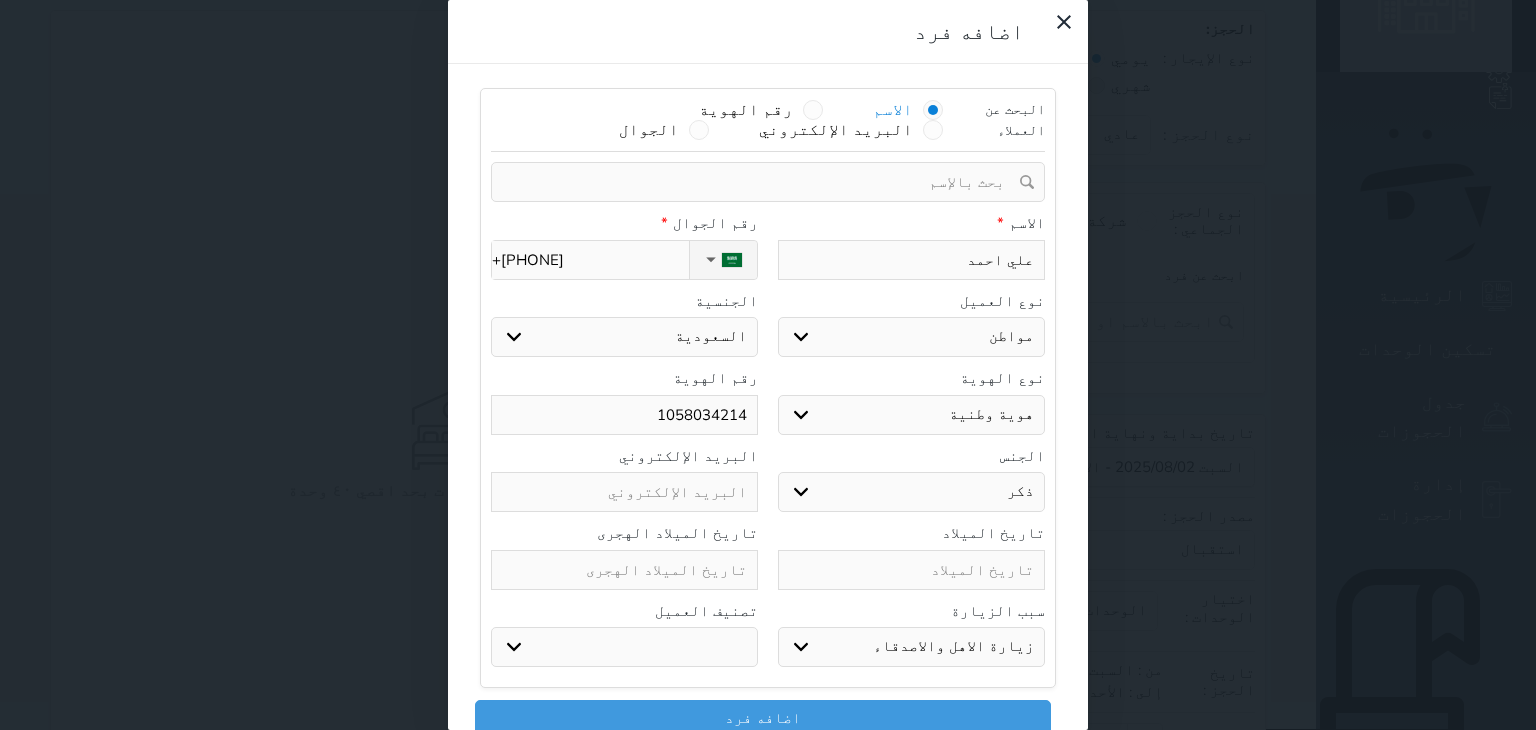click on "سياحة زيارة الاهل والاصدقاء زيارة دينية زيارة عمل زيارة رياضية زيارة ترفيهية أخرى موظف ديوان عمل نزيل حجر موظف وزارة الصحة" at bounding box center (911, 647) 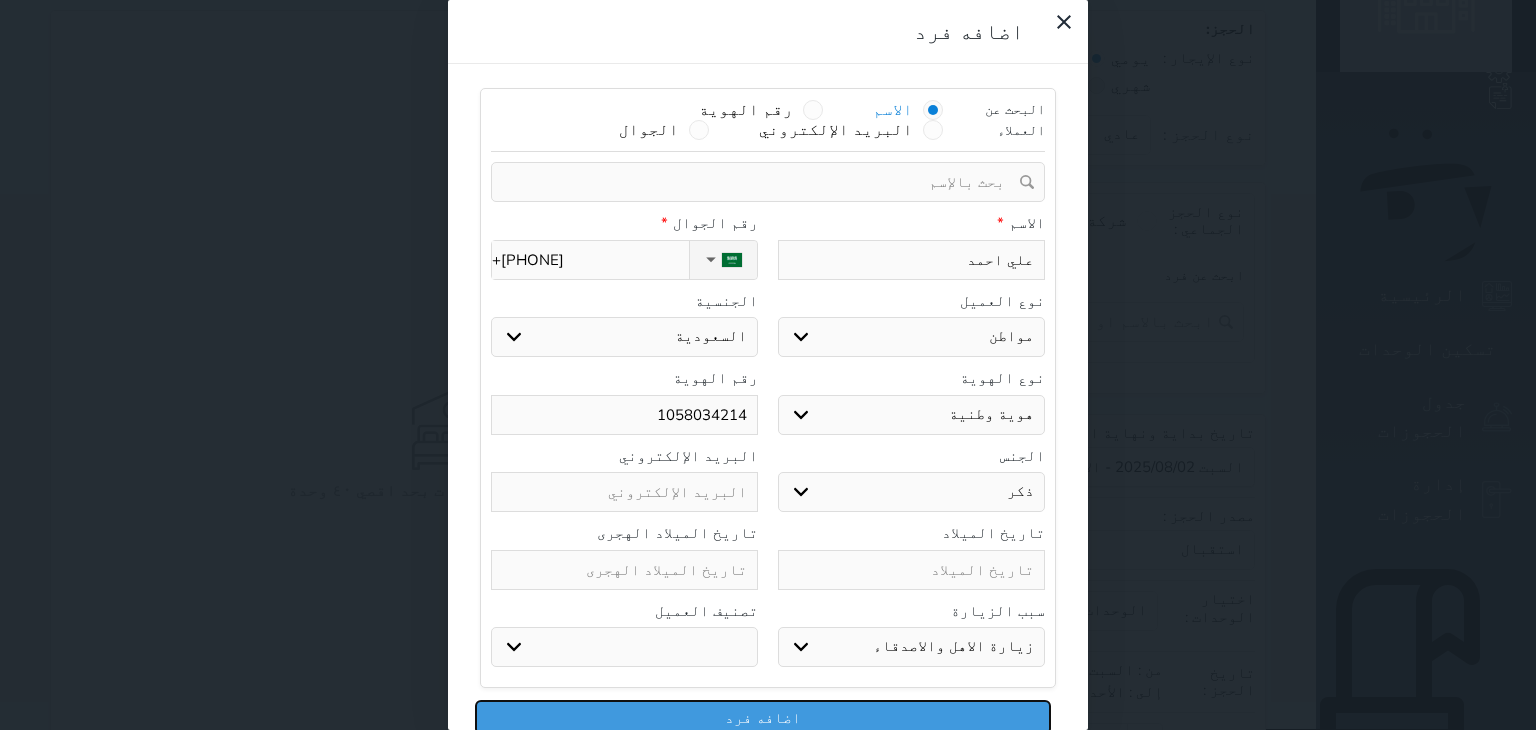 click on "اضافه فرد" at bounding box center (763, 717) 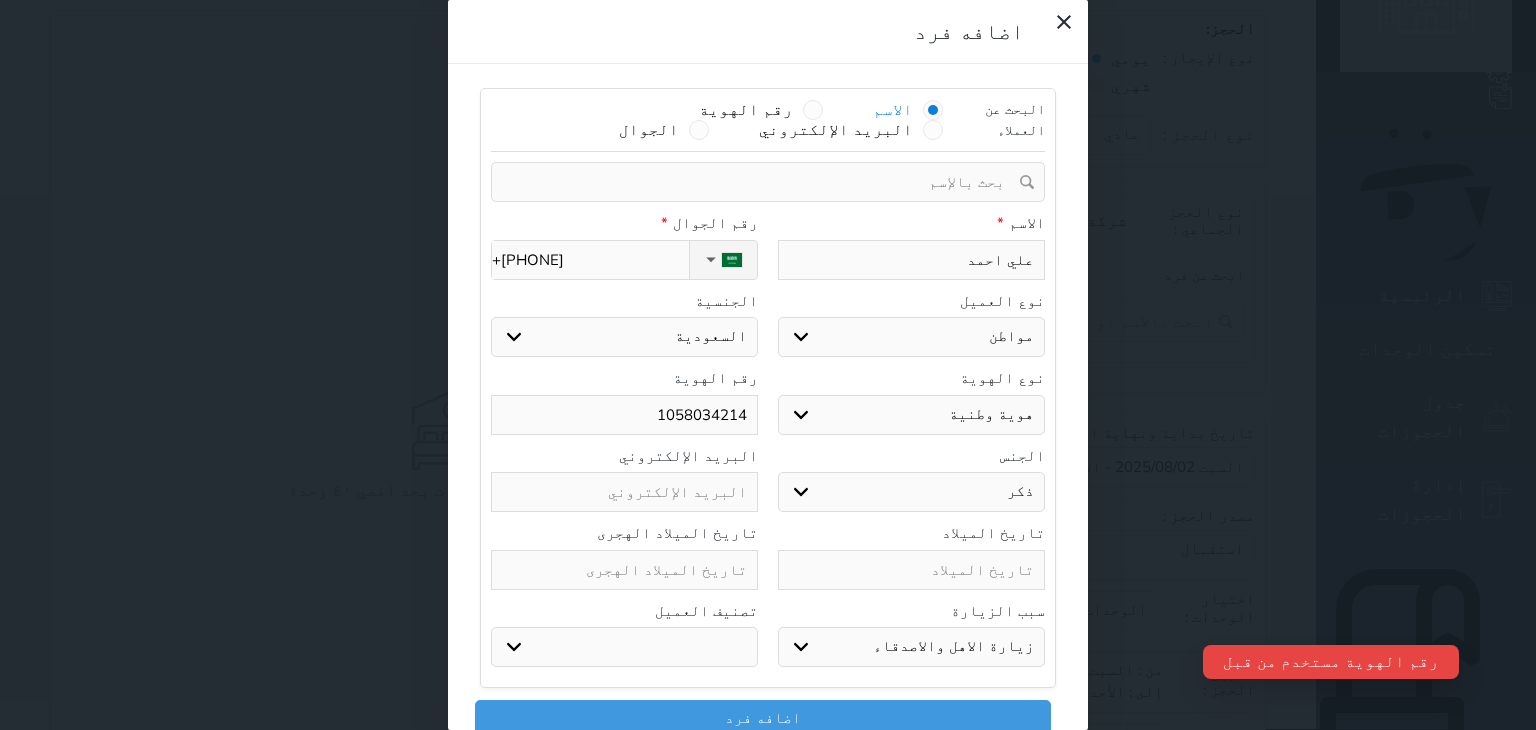 click on "1058034214" at bounding box center [624, 415] 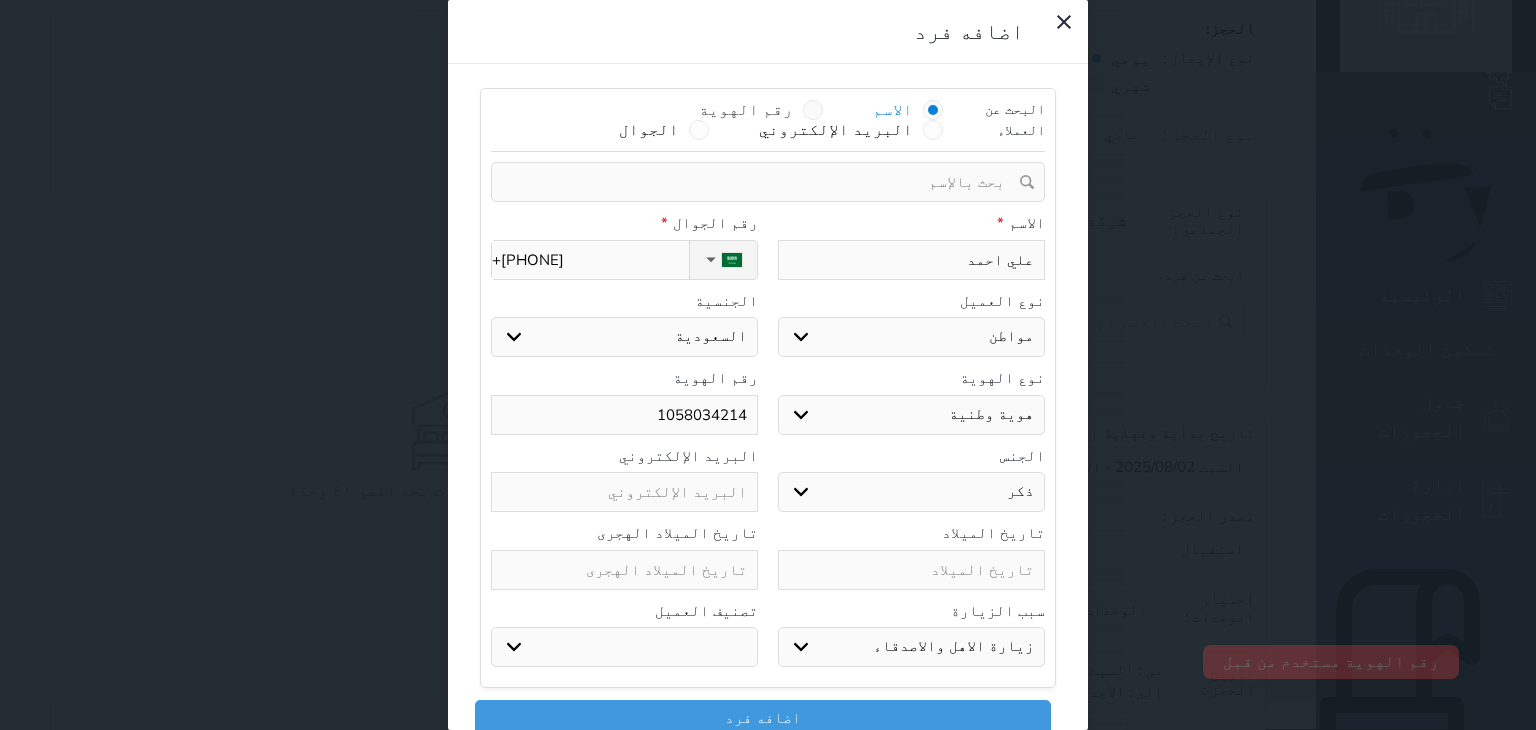 click on "رقم الهوية" at bounding box center (761, 110) 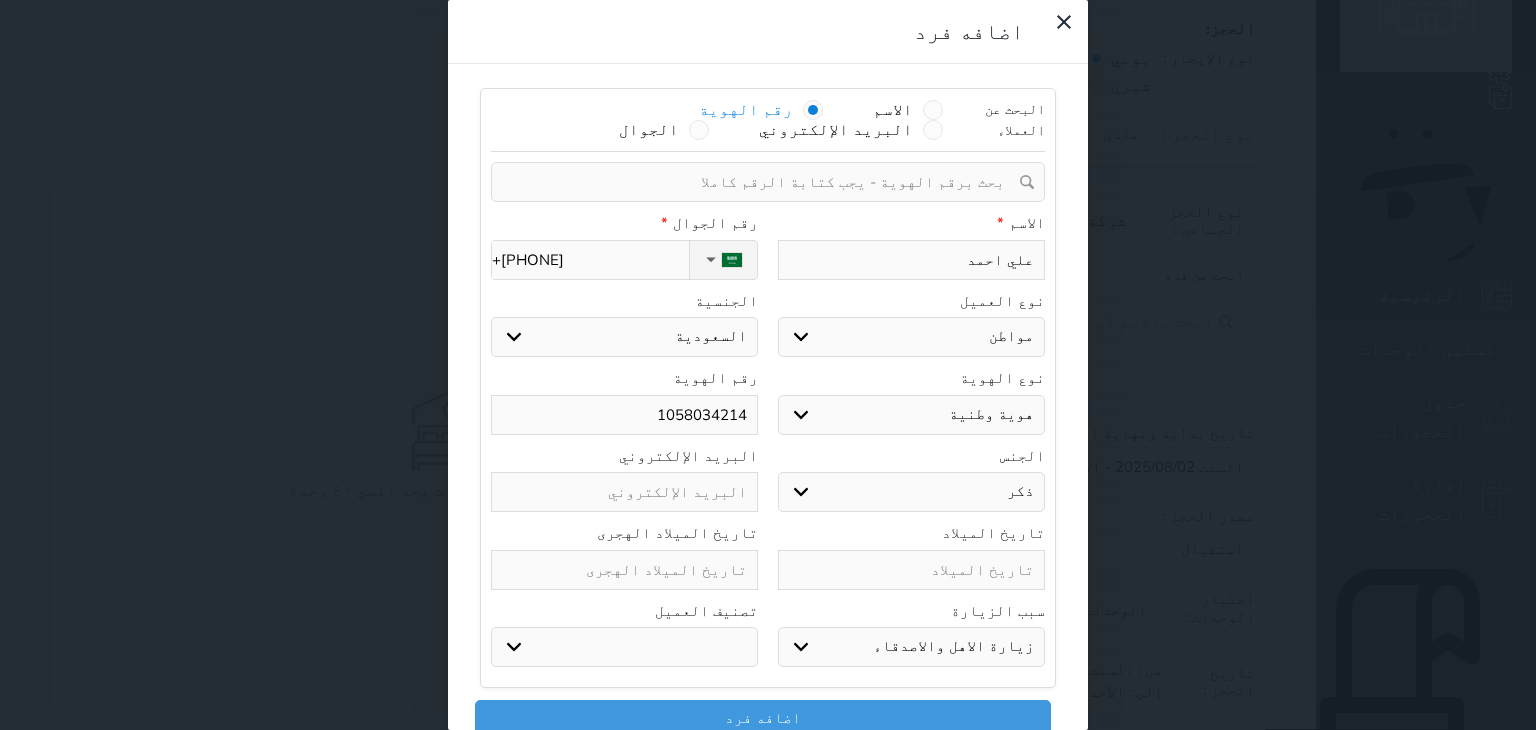 click at bounding box center (761, 182) 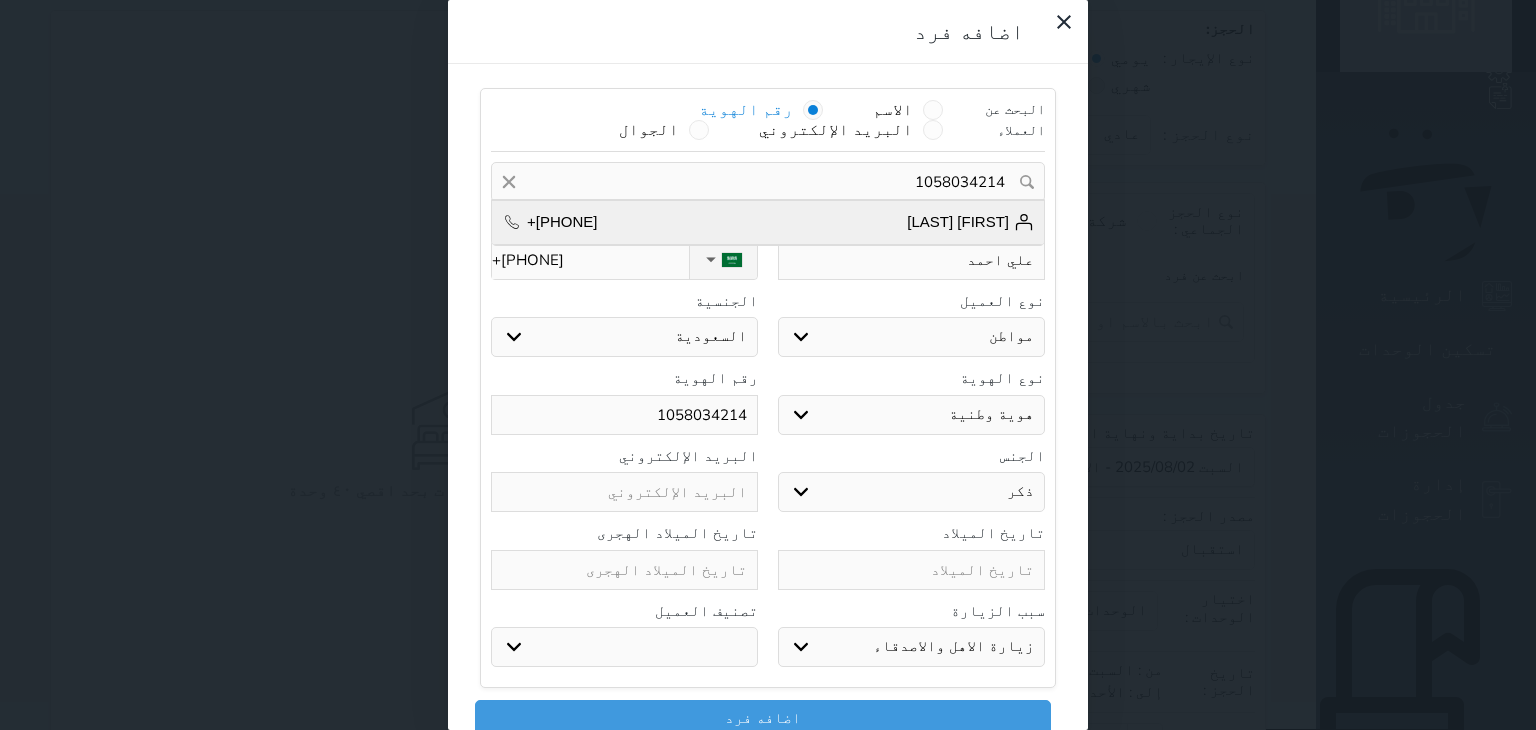 click on "[FIRST] [LAST]   +[PHONE]" at bounding box center [768, 222] 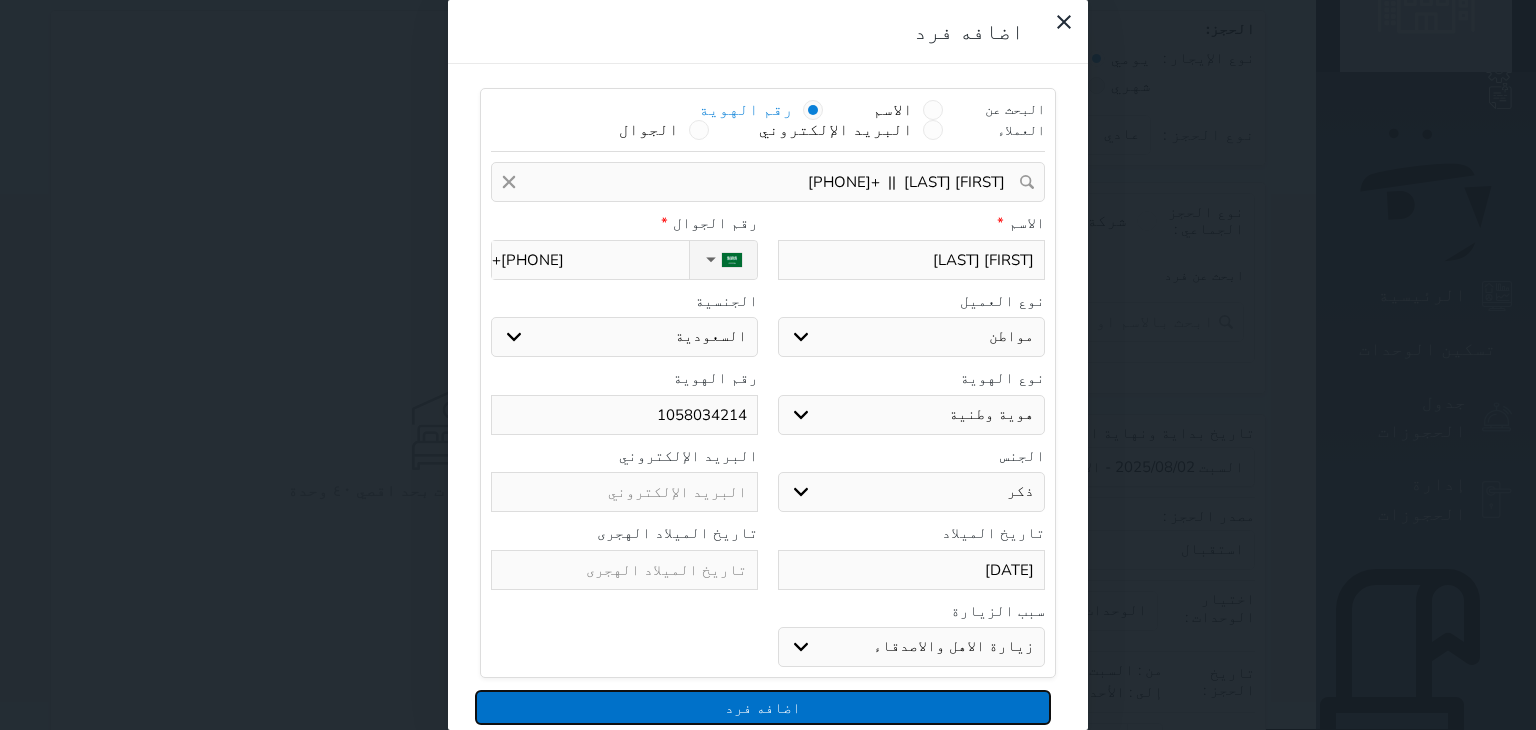 click on "اضافه فرد" at bounding box center [763, 707] 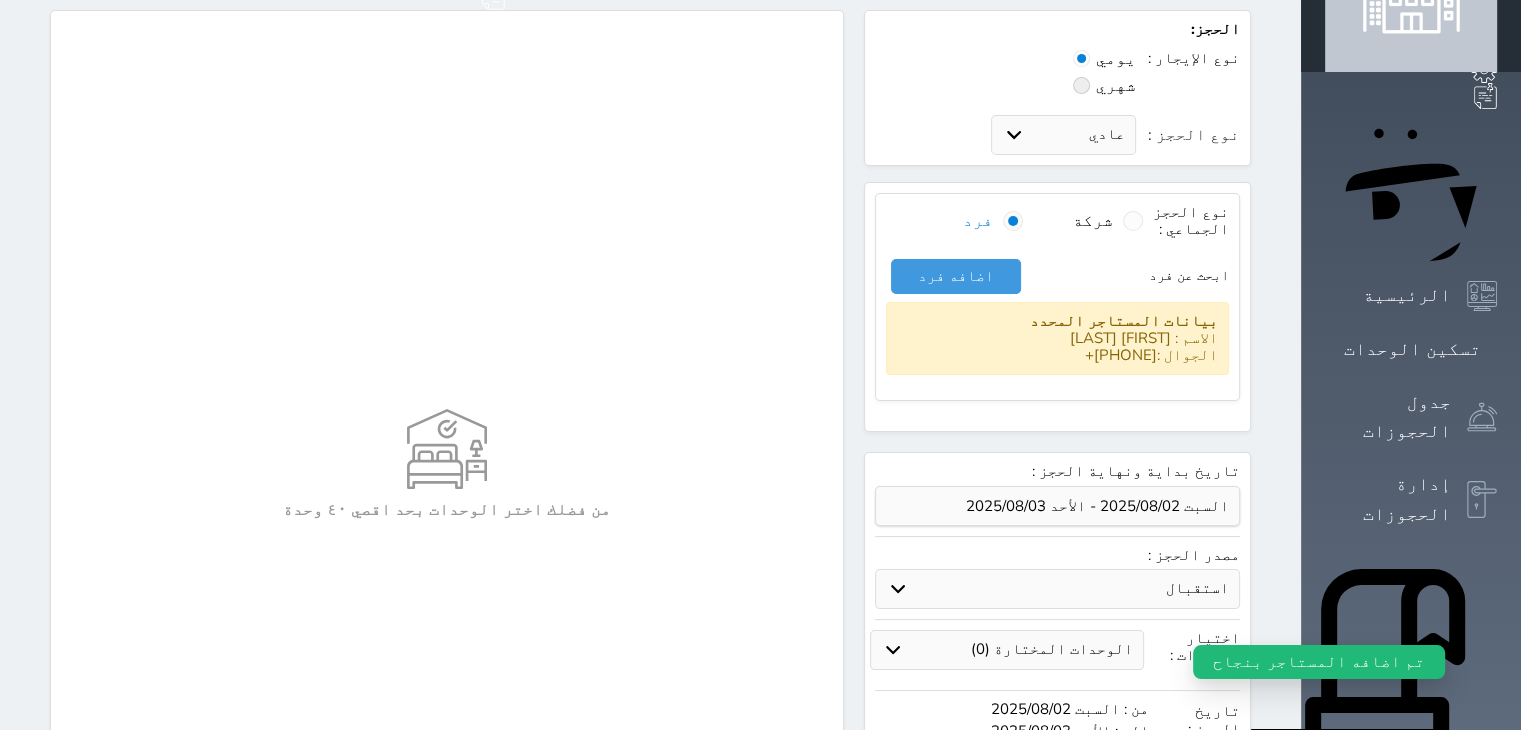 click on "بيانات المستاجر المحدد" at bounding box center (1057, 321) 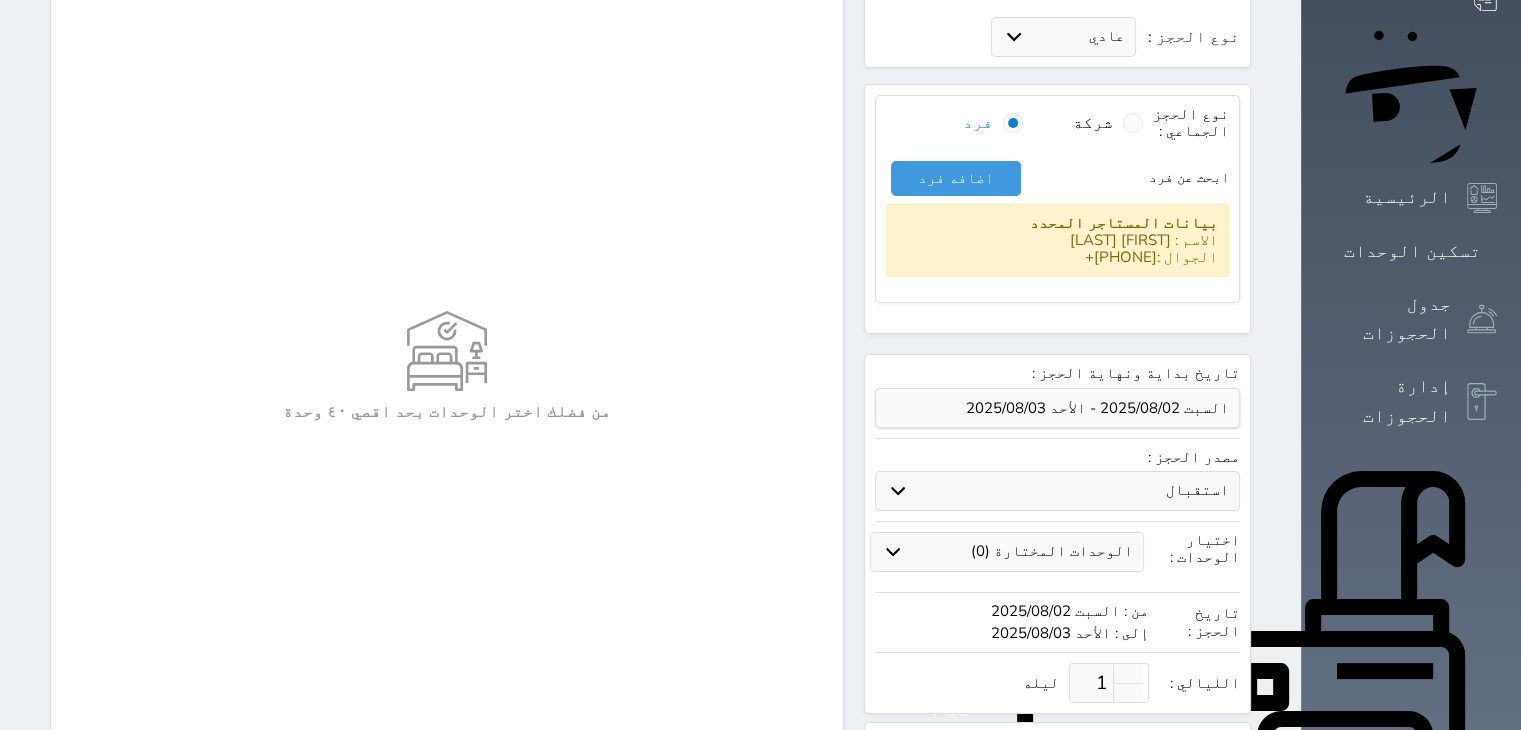 scroll, scrollTop: 500, scrollLeft: 0, axis: vertical 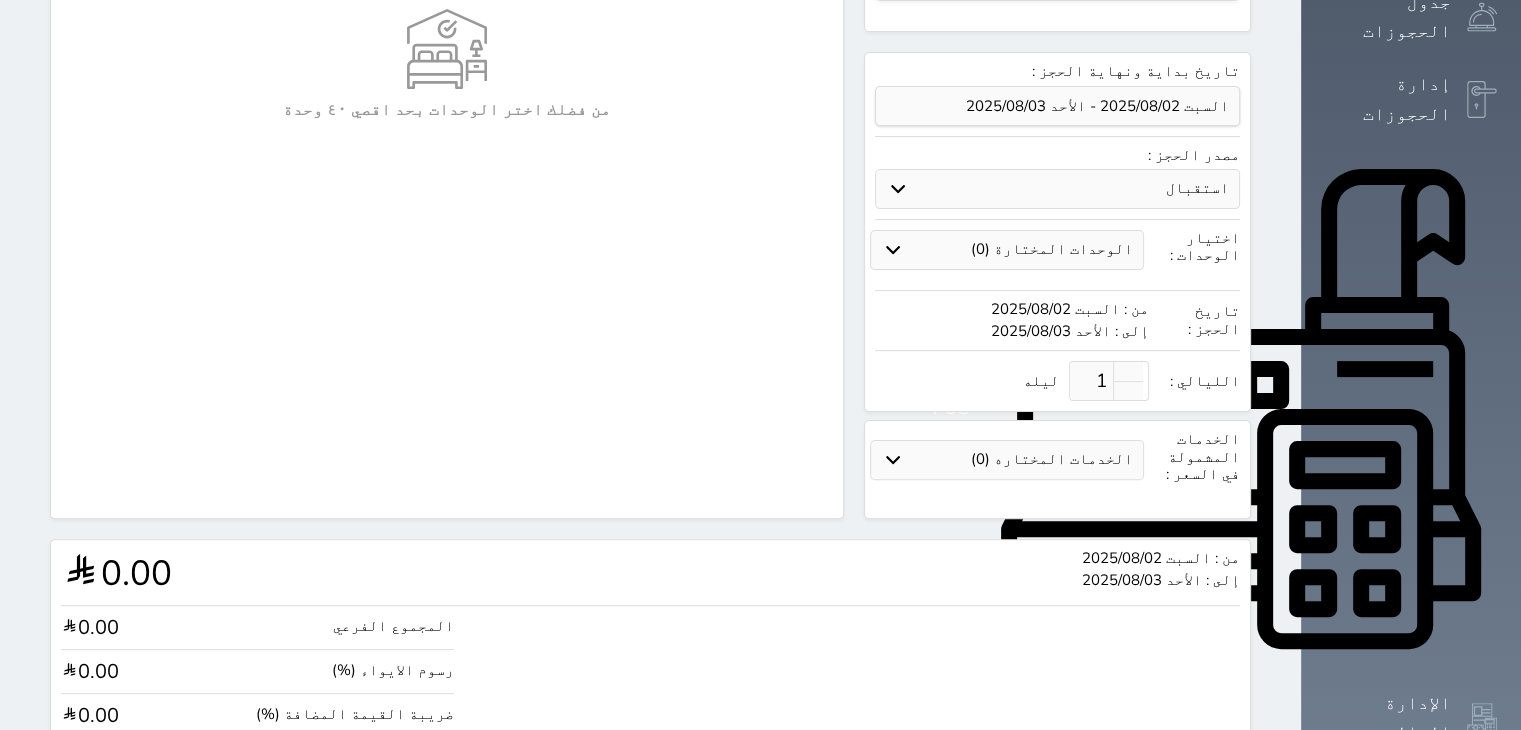 click on "استقبال الموقع الإلكتروني بوكينج المسافر اكسبيديا مواقع التواصل الإجتماعي اويو اخرى" at bounding box center (1057, 189) 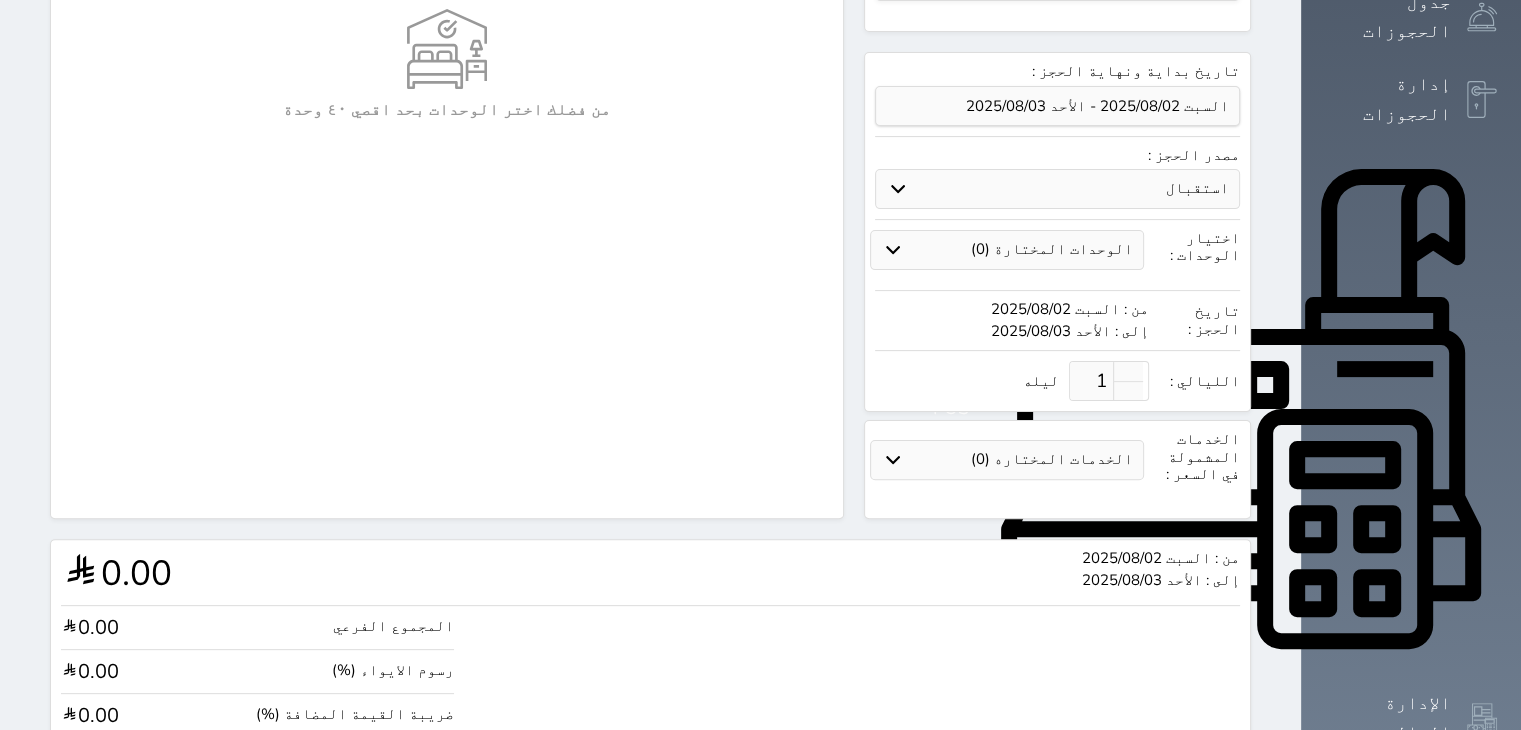 click on "استقبال الموقع الإلكتروني بوكينج المسافر اكسبيديا مواقع التواصل الإجتماعي اويو اخرى" at bounding box center (1057, 189) 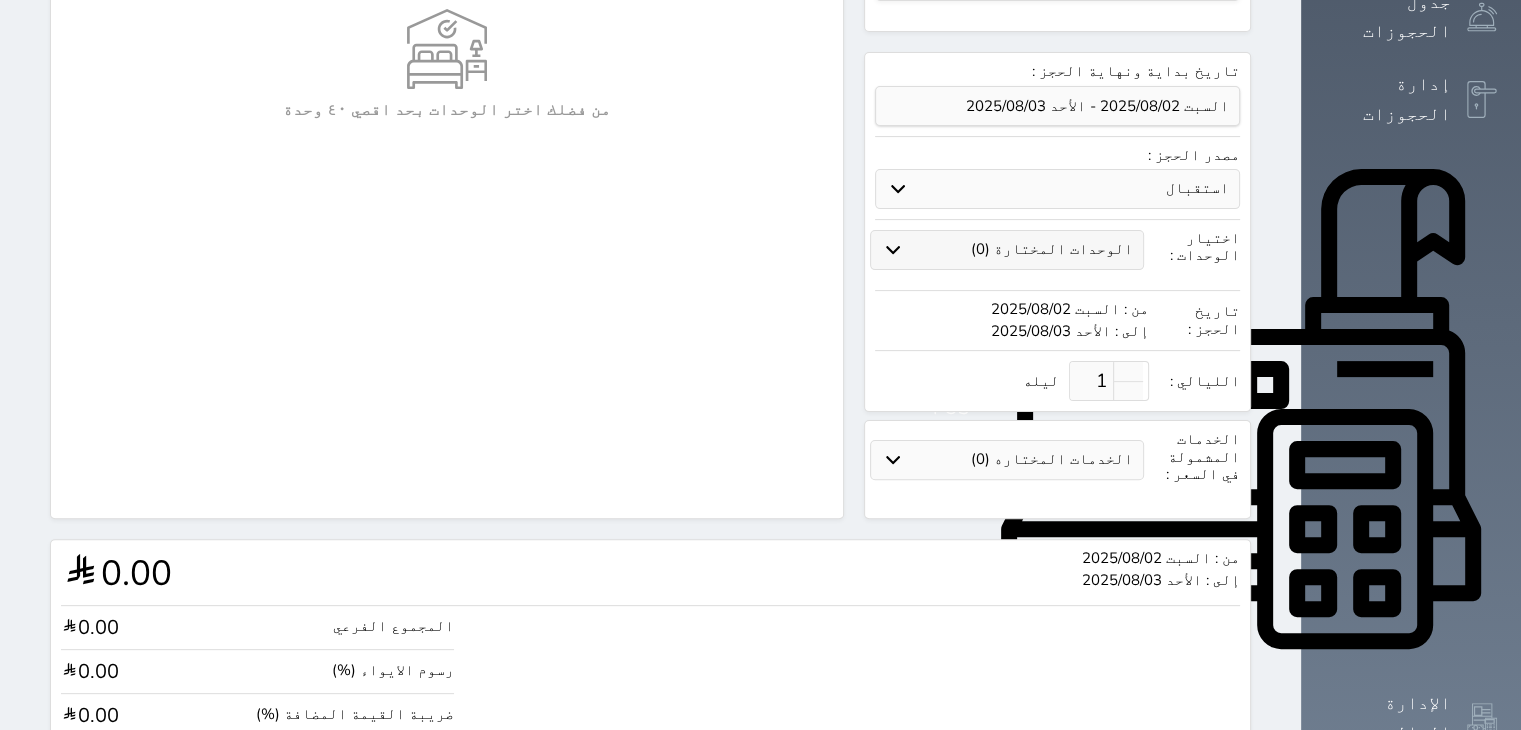 click on "الوحدات المختارة  (0)" at bounding box center (1052, 249) 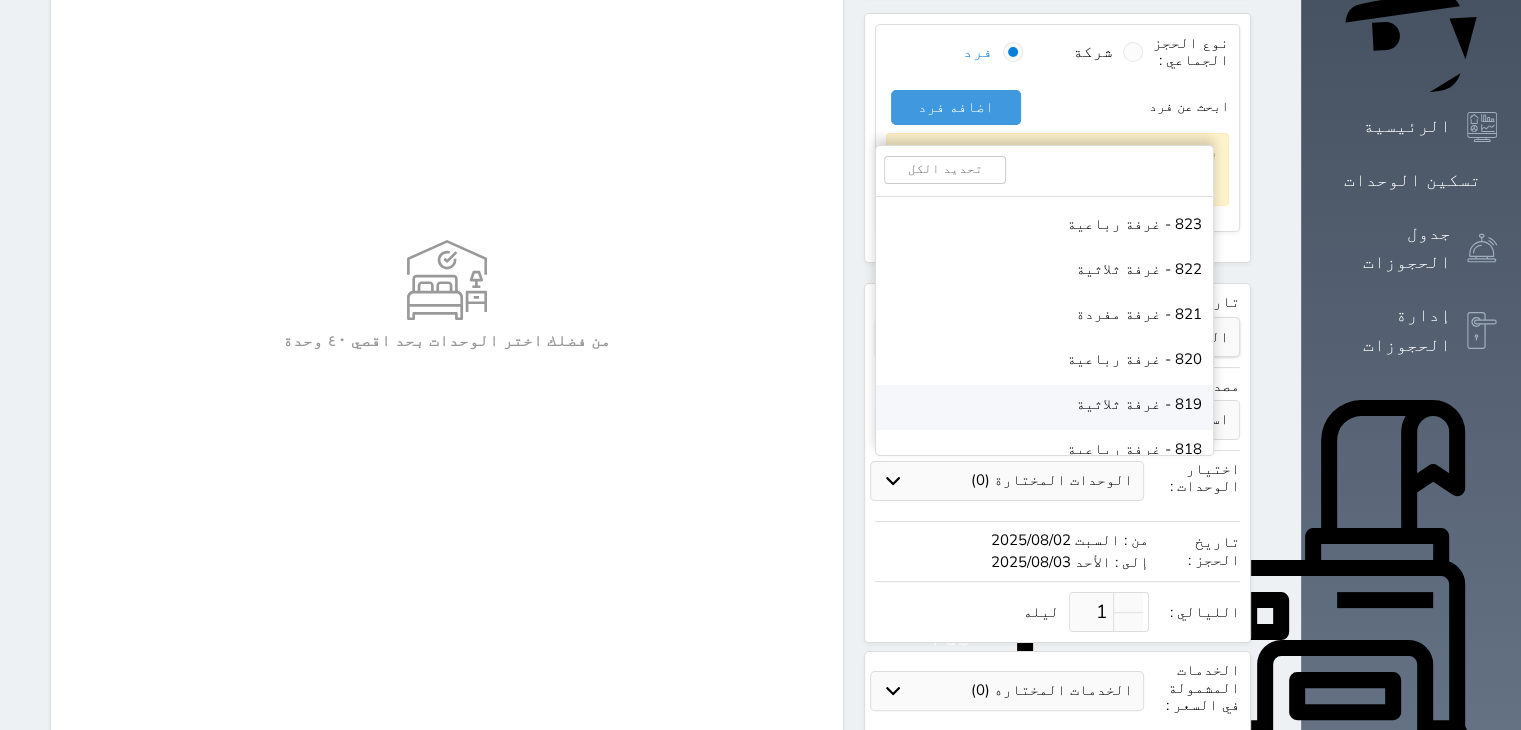 scroll, scrollTop: 0, scrollLeft: 0, axis: both 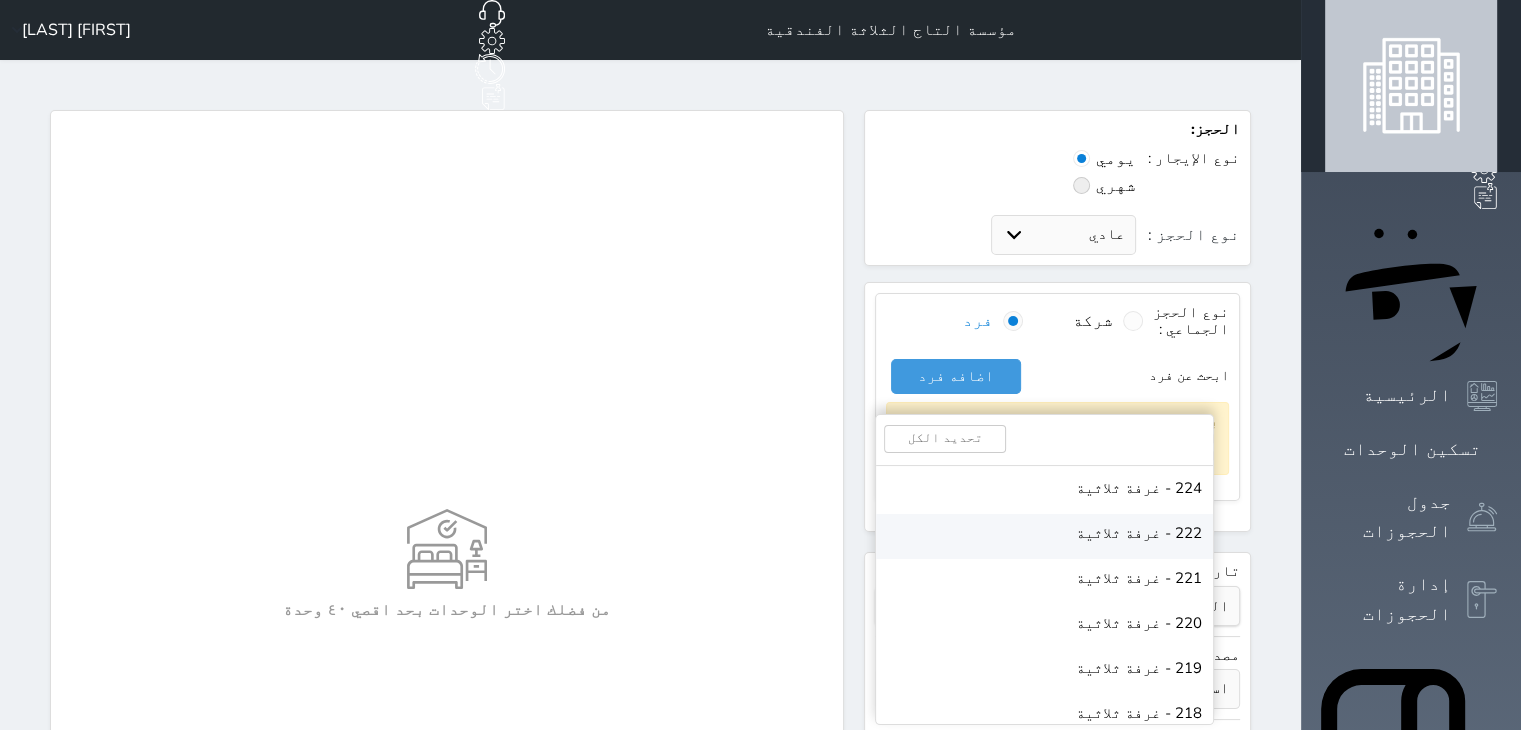click on "222 - غرفة ثلاثية" at bounding box center (1139, 533) 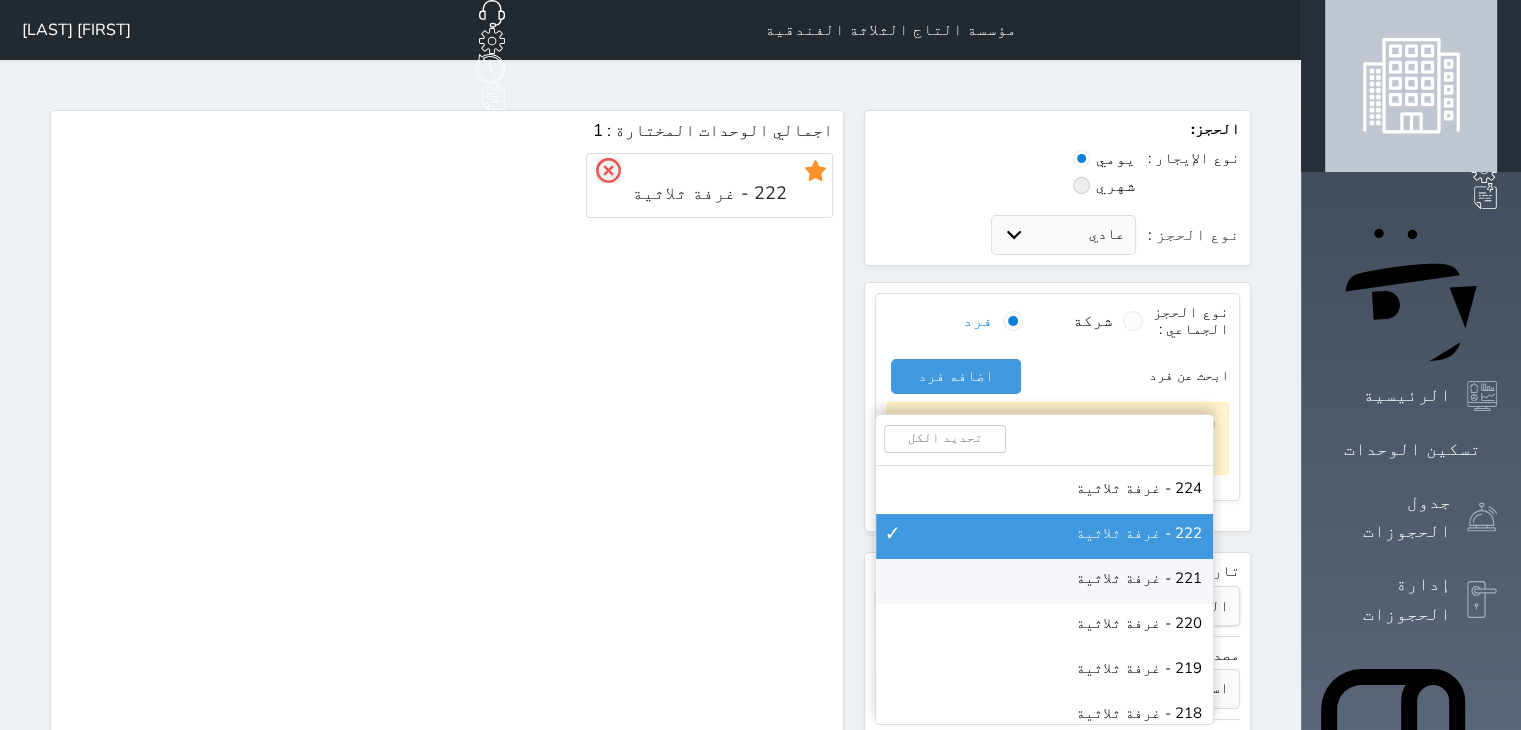click on "221 - غرفة ثلاثية" at bounding box center [1044, 581] 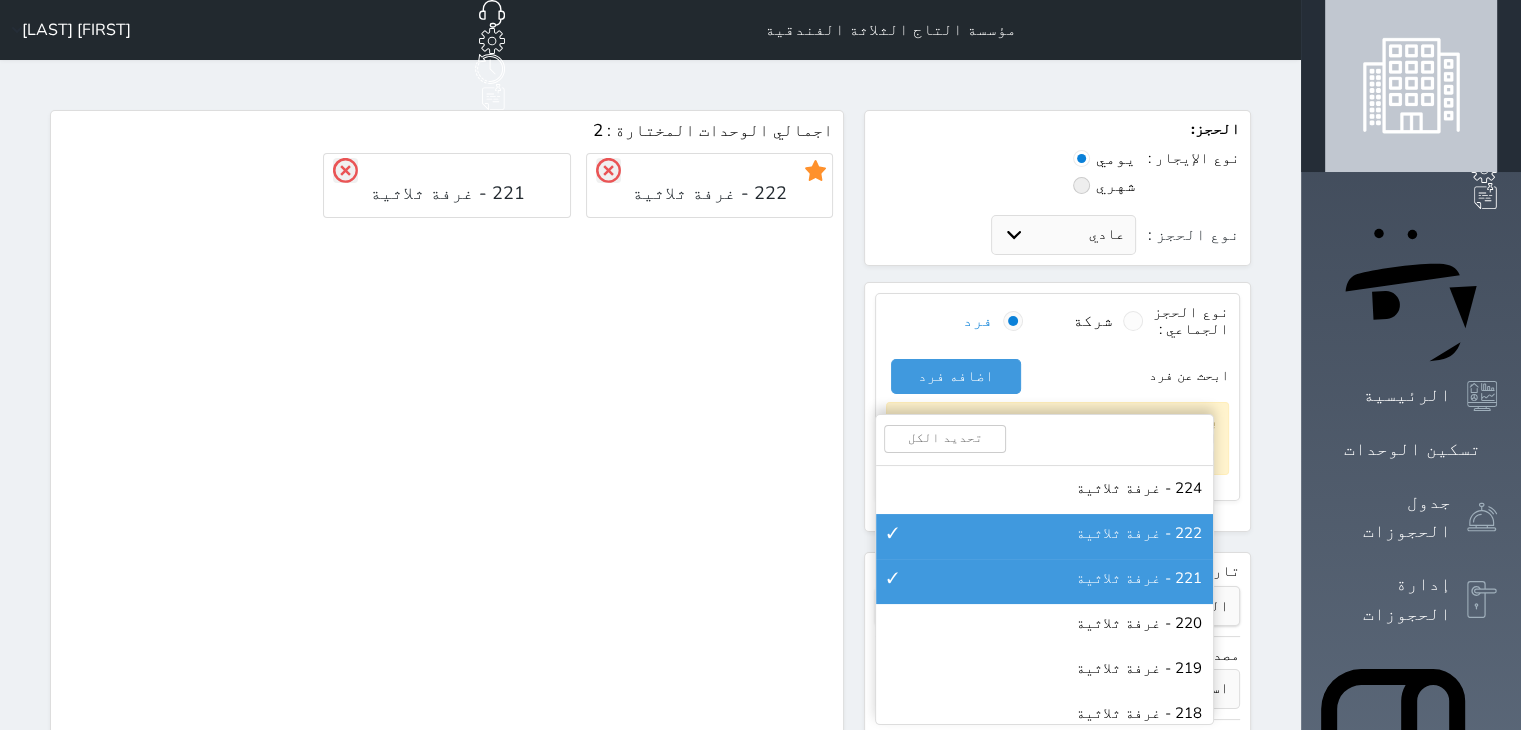 click on "نوع الحجز الجماعي :       شركة       فرد
ابحث عن فرد
اضافه فرد   بيانات المستاجر المحدد    الاسم : [FIRST] [LAST]    الجوال :  +[PHONE]           إضافة شركة                   اسم الشركة *   [FIRST] [LAST]   هاتف الشركة *   +[PHONE]   المدينة *     عنوان الشركة *     المسؤول *     هاتف الشخص المسؤل       ▼     Afghanistan (‫افغانستان‬‎)   +93   Albania (Shqipëri)   +355   Algeria (‫الجزائر‬‎)   +213   American Samoa   +1684   Andorra   +376   Angola   +244   Anguilla   +1264   Antigua and Barbuda   +1268   Argentina   +54   Armenia (Հայաստան)   +374   Aruba   +297   Australia   +61   Austria (Österreich)   +43   Azerbaijan (‫آذربایجان‬‎)   +994   Bahamas   +1242   Bahrain (‫البحرين‬‎)   +973     +880   Barbados   +1246     +375" at bounding box center [1057, 407] 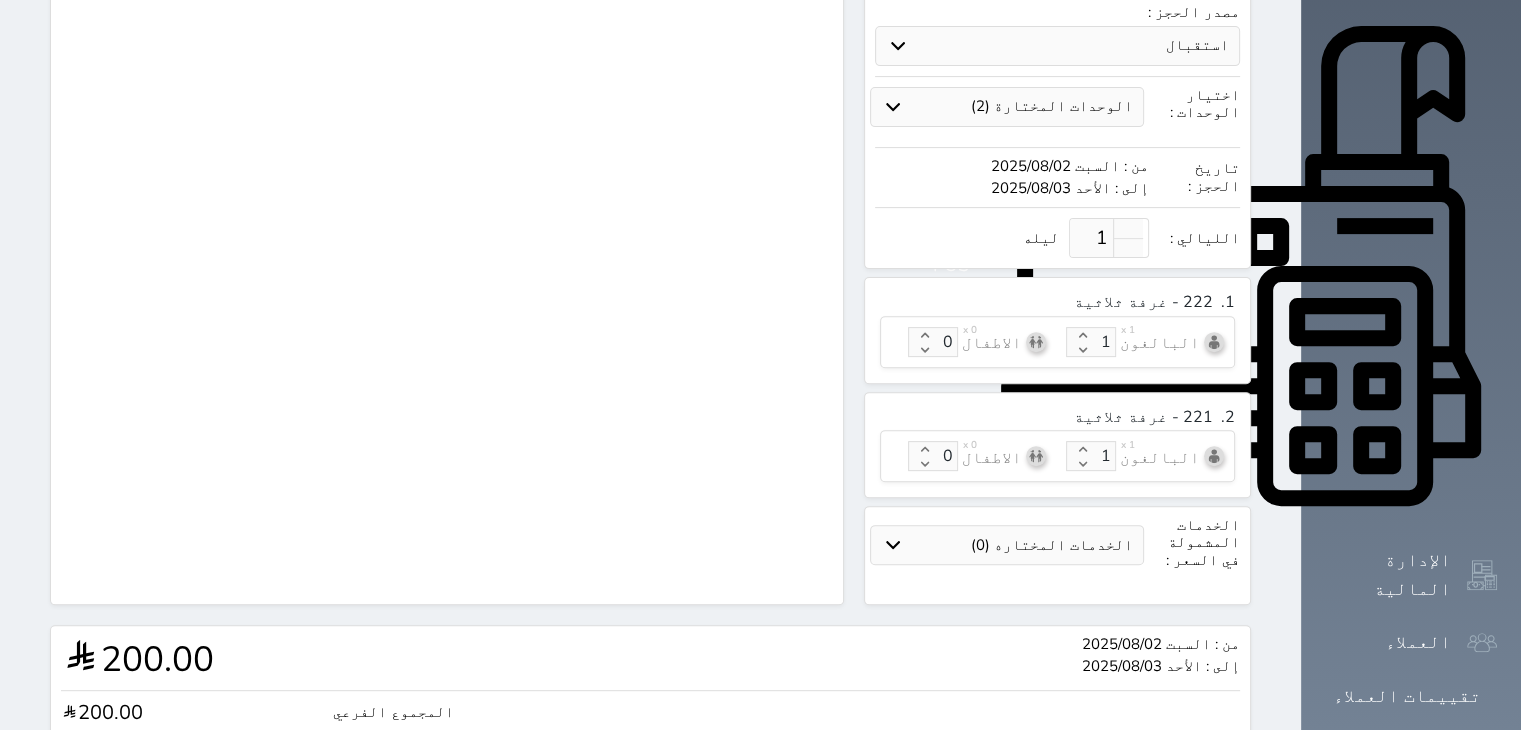 scroll, scrollTop: 816, scrollLeft: 0, axis: vertical 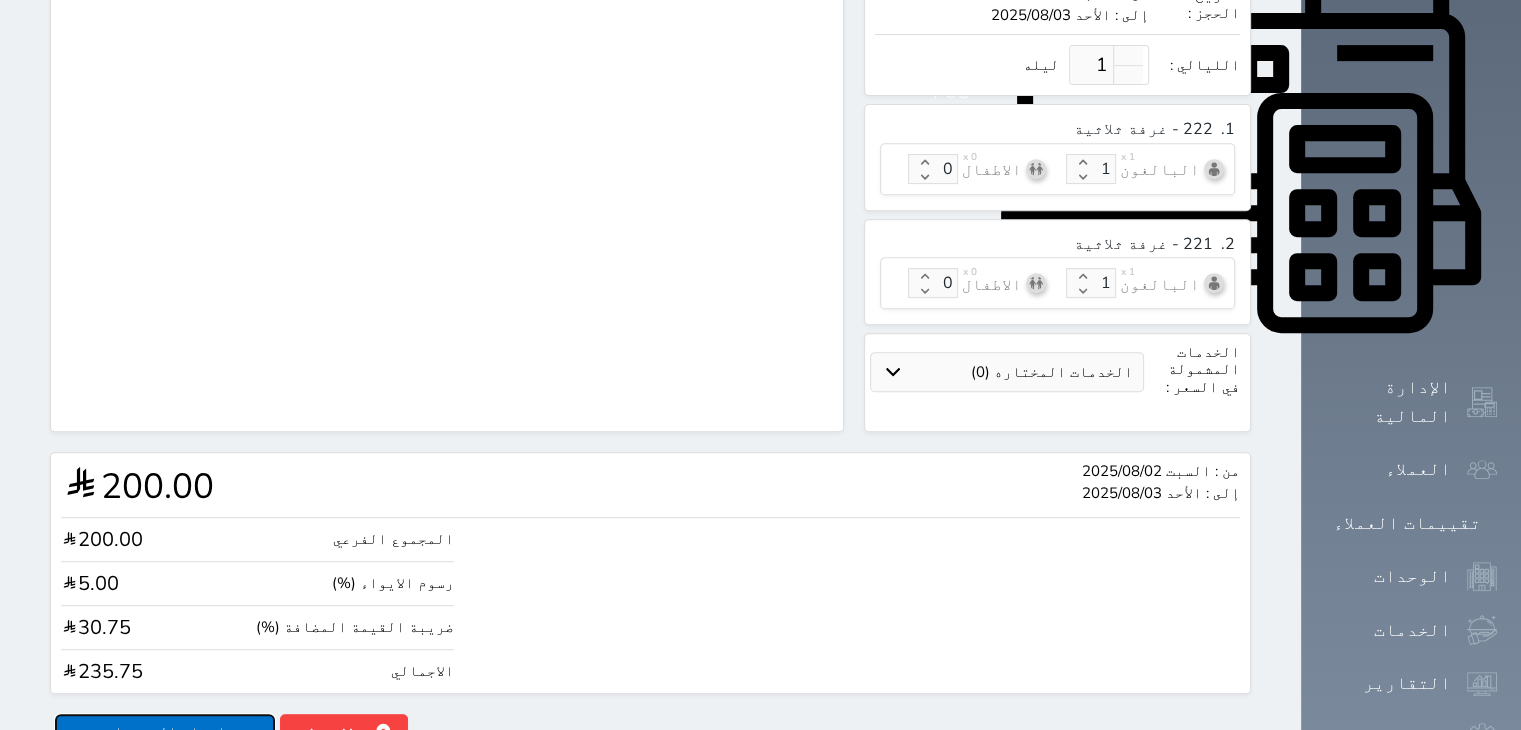 click on "انشاء الحجوزات" at bounding box center [165, 731] 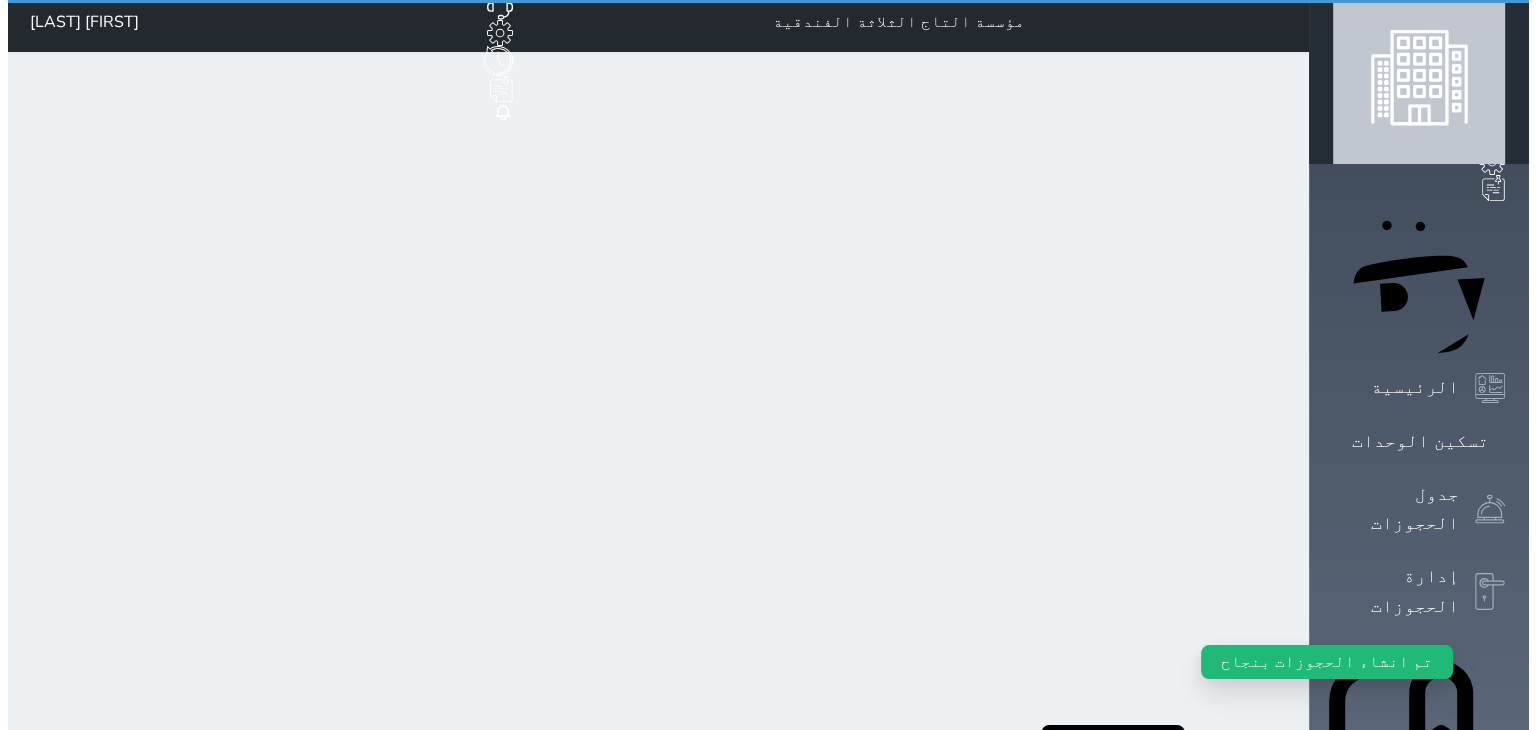 scroll, scrollTop: 0, scrollLeft: 0, axis: both 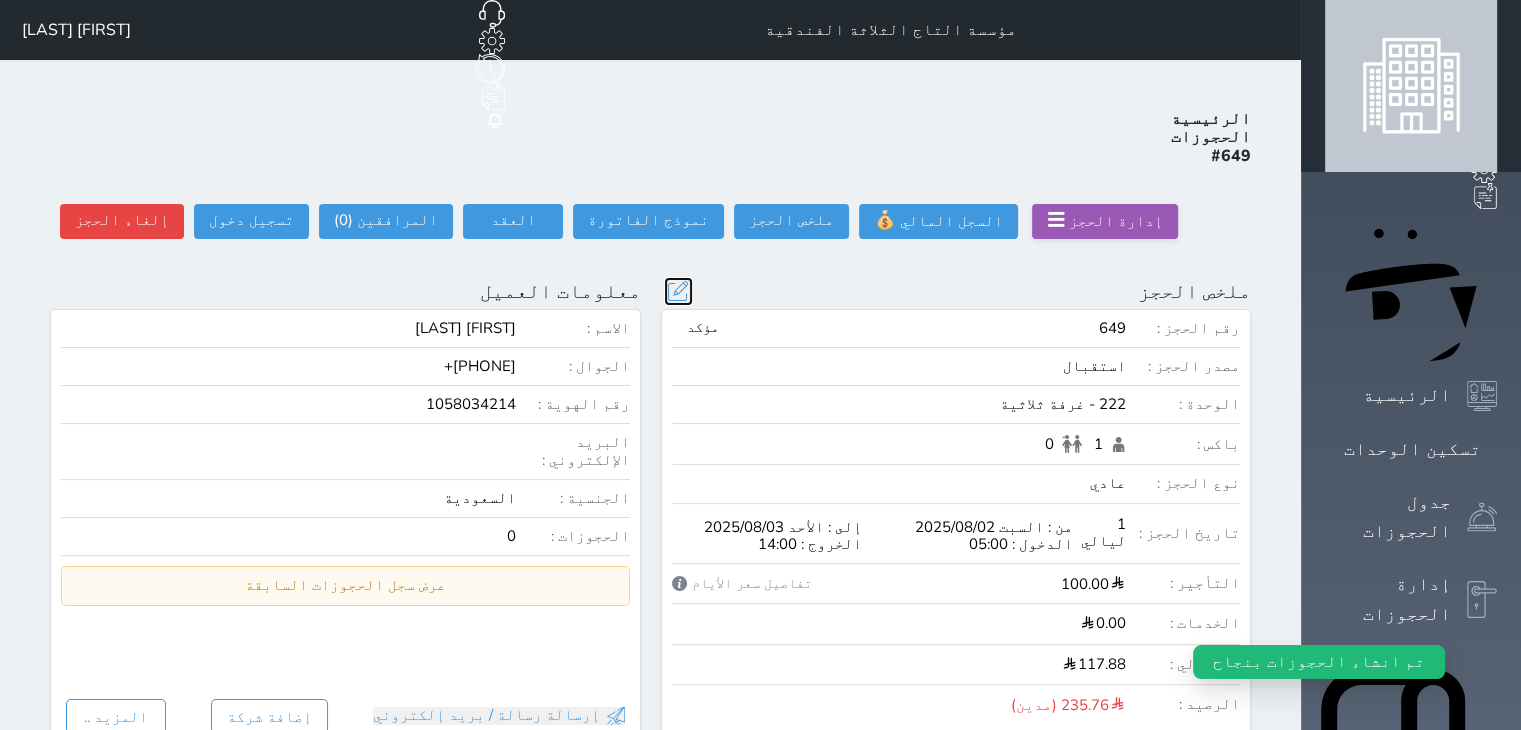 click at bounding box center [678, 291] 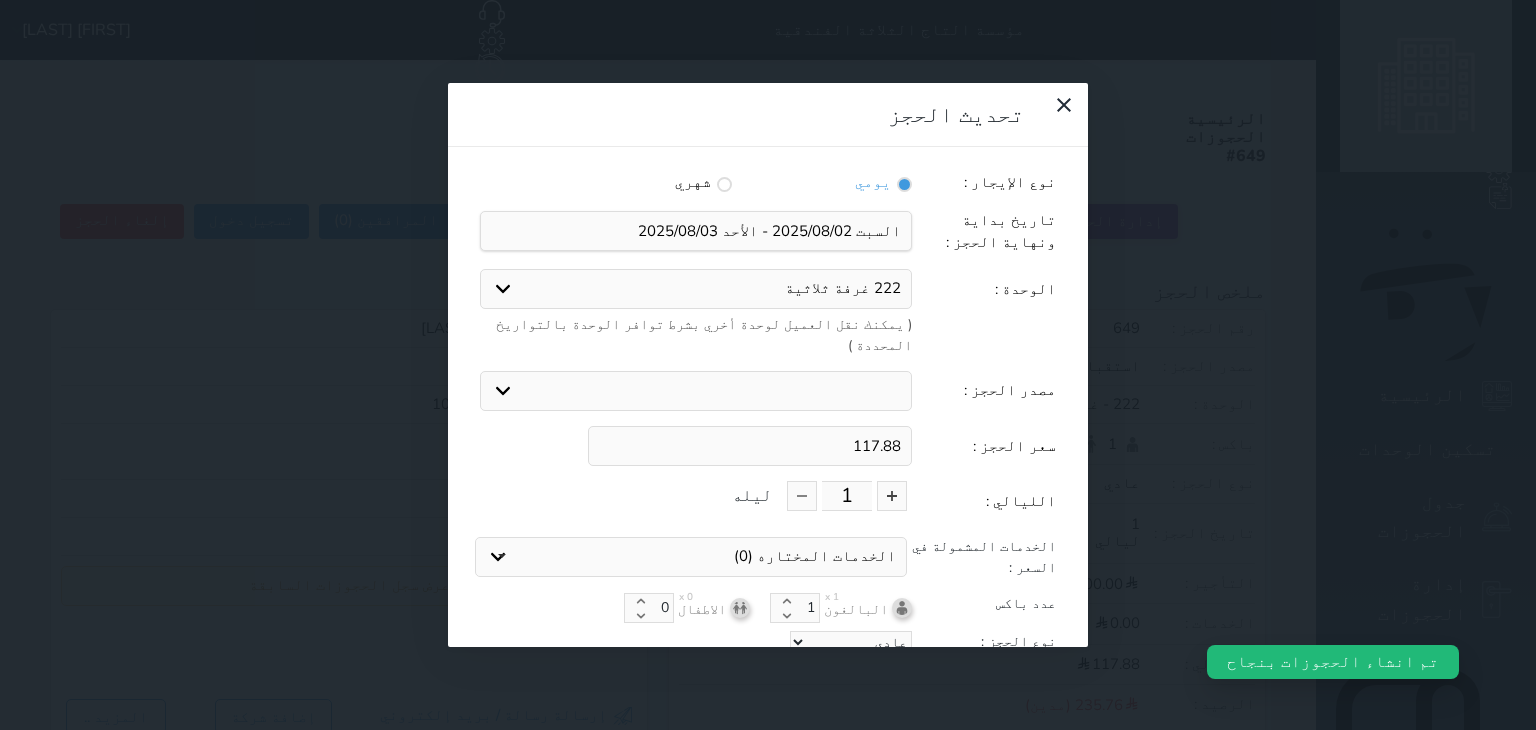 click on "117.88" at bounding box center (750, 446) 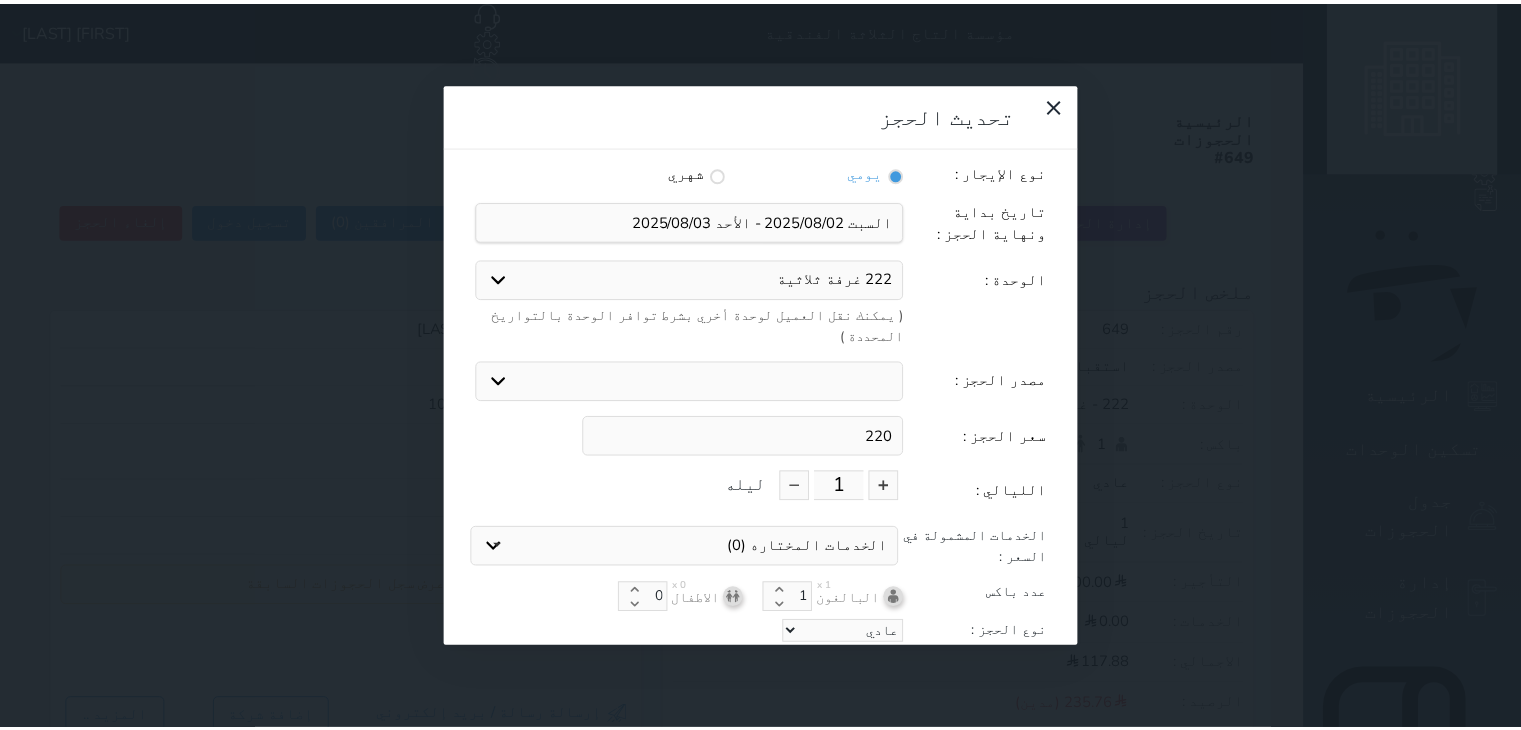 scroll, scrollTop: 44, scrollLeft: 0, axis: vertical 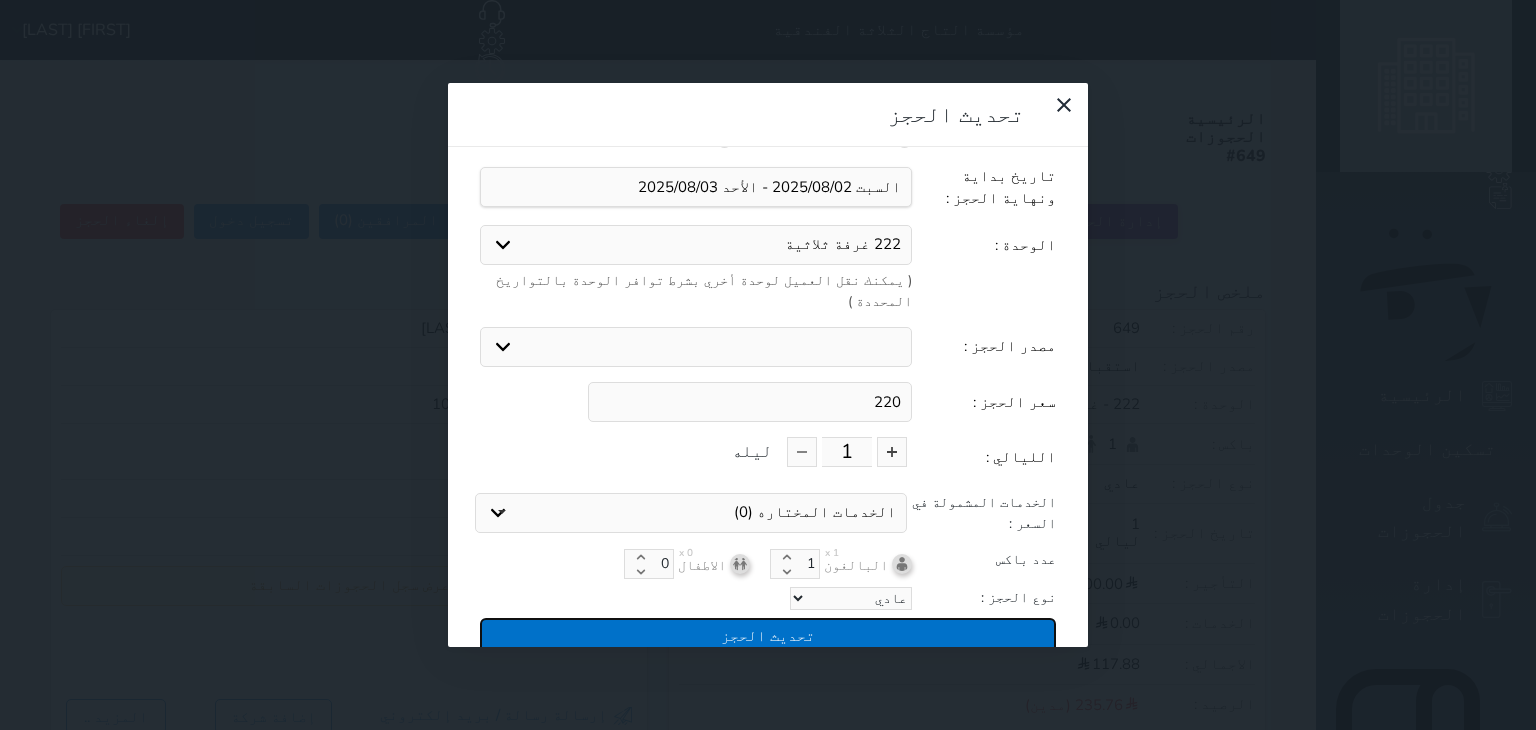 click on "تحديث الحجز" at bounding box center (768, 635) 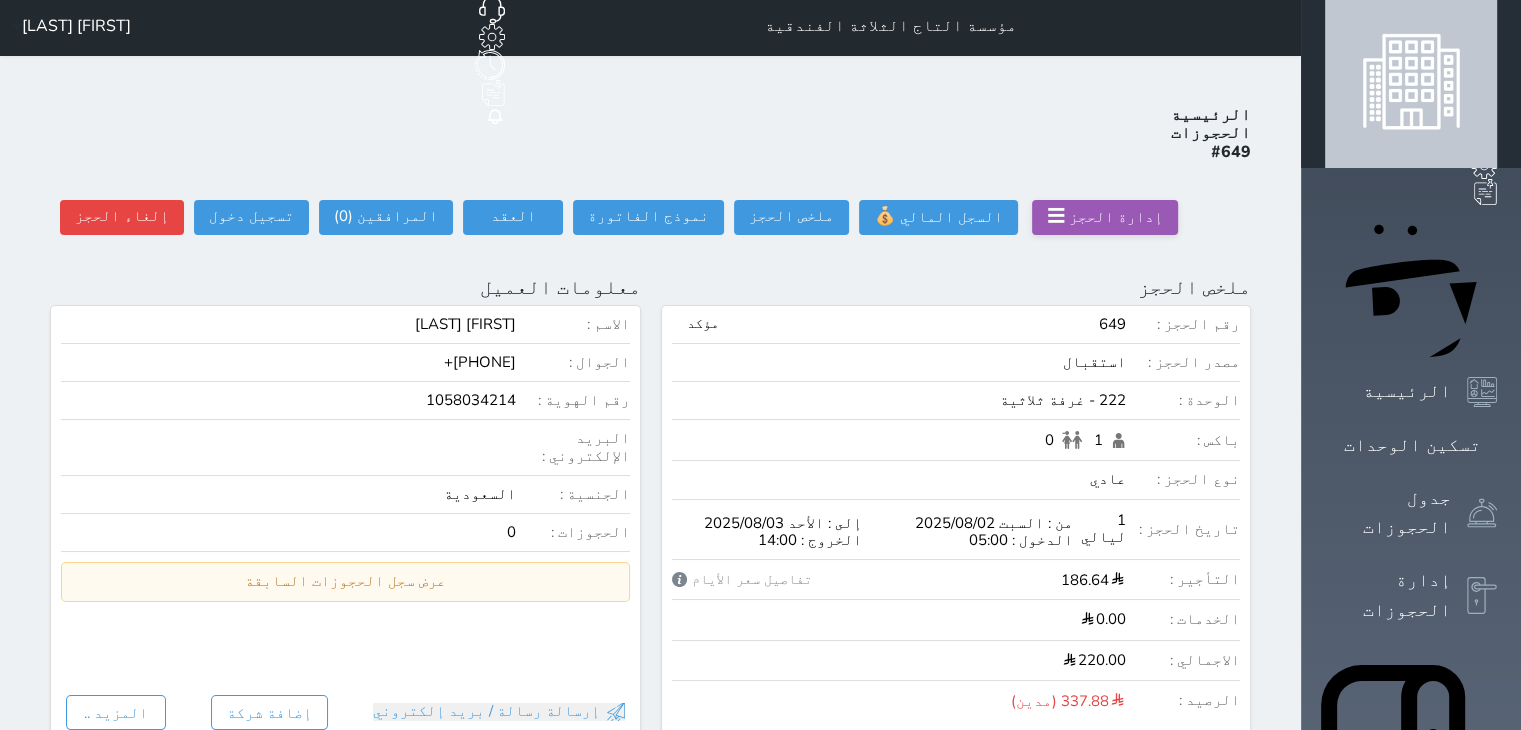 scroll, scrollTop: 0, scrollLeft: 0, axis: both 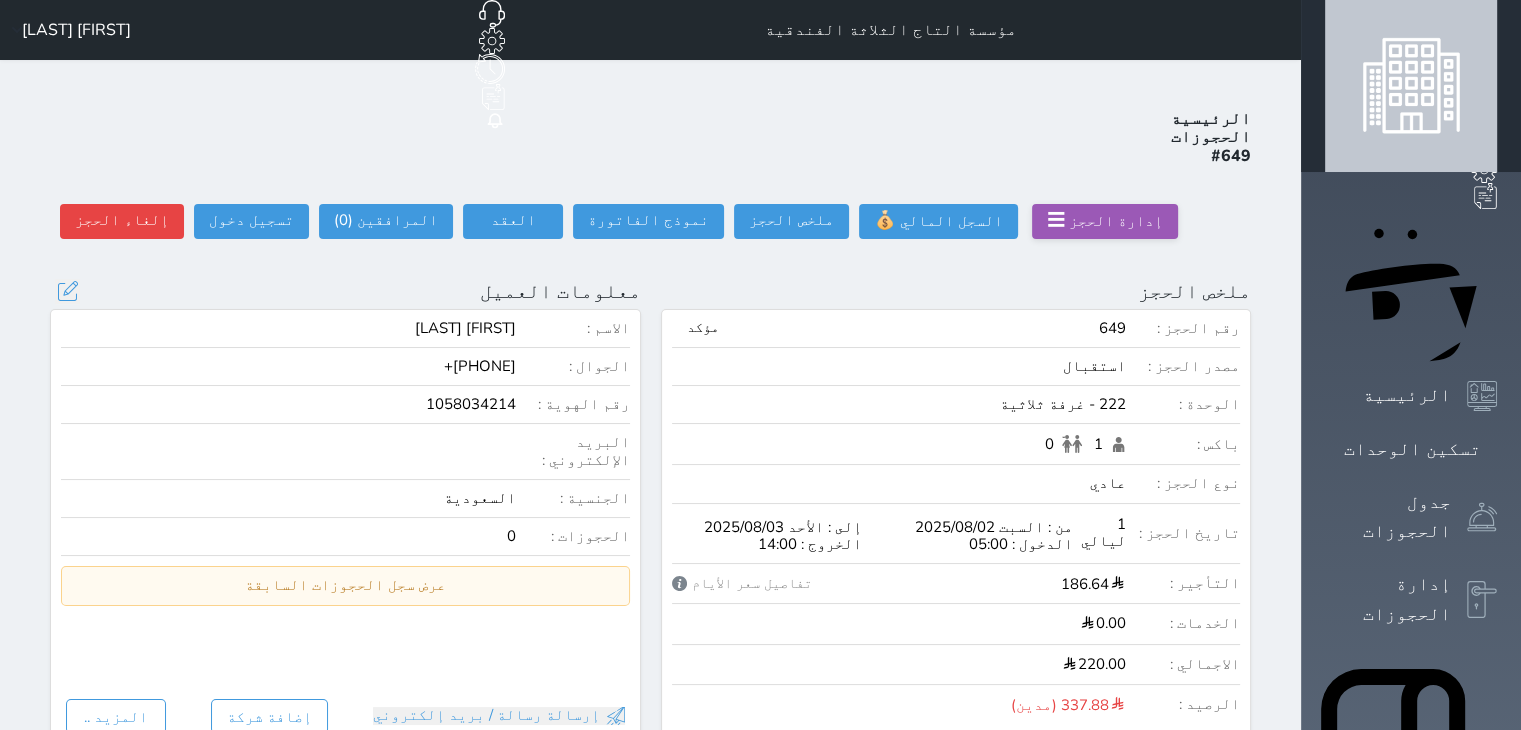 click on "1058034214" at bounding box center (288, 404) 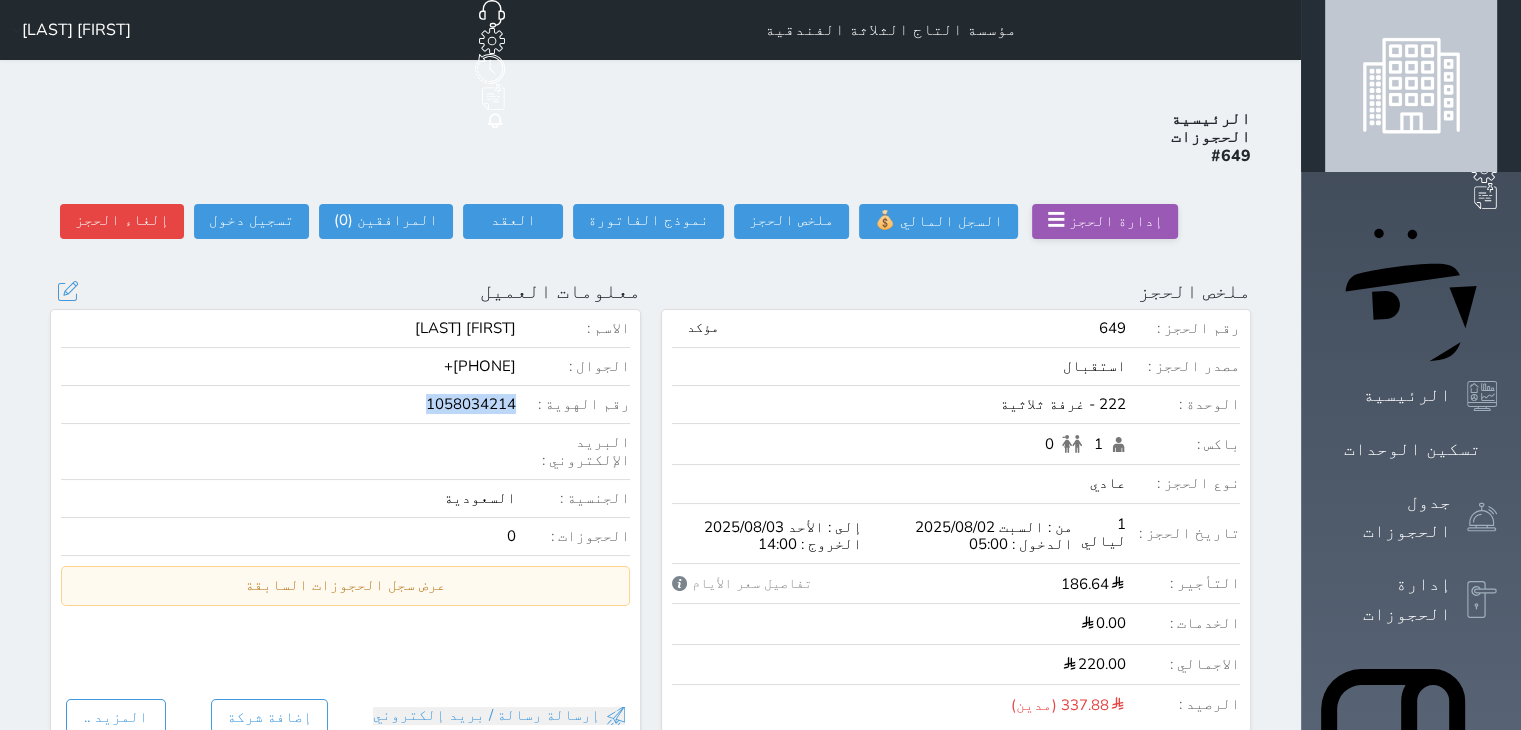 click on "1058034214" at bounding box center (288, 404) 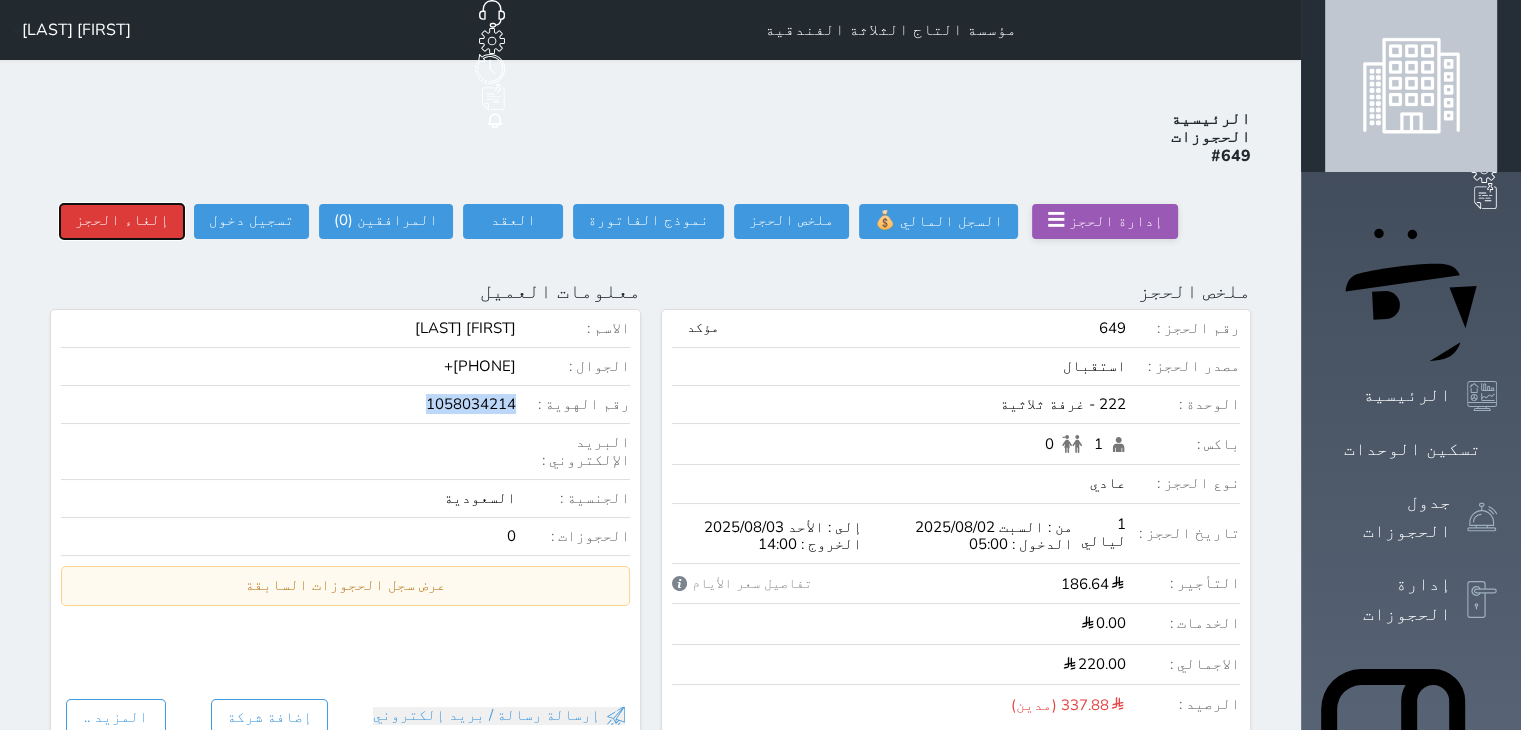 click on "إلغاء الحجز" at bounding box center (122, 221) 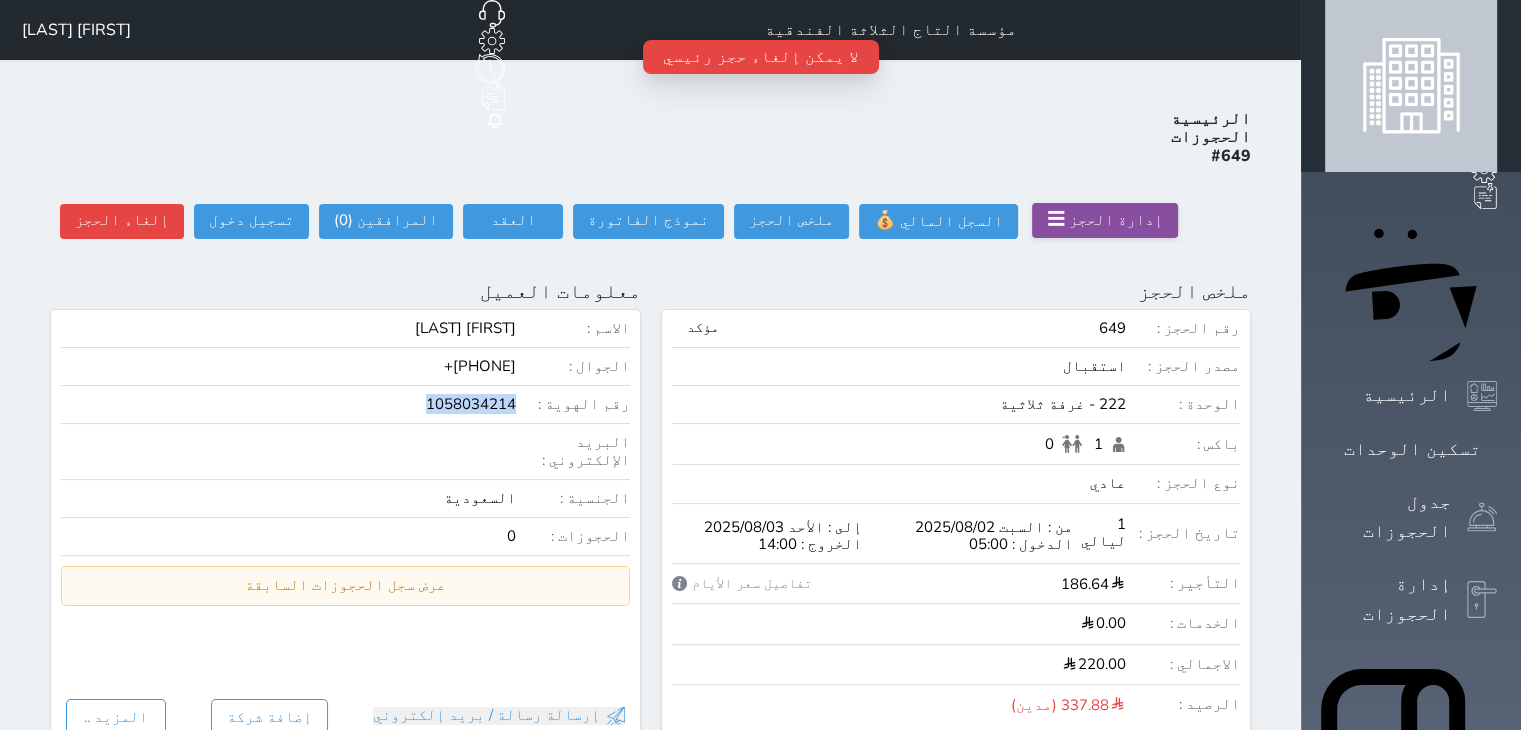 click on "إدارة الحجز" at bounding box center (1116, 220) 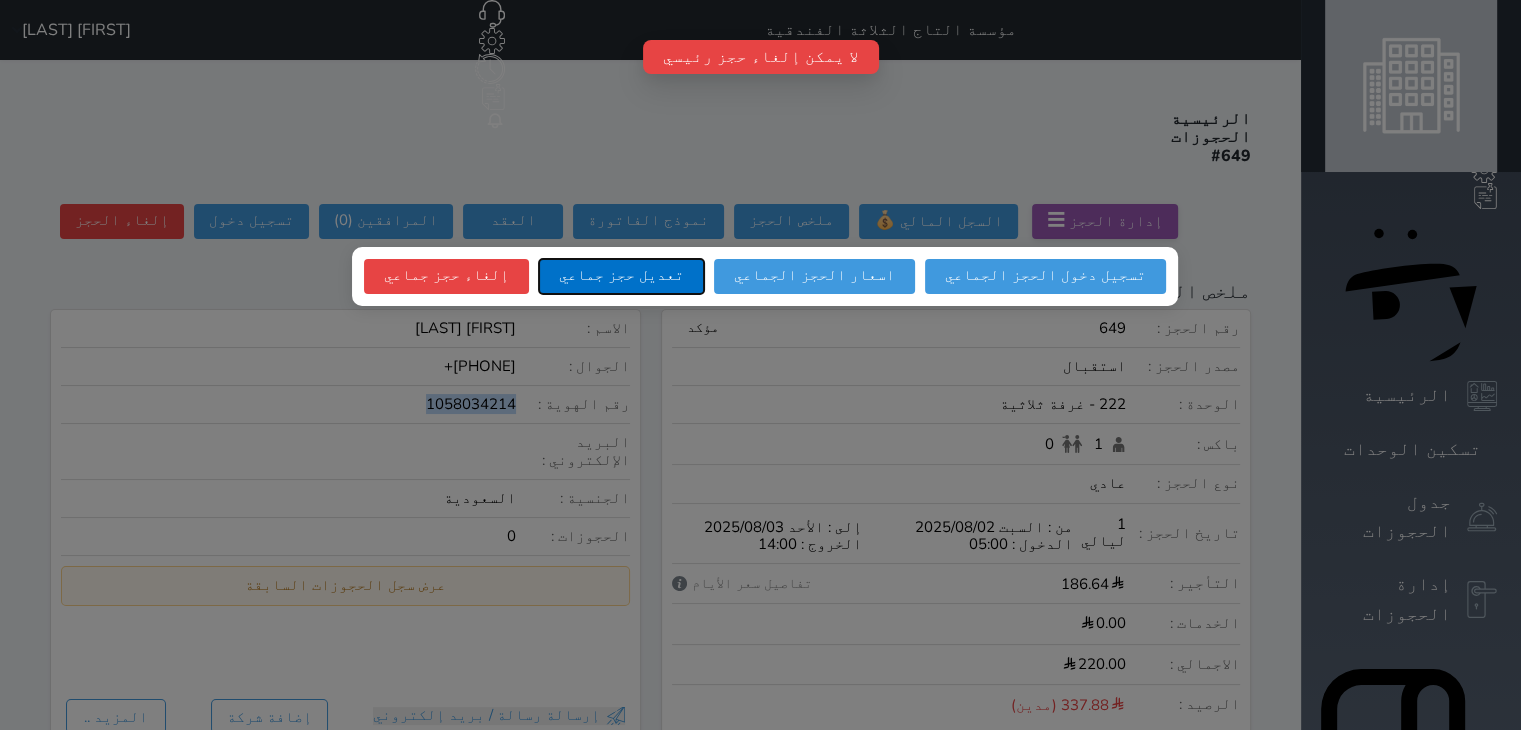 click on "تعديل حجز جماعي" at bounding box center [621, 276] 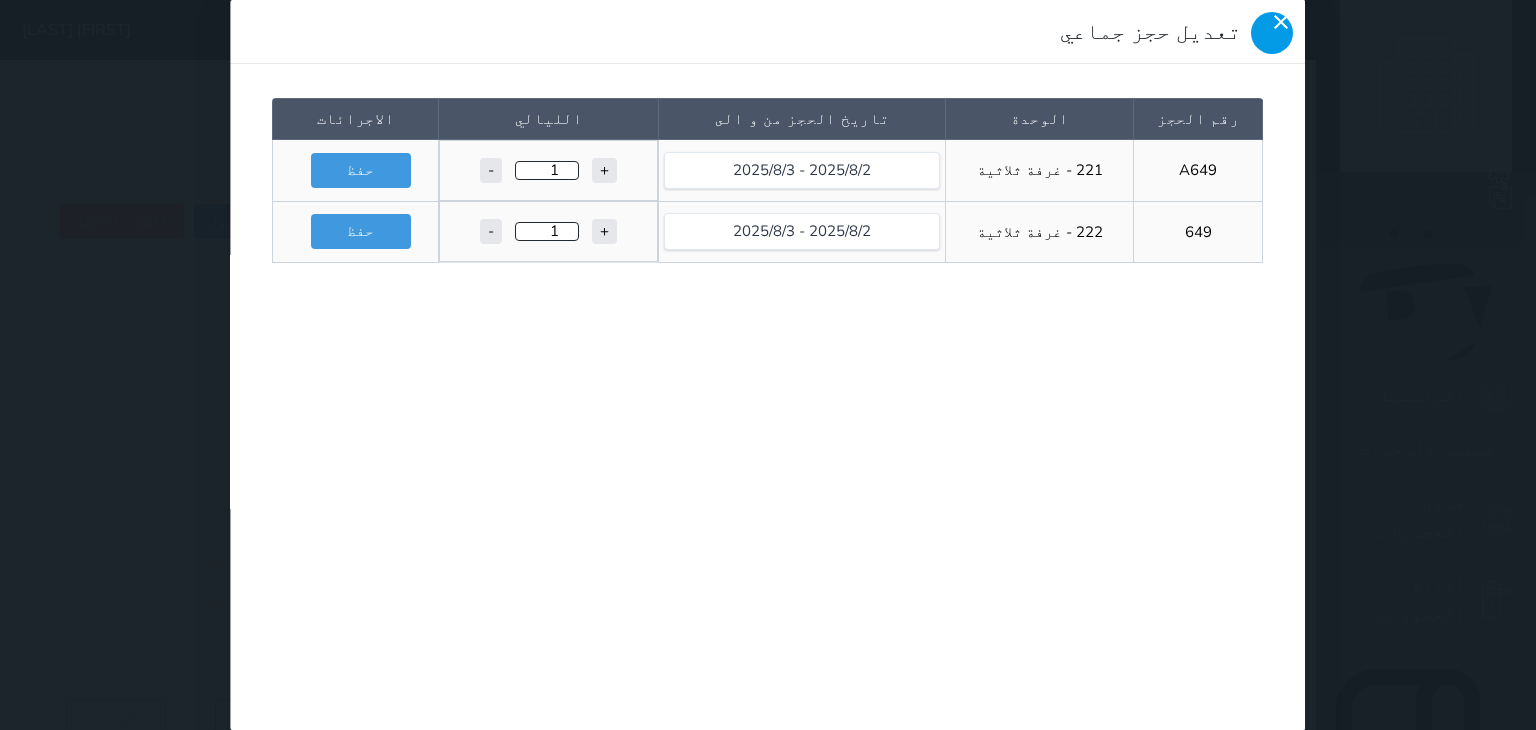 click at bounding box center (1273, 33) 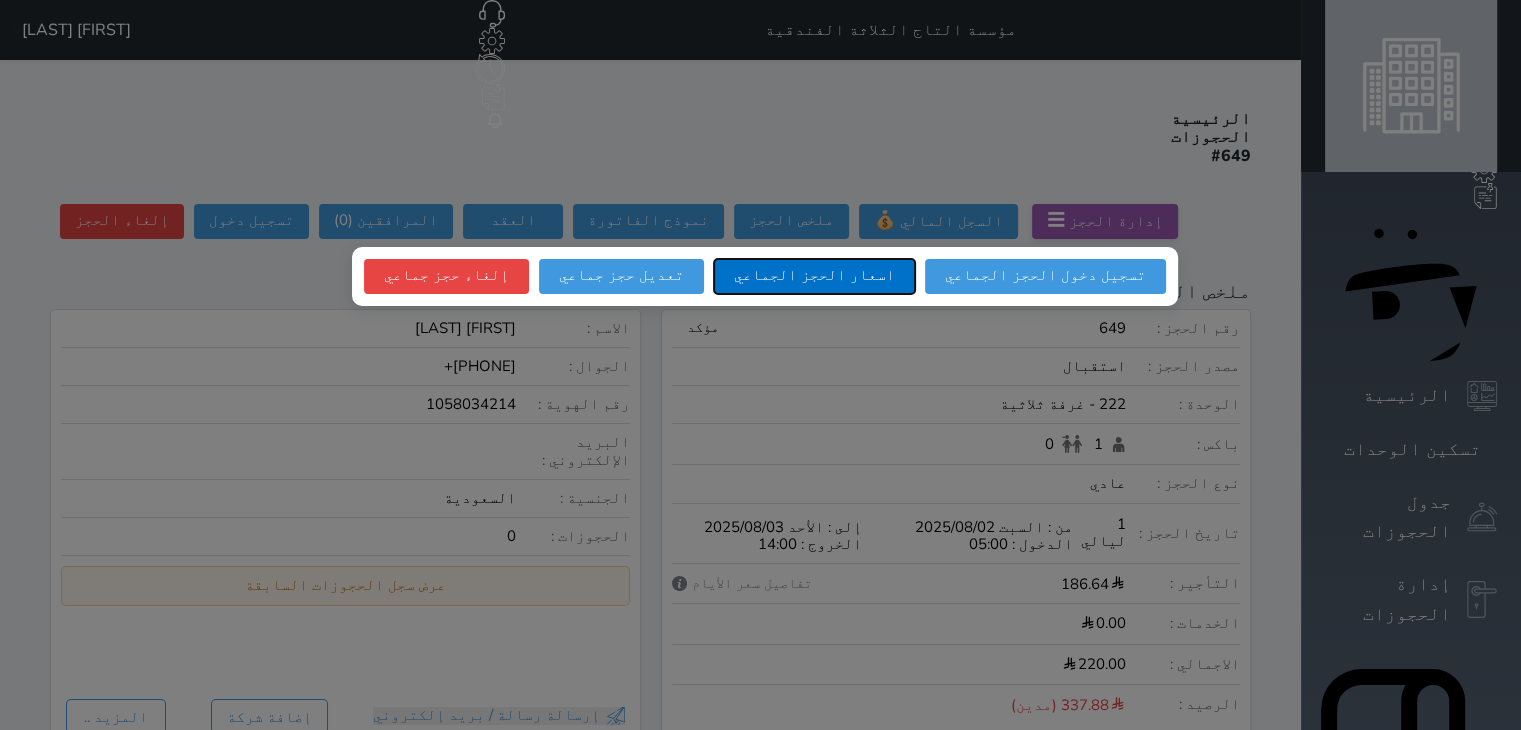 click on "اسعار الحجز الجماعي" at bounding box center [814, 276] 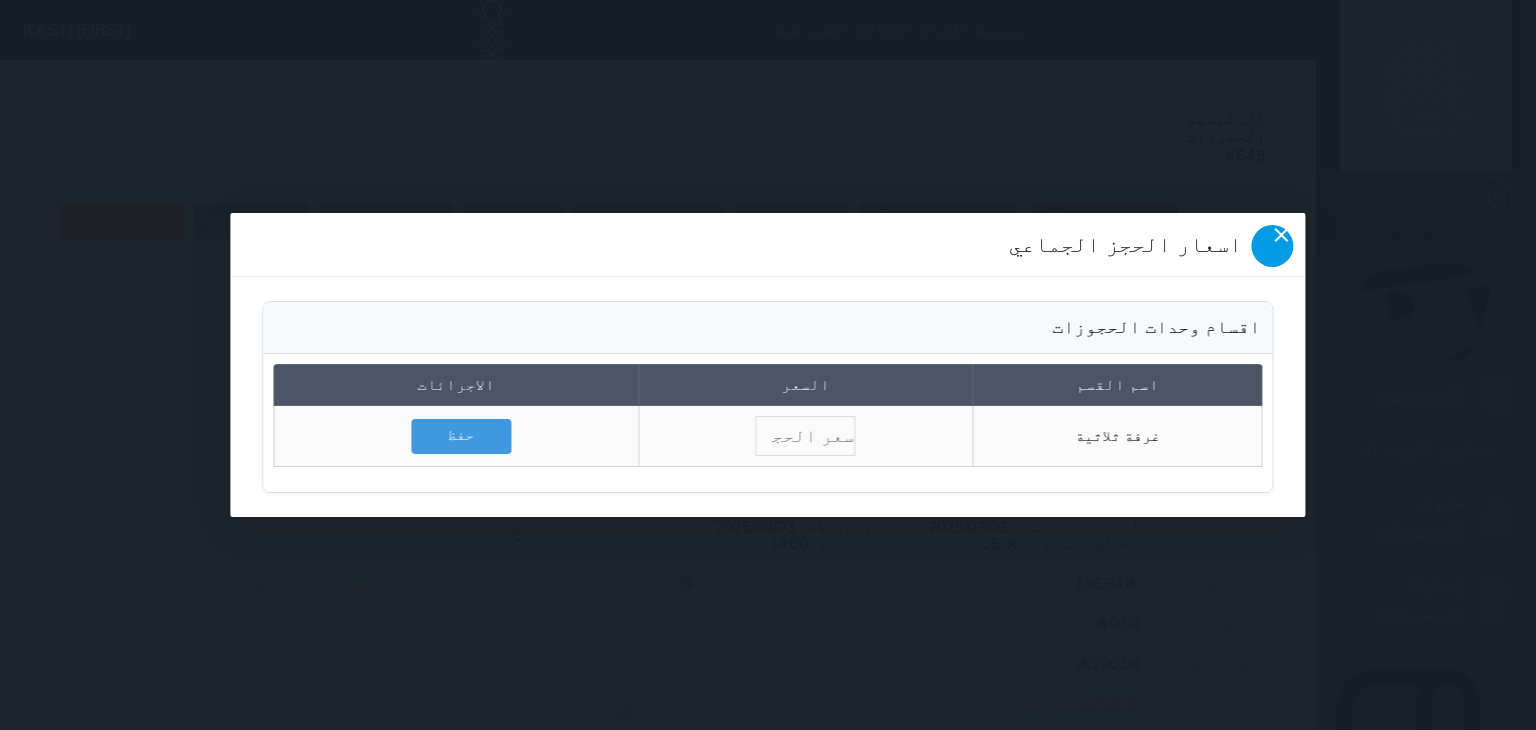 click 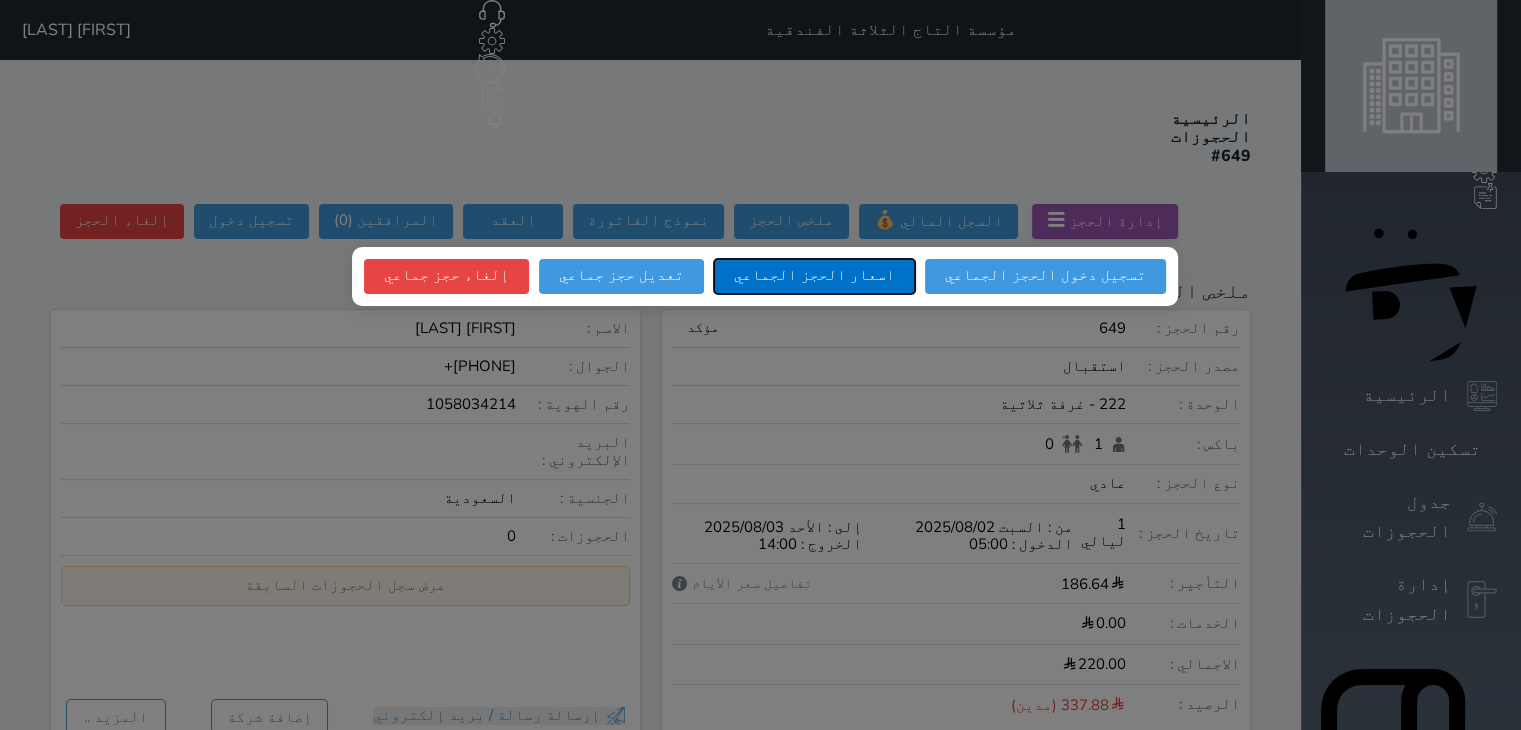 click on "اسعار الحجز الجماعي" at bounding box center [814, 276] 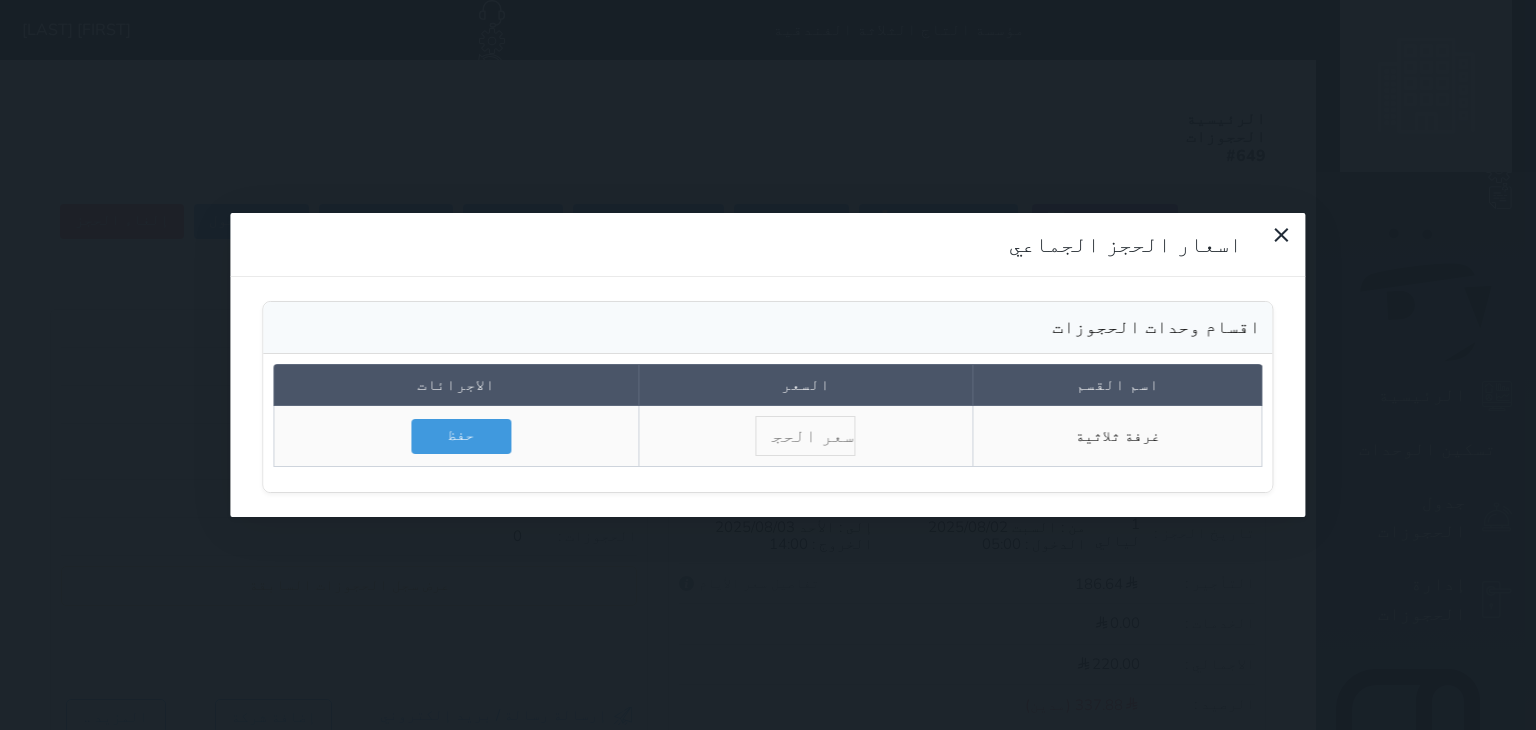 click at bounding box center (806, 436) 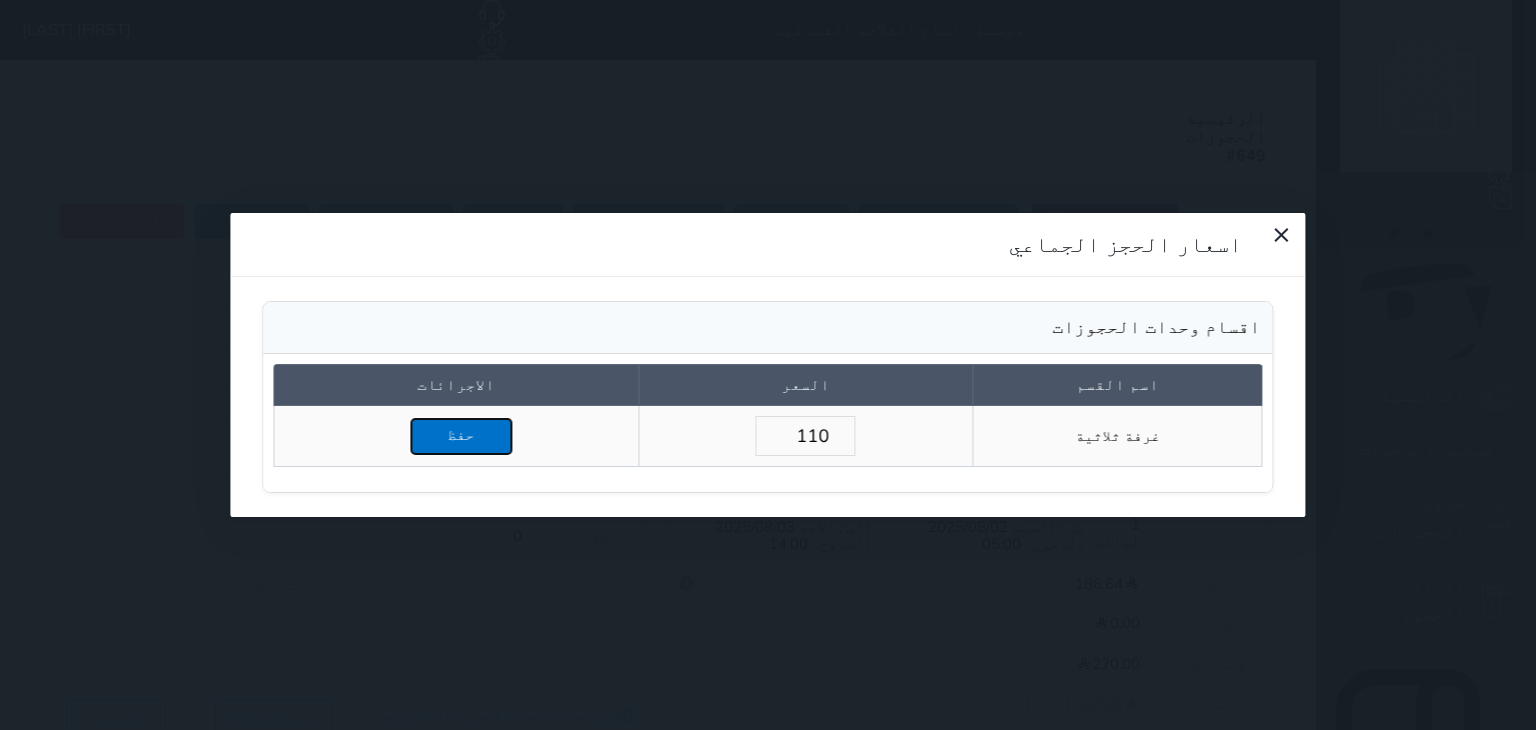 click on "حفظ" at bounding box center [461, 436] 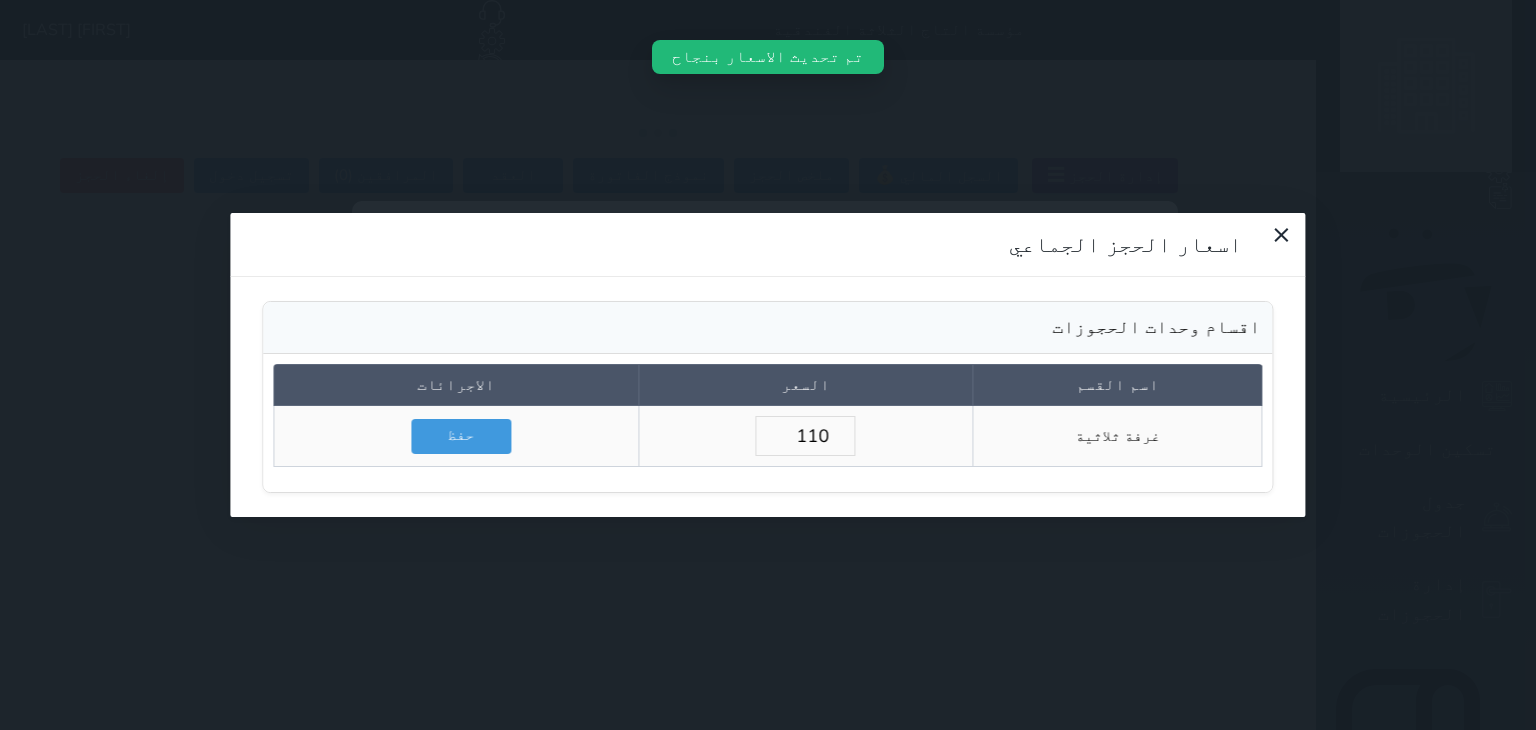 click on "اسعار الحجز الجماعي" at bounding box center [767, 245] 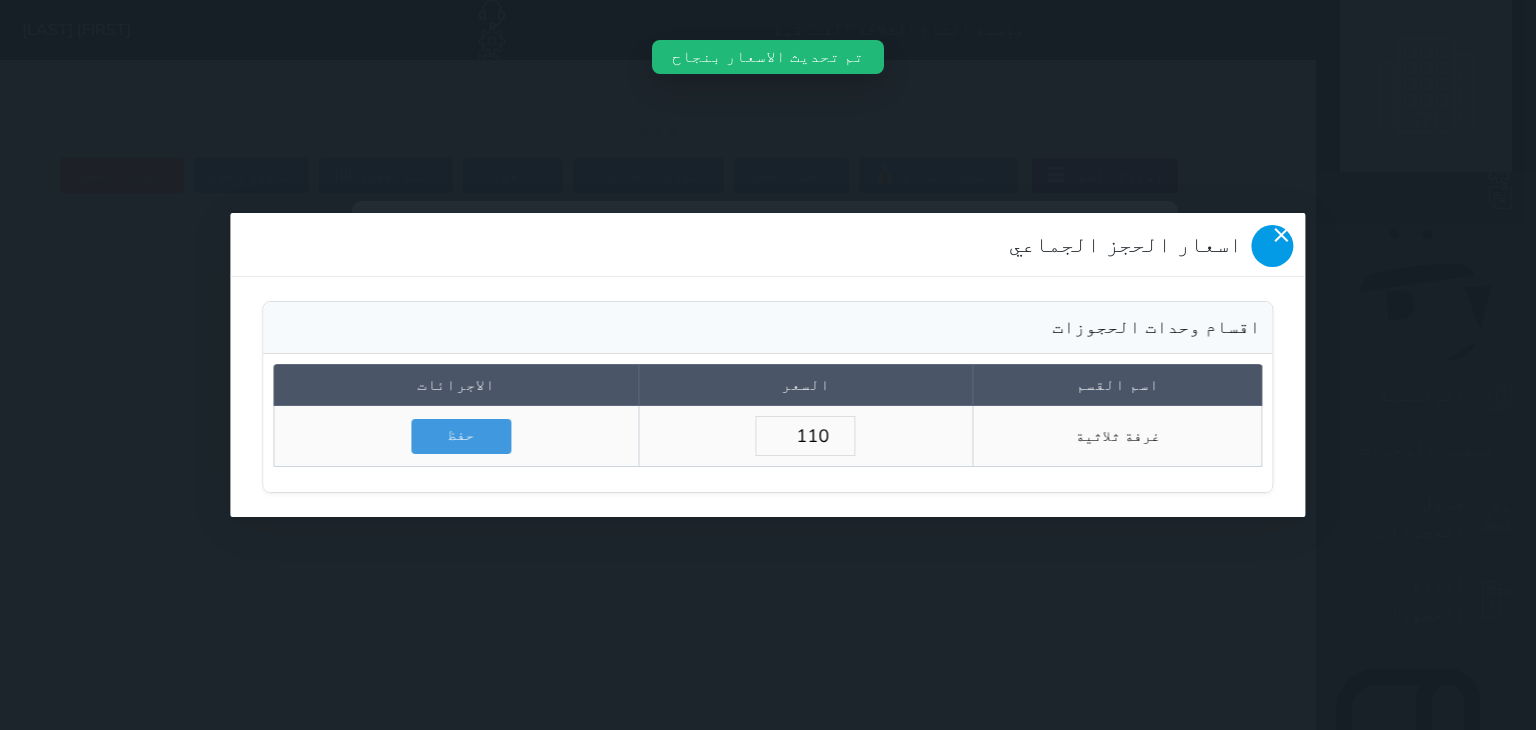click at bounding box center (1273, 246) 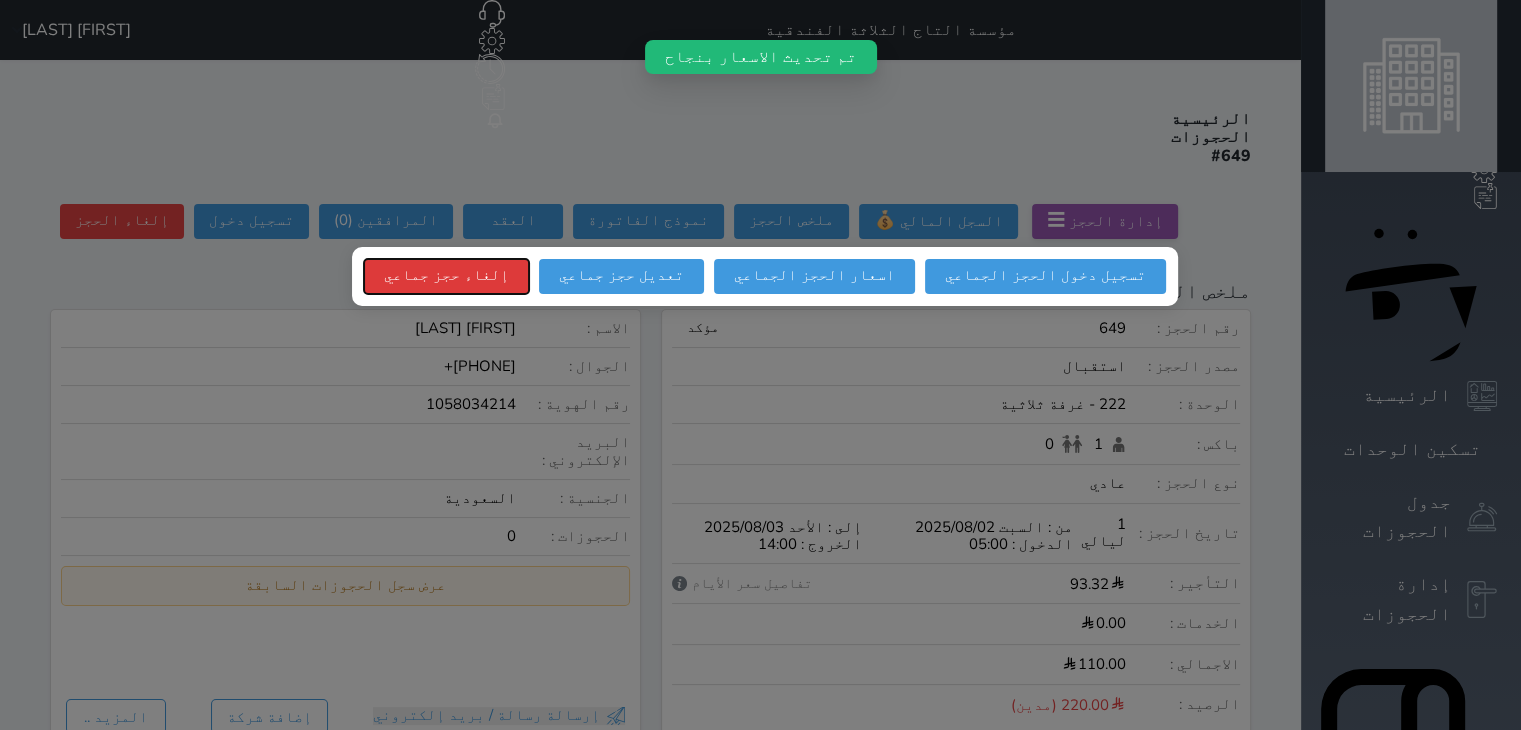 click on "إلغاء حجز جماعي" at bounding box center [446, 276] 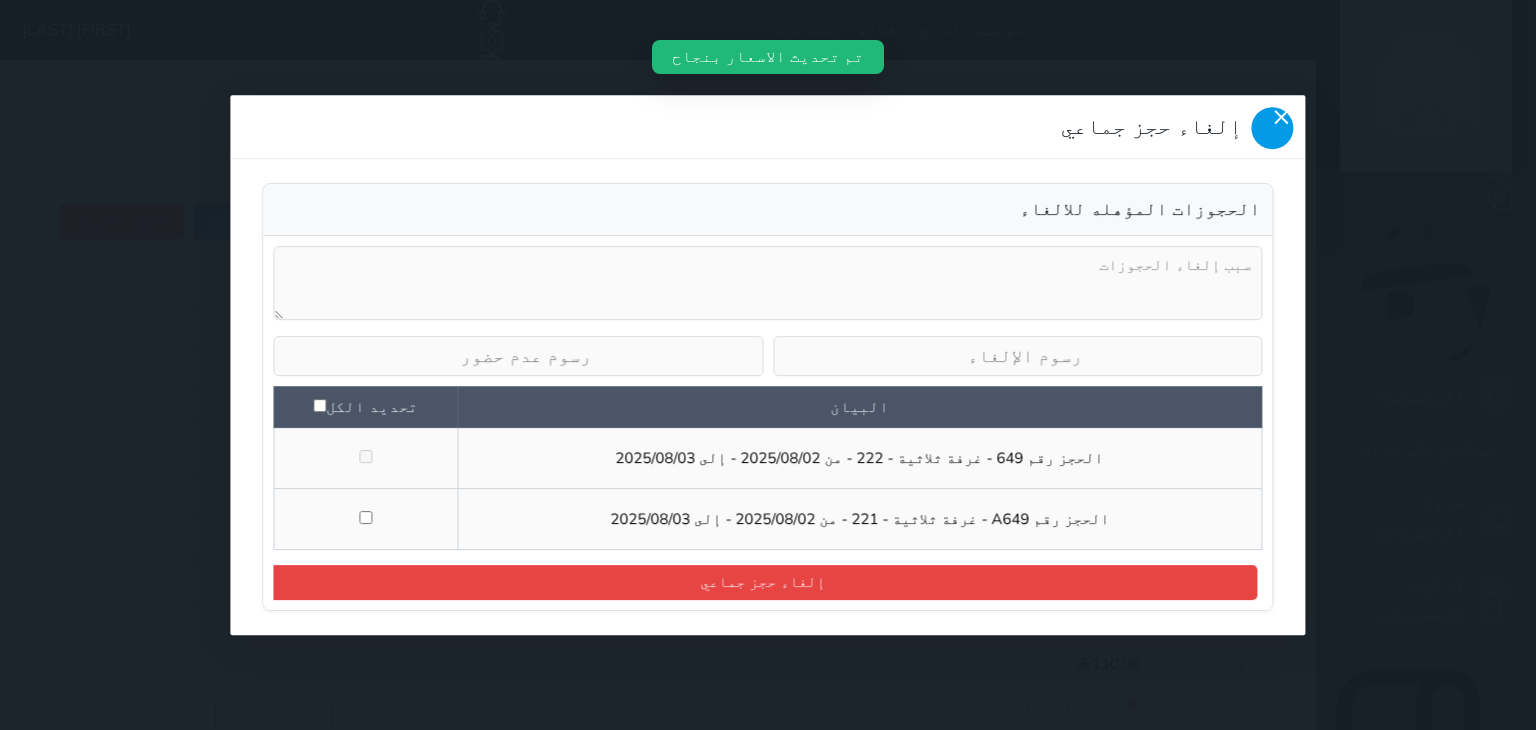 click at bounding box center (1273, 128) 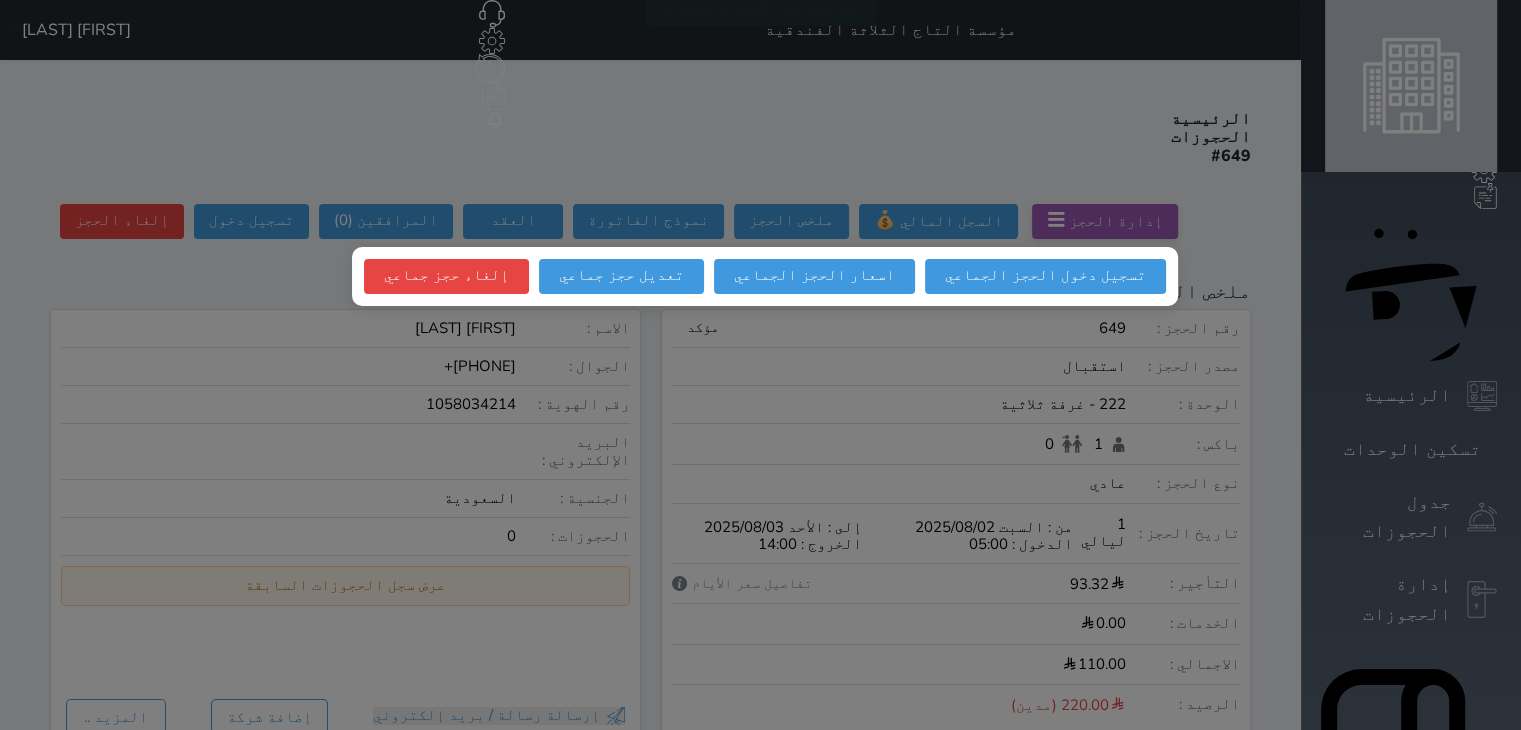click at bounding box center (760, 365) 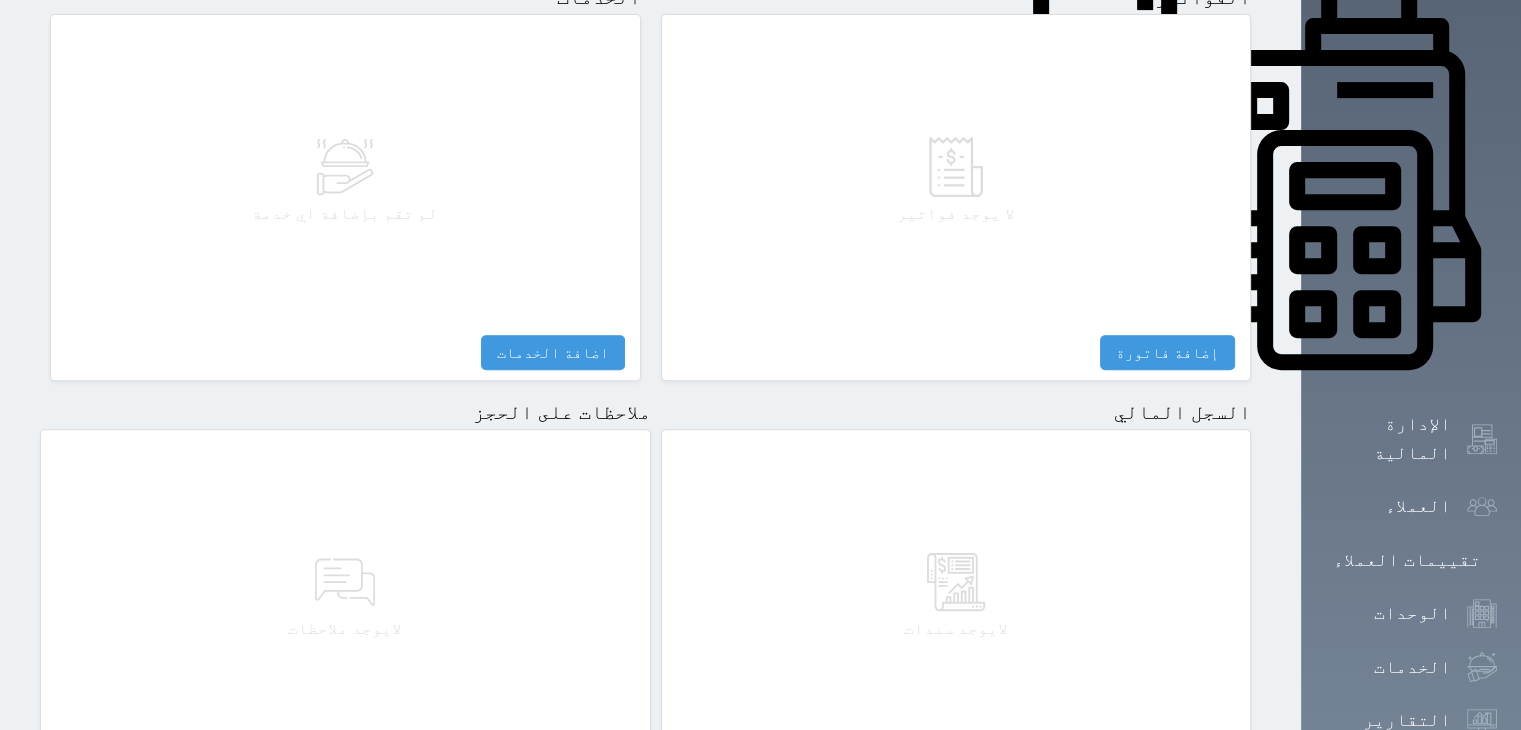 scroll, scrollTop: 800, scrollLeft: 0, axis: vertical 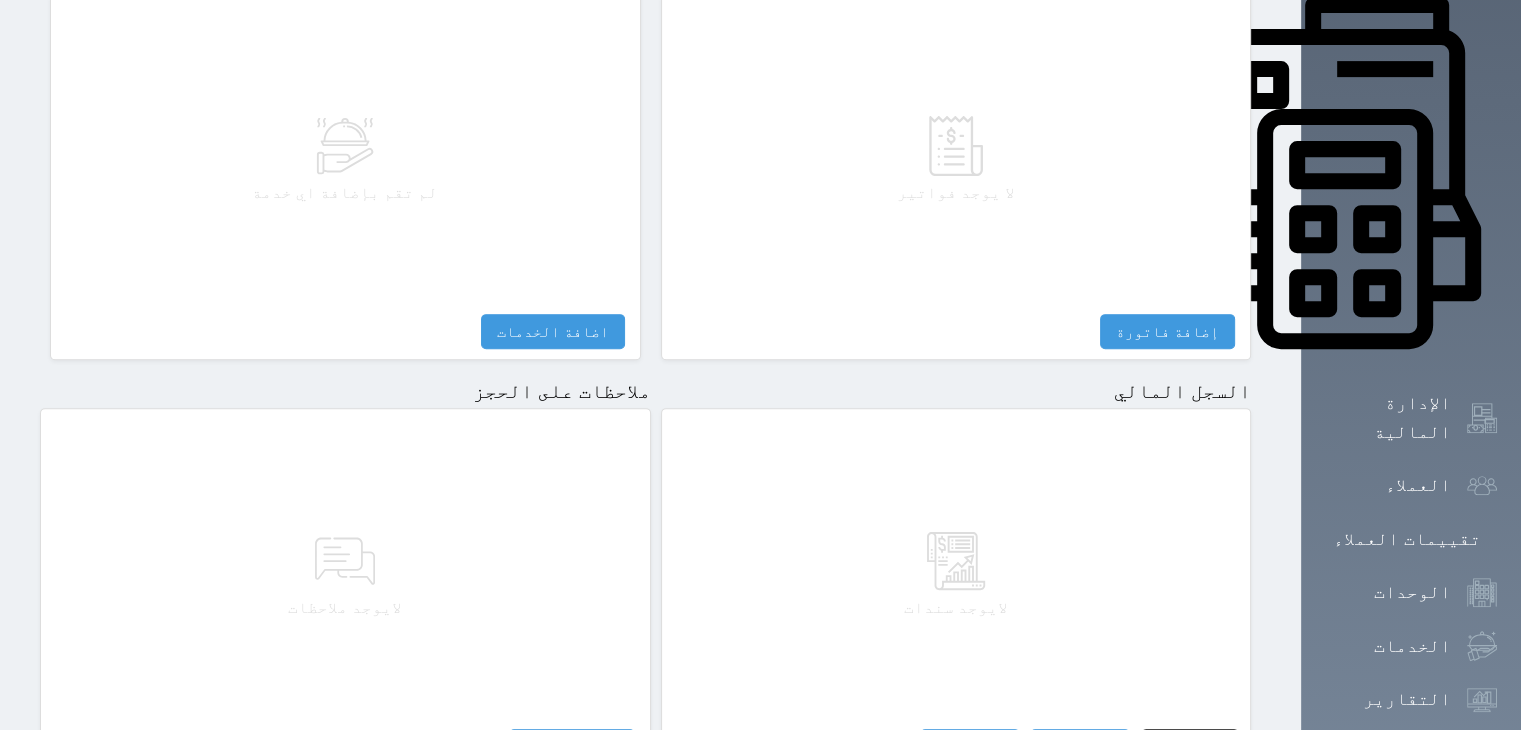click on "مقبوضات" at bounding box center [1190, 746] 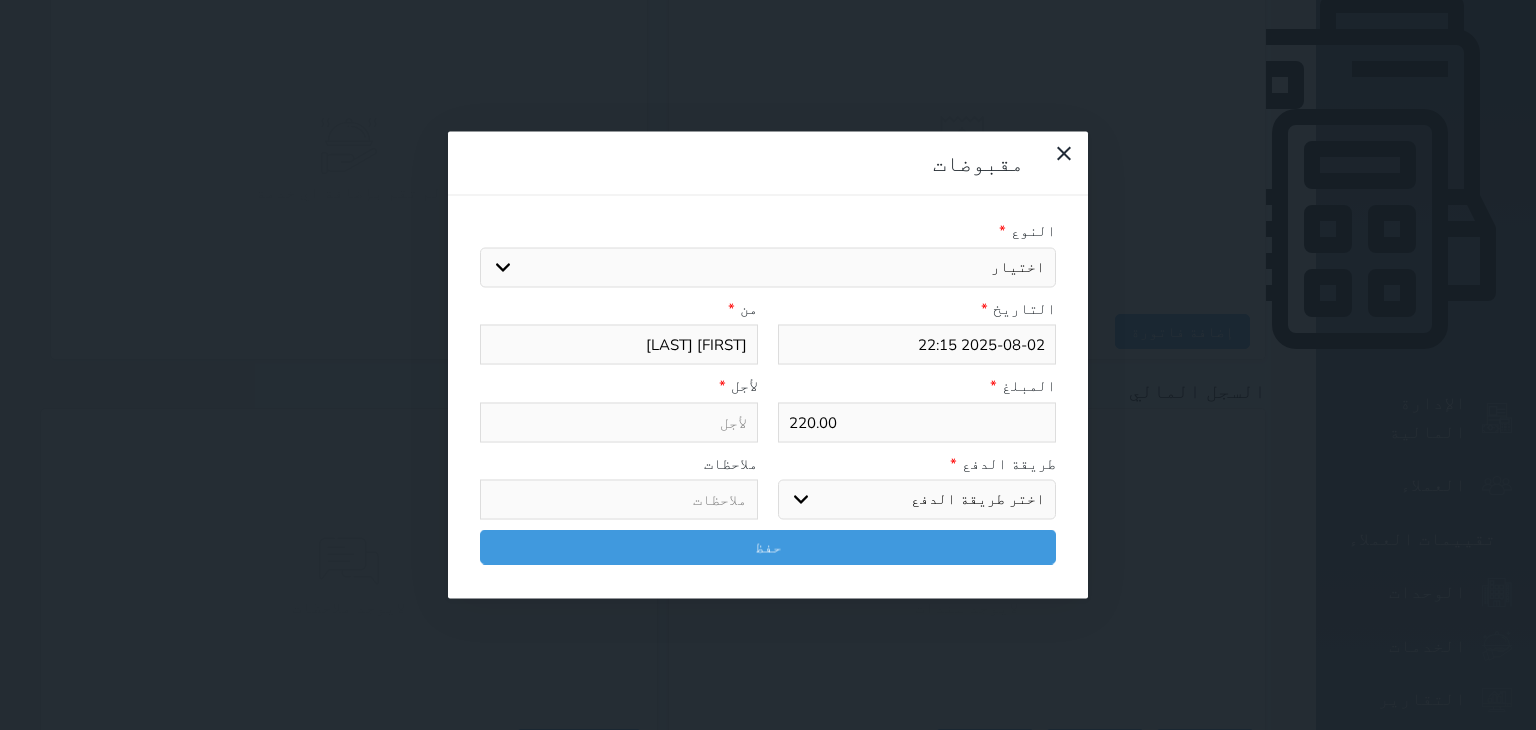 click on "اختر طريقة الدفع   دفع نقدى   تحويل بنكى   مدى   بطاقة ائتمان   آجل" at bounding box center [917, 500] 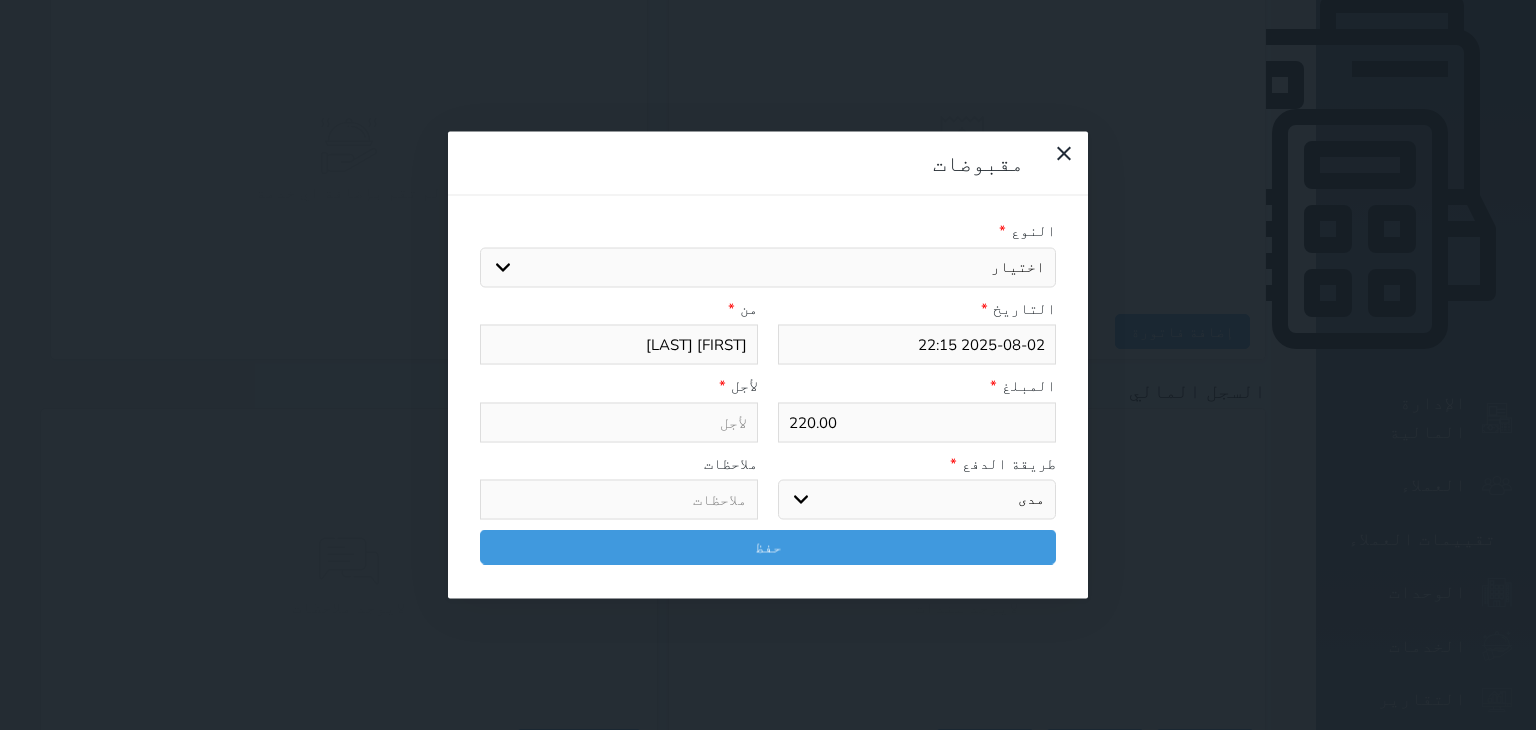 click on "اختر طريقة الدفع   دفع نقدى   تحويل بنكى   مدى   بطاقة ائتمان   آجل" at bounding box center [917, 500] 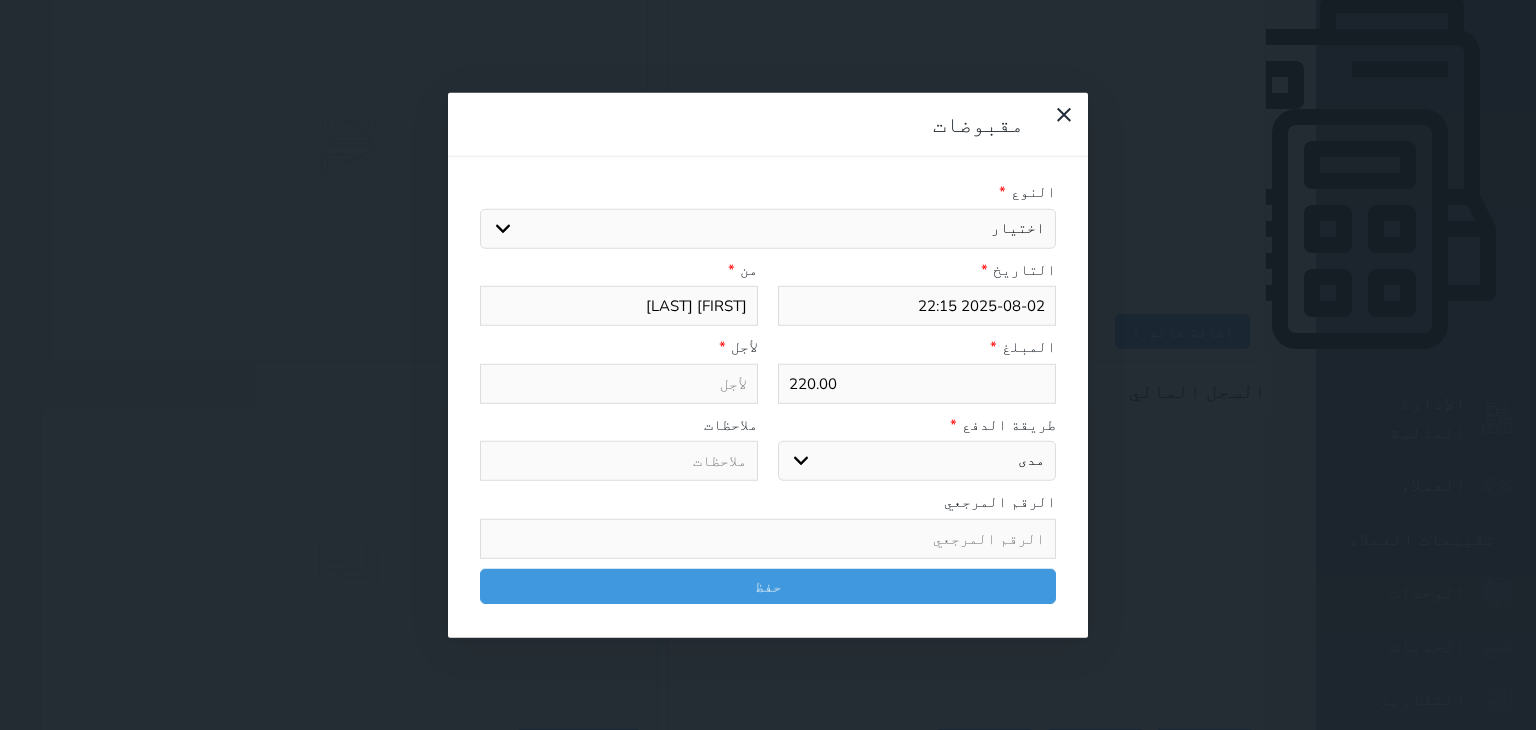 click on "اختيار   مقبوضات عامة قيمة إيجار فواتير تامين عربون لا ينطبق آخر مغسلة واي فاي - الإنترنت مواقف السيارات طعام الأغذية والمشروبات مشروبات المشروبات الباردة المشروبات الساخنة الإفطار غداء عشاء مخبز و كعك حمام سباحة الصالة الرياضية سبا و خدمات الجمال اختيار وإسقاط (خدمات النقل) ميني بار كابل - تلفزيون سرير إضافي تصفيف الشعر التسوق خدمات الجولات السياحية المنظمة خدمات الدليل السياحي" at bounding box center [768, 228] 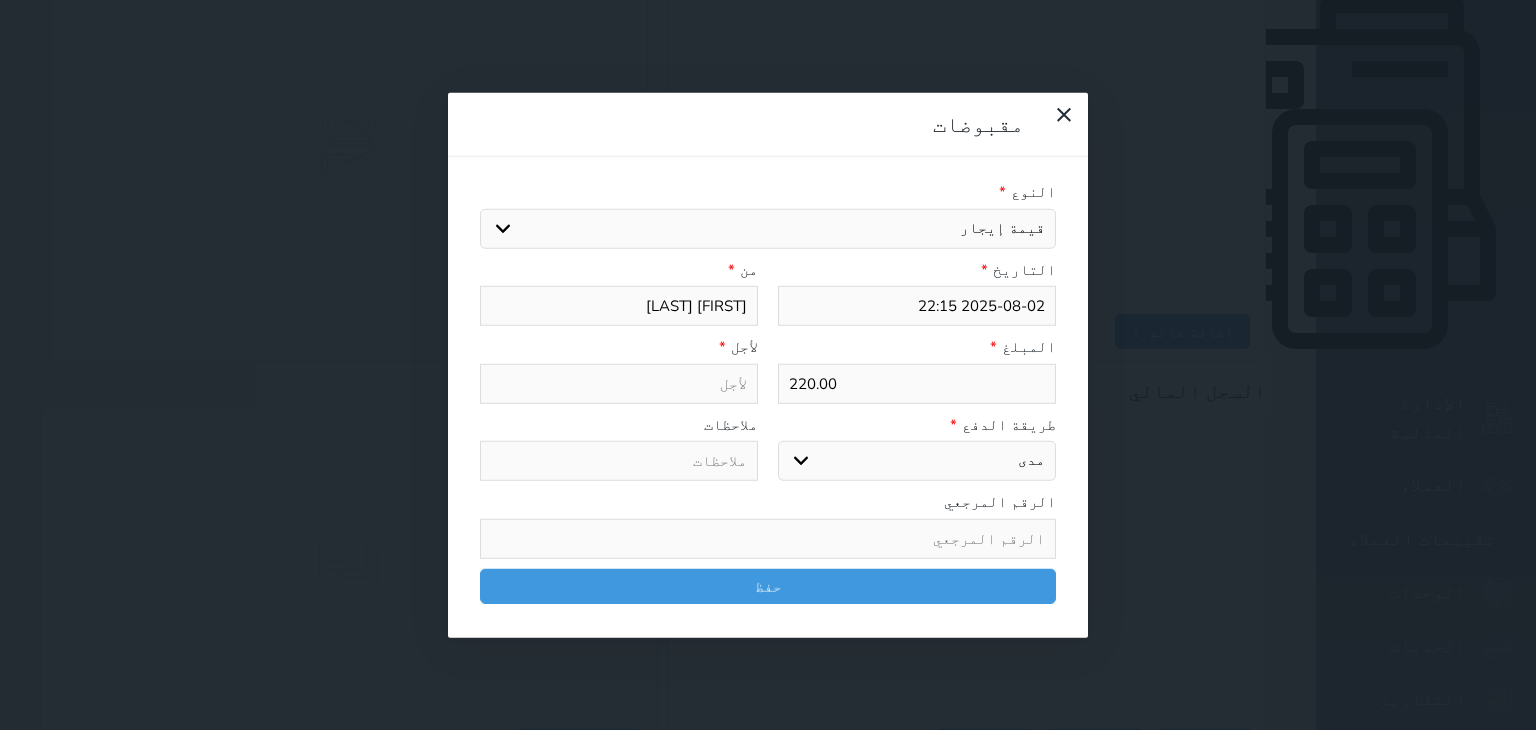 click on "اختيار   مقبوضات عامة قيمة إيجار فواتير تامين عربون لا ينطبق آخر مغسلة واي فاي - الإنترنت مواقف السيارات طعام الأغذية والمشروبات مشروبات المشروبات الباردة المشروبات الساخنة الإفطار غداء عشاء مخبز و كعك حمام سباحة الصالة الرياضية سبا و خدمات الجمال اختيار وإسقاط (خدمات النقل) ميني بار كابل - تلفزيون سرير إضافي تصفيف الشعر التسوق خدمات الجولات السياحية المنظمة خدمات الدليل السياحي" at bounding box center (768, 228) 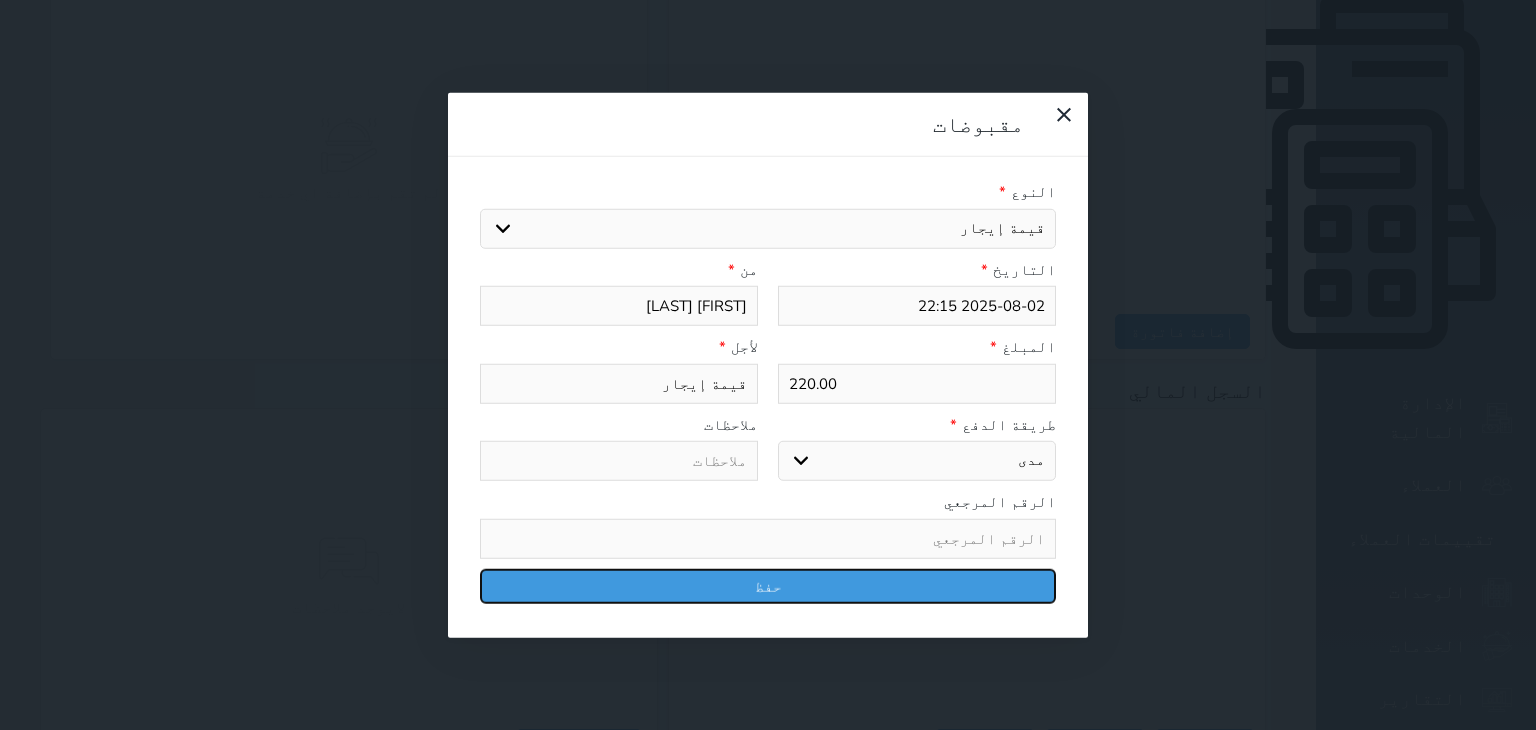 click on "حفظ" at bounding box center (768, 585) 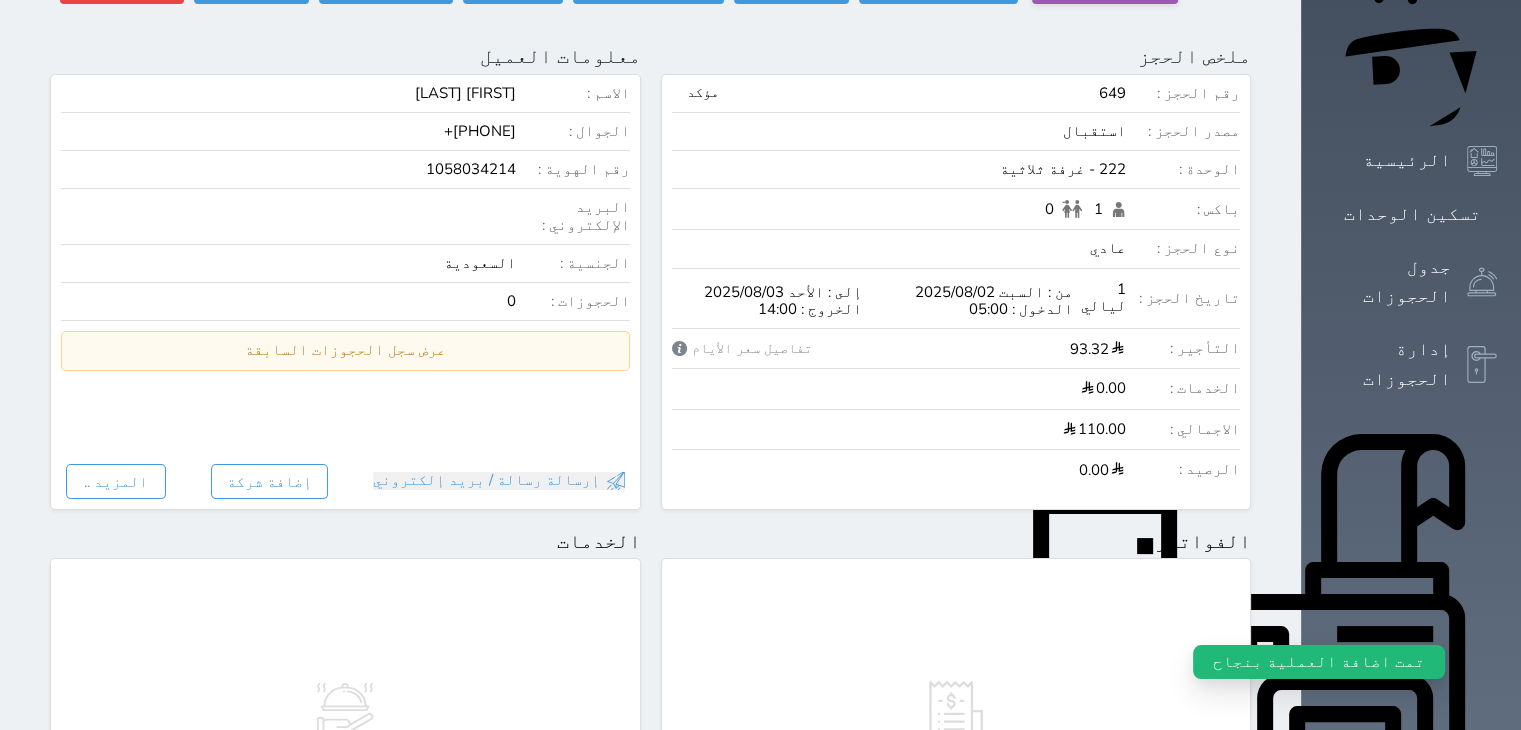 scroll, scrollTop: 100, scrollLeft: 0, axis: vertical 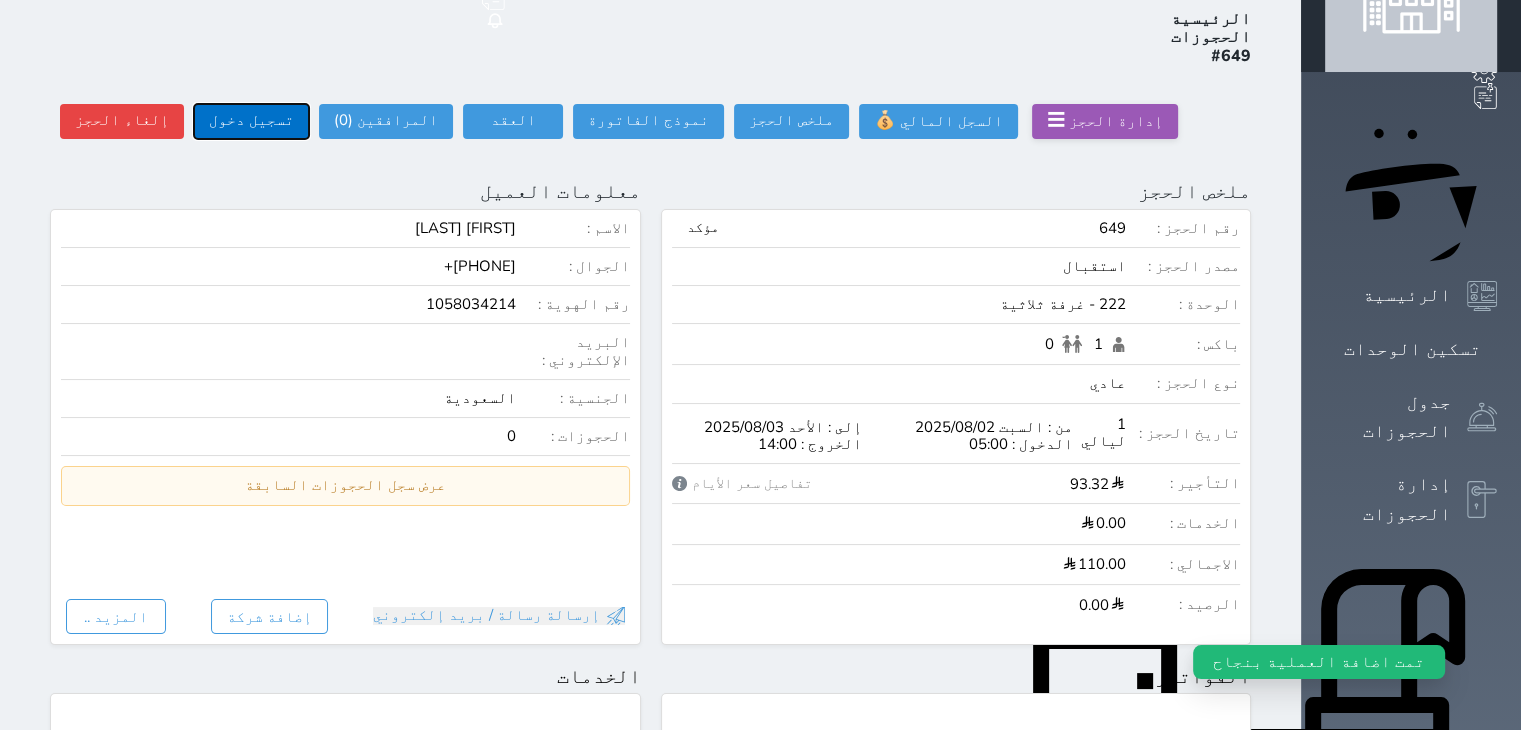 click on "تسجيل دخول" at bounding box center [251, 121] 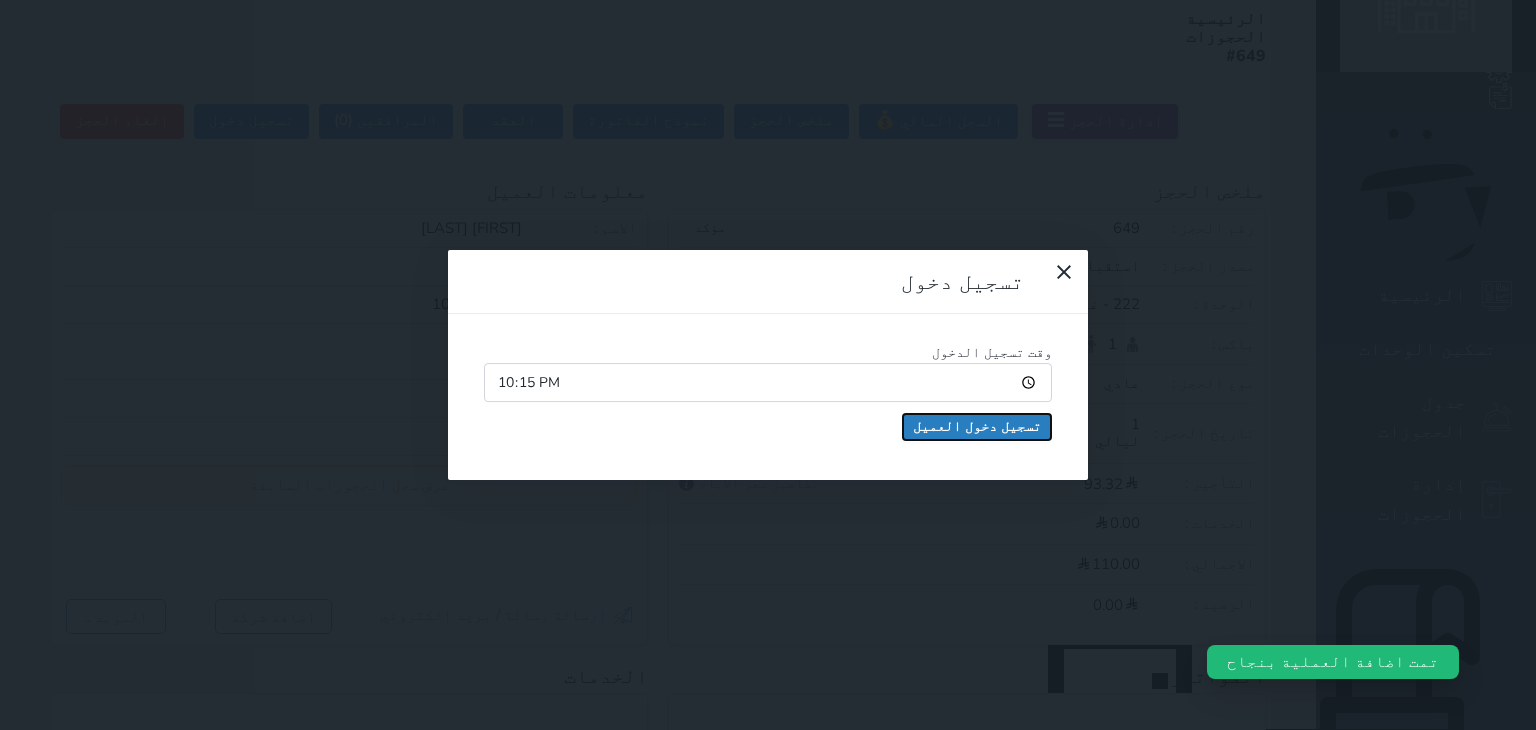 click on "تسجيل دخول العميل" at bounding box center (977, 427) 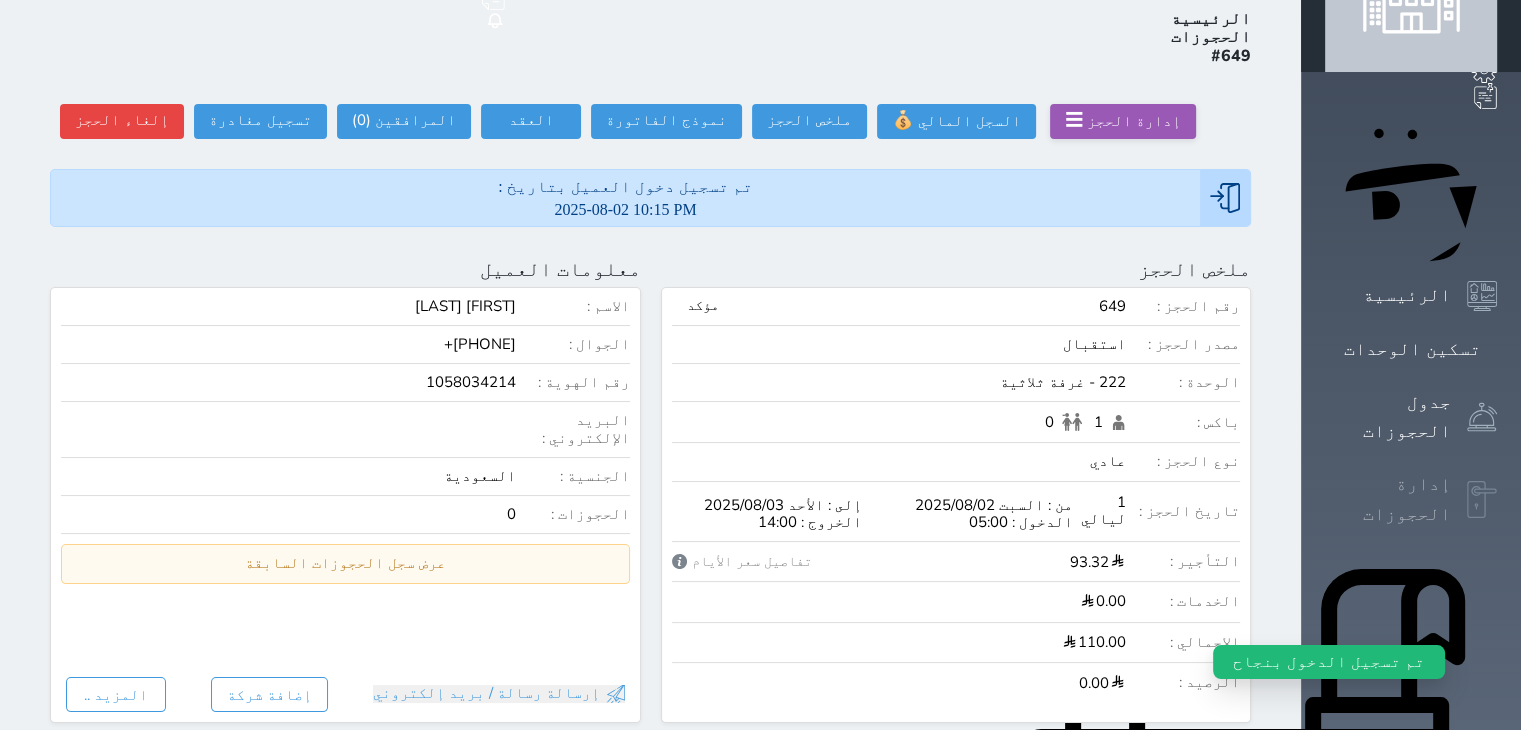 click 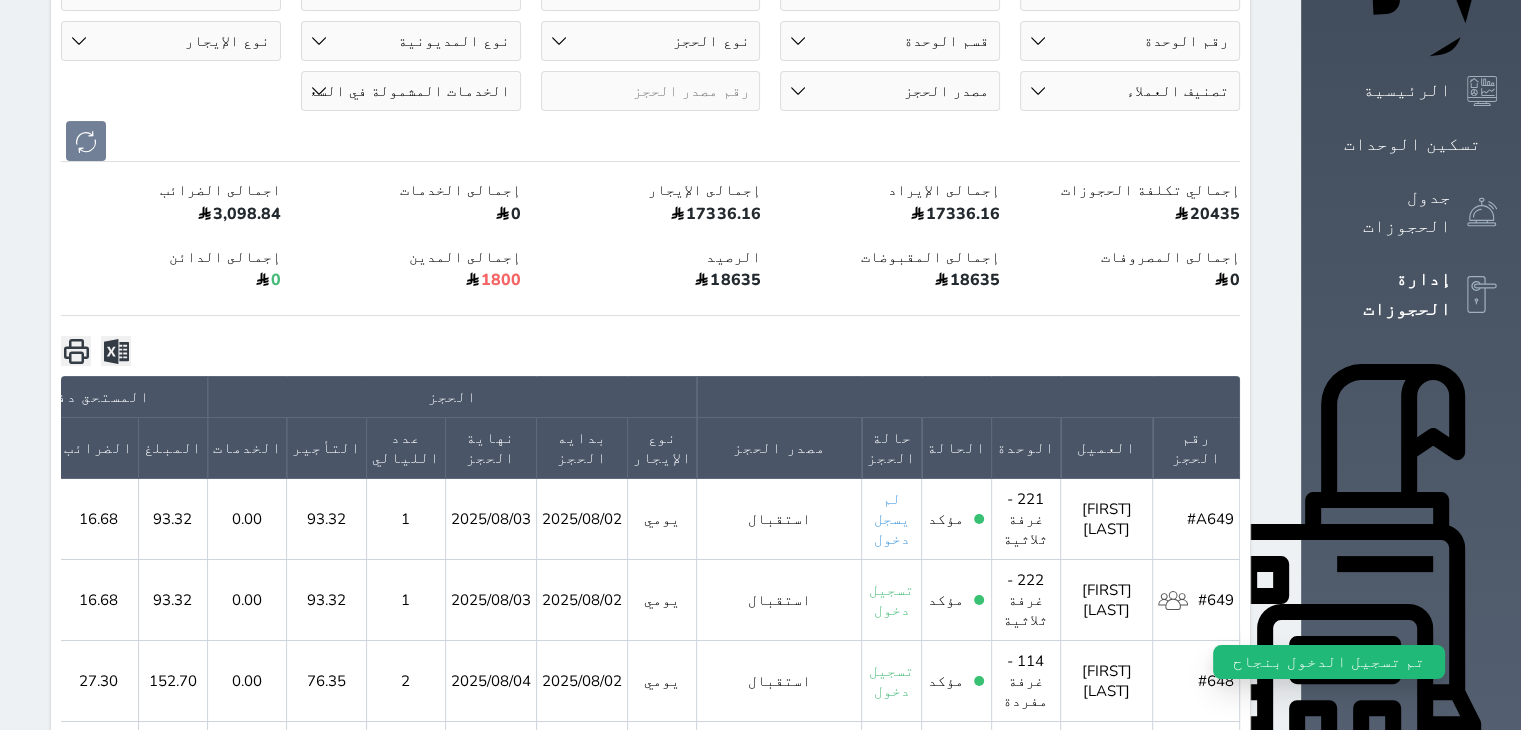 scroll, scrollTop: 400, scrollLeft: 0, axis: vertical 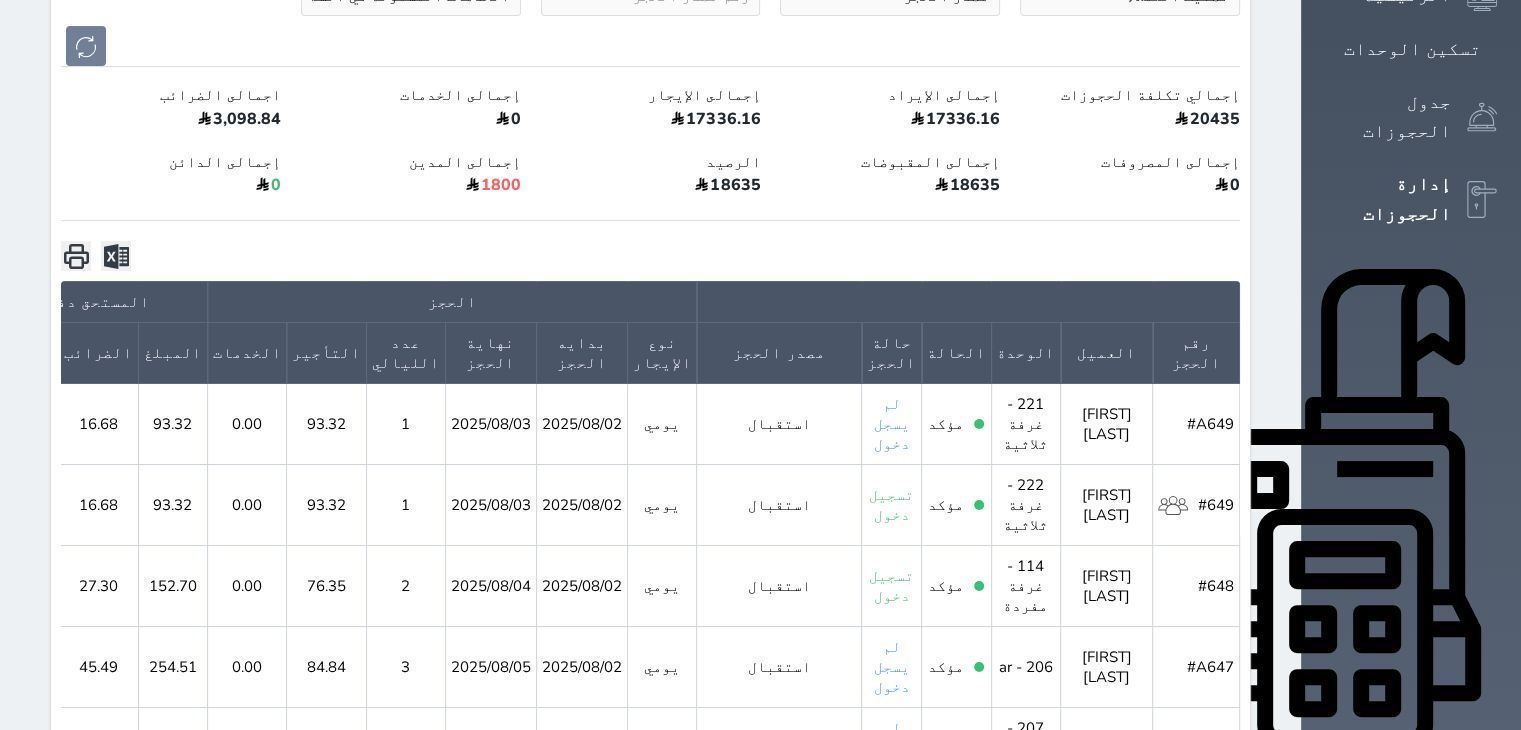click 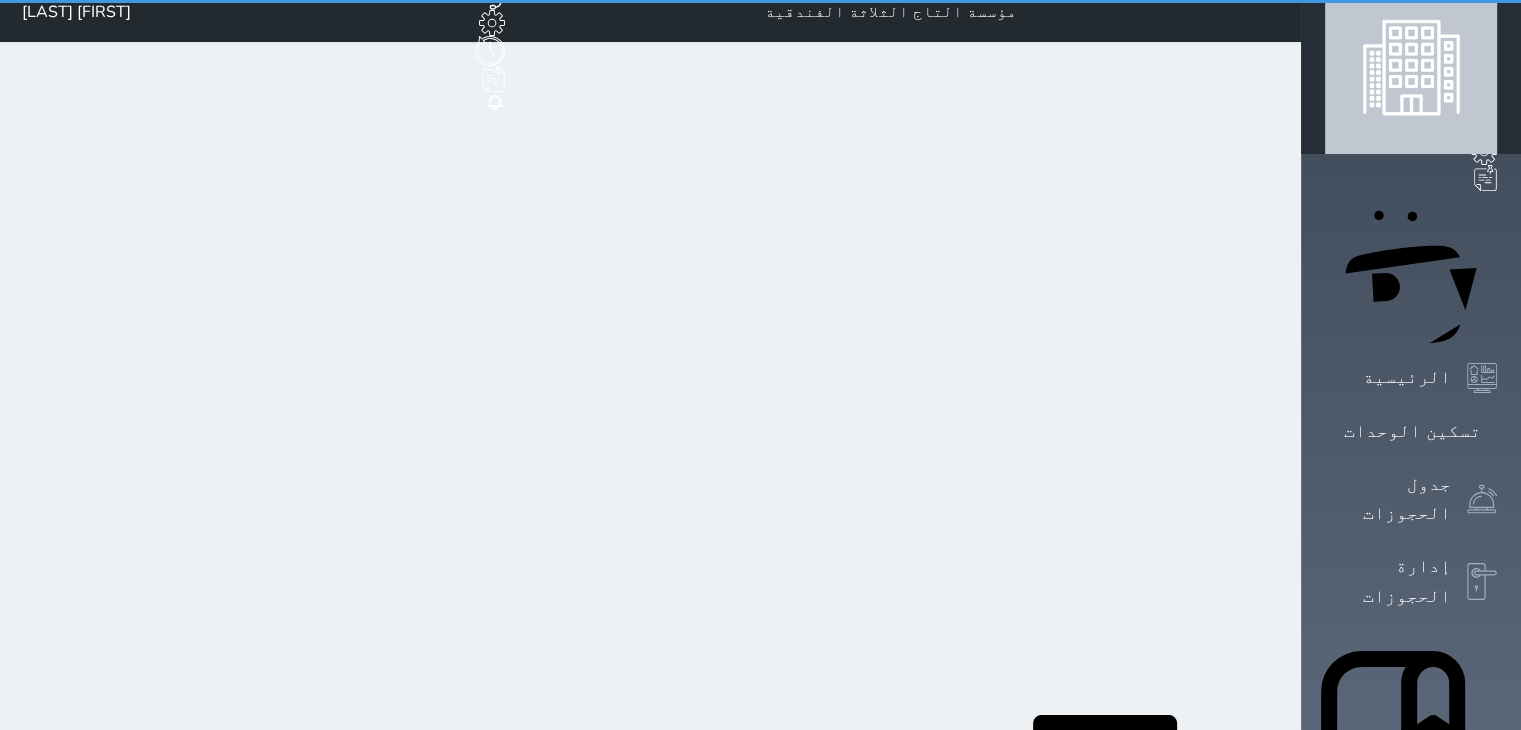 scroll, scrollTop: 0, scrollLeft: 0, axis: both 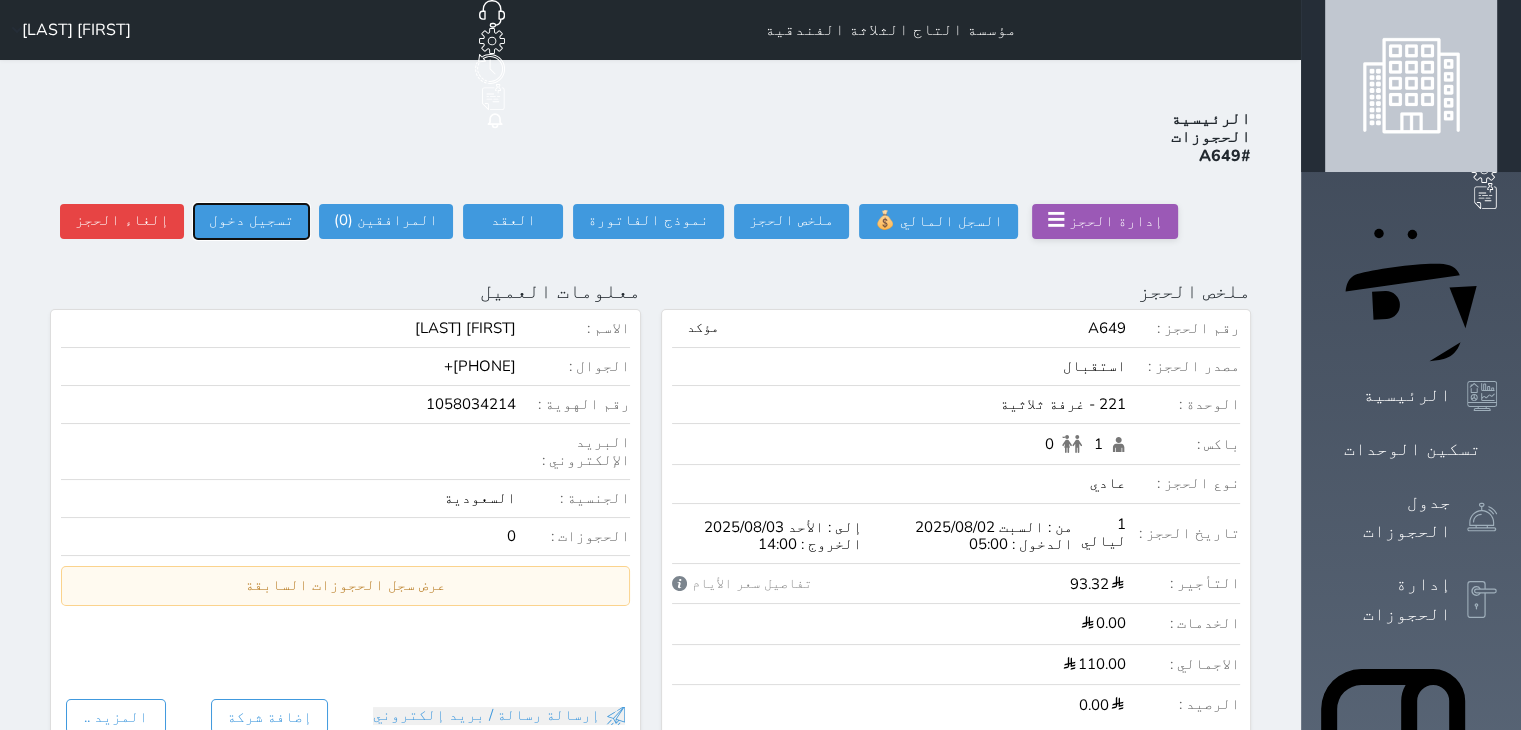 click on "تسجيل دخول" at bounding box center [251, 221] 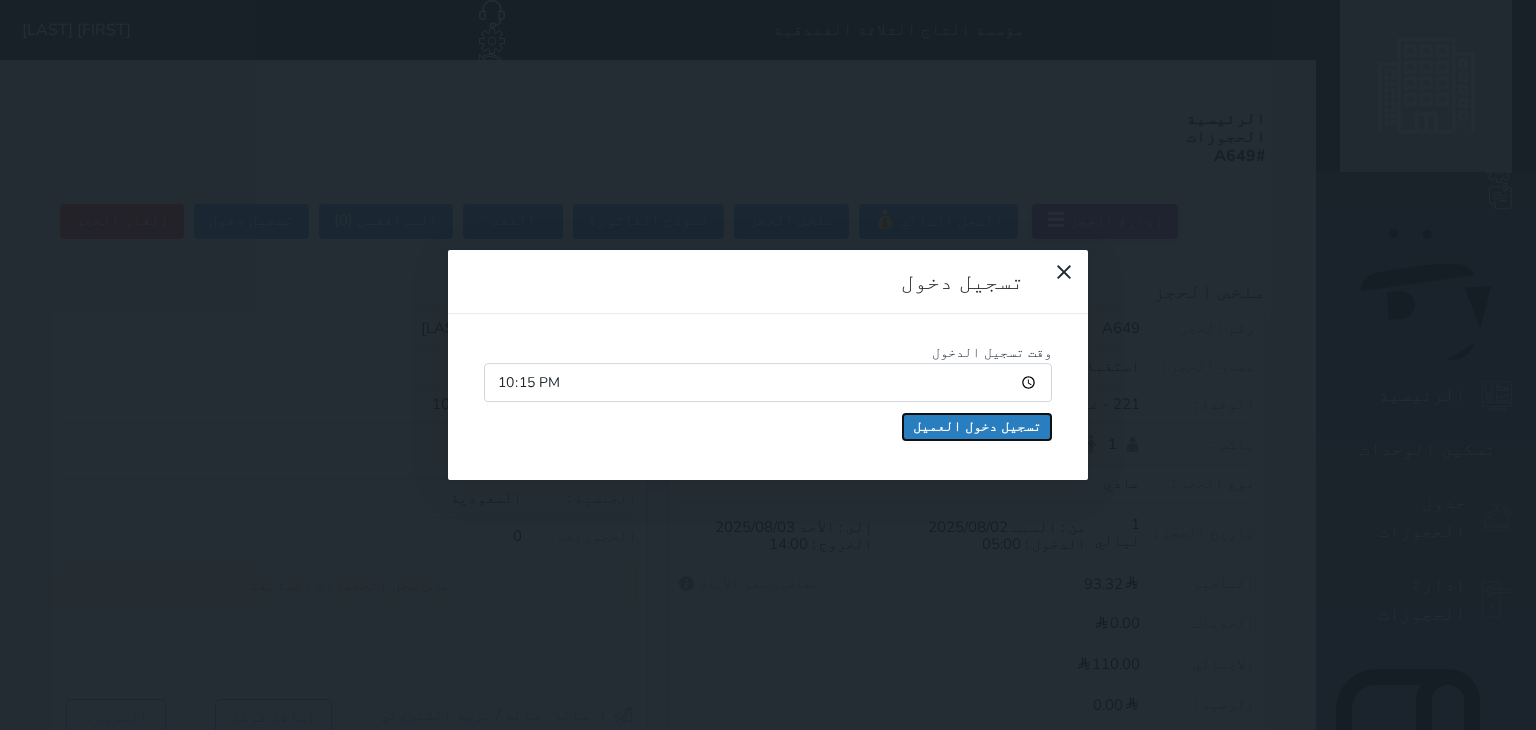 click on "تسجيل دخول العميل" at bounding box center (977, 427) 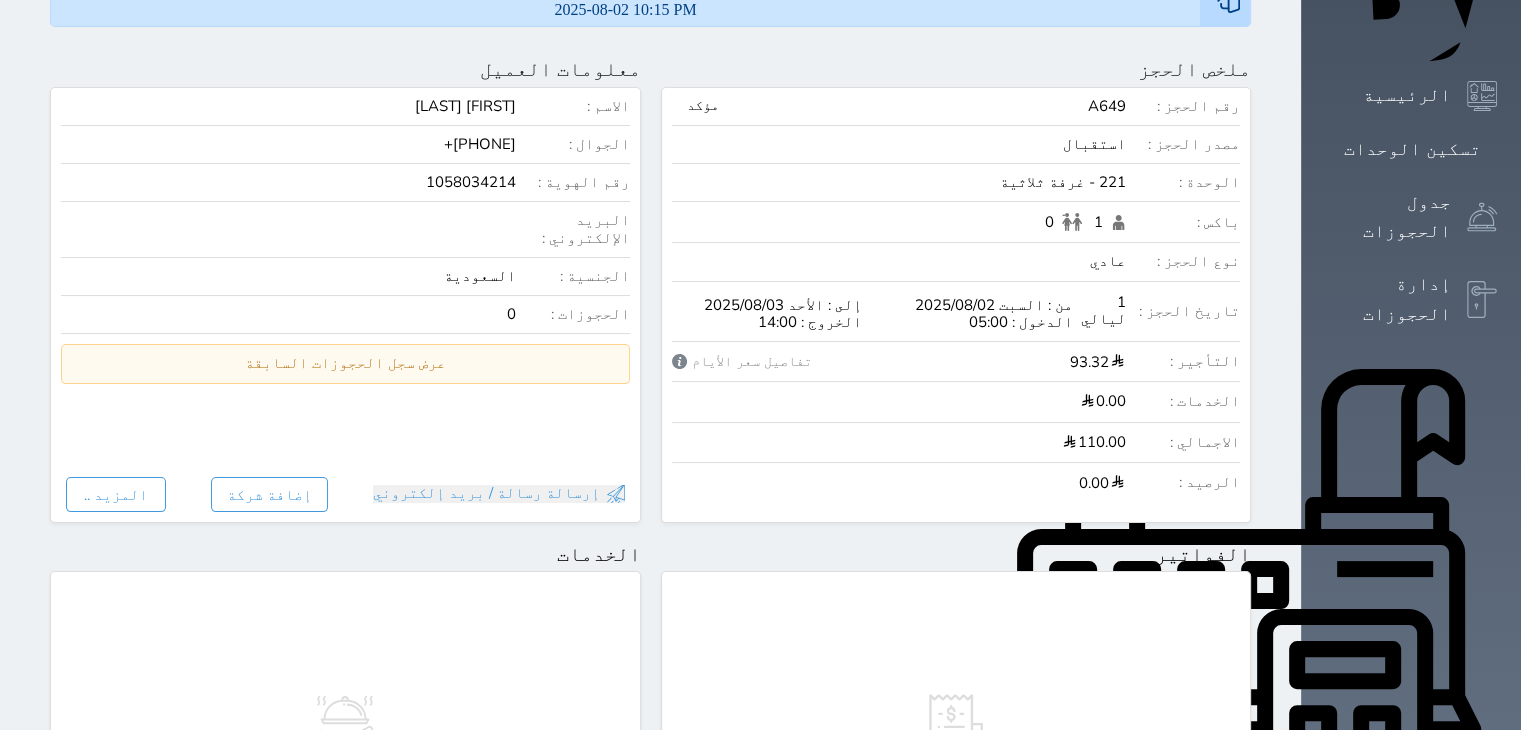 scroll, scrollTop: 0, scrollLeft: 0, axis: both 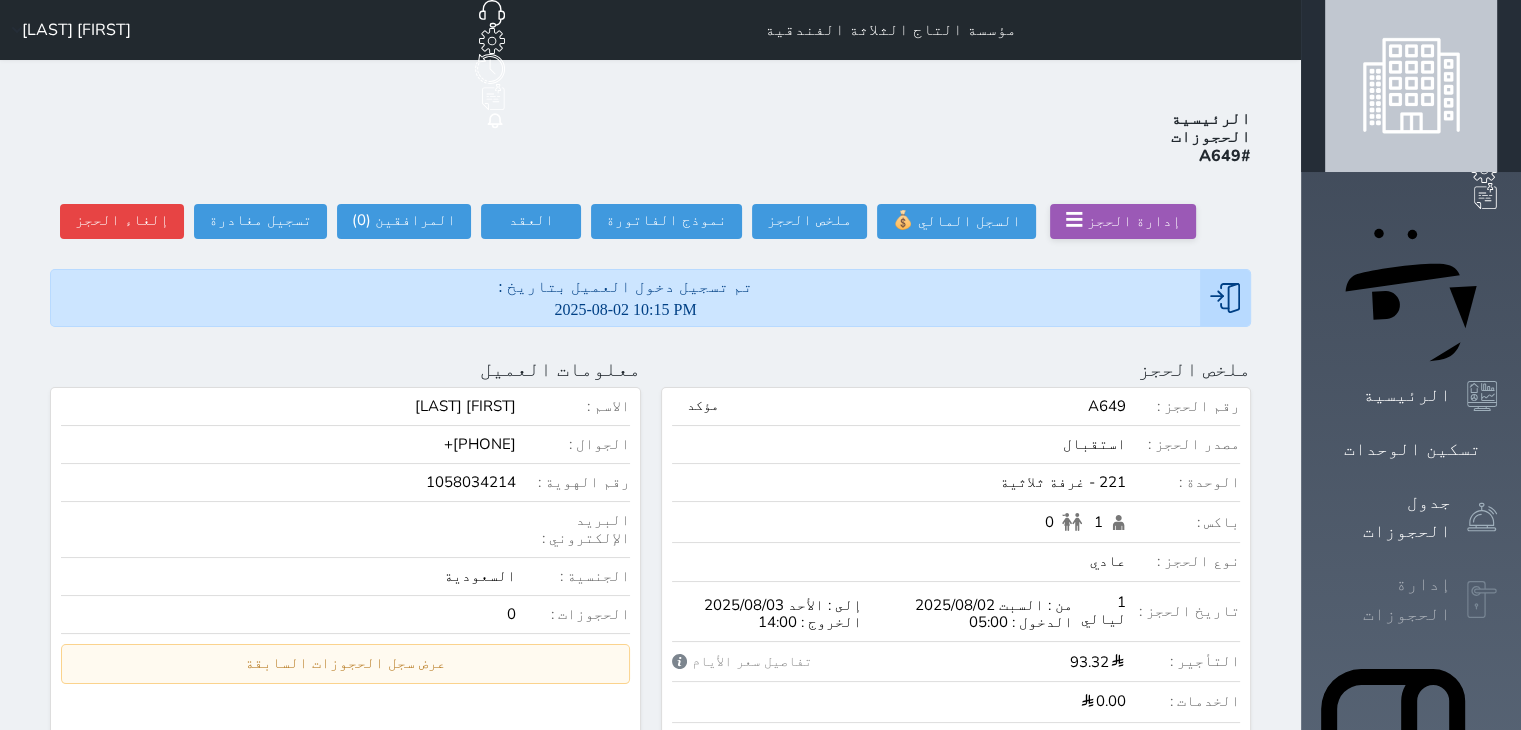 click 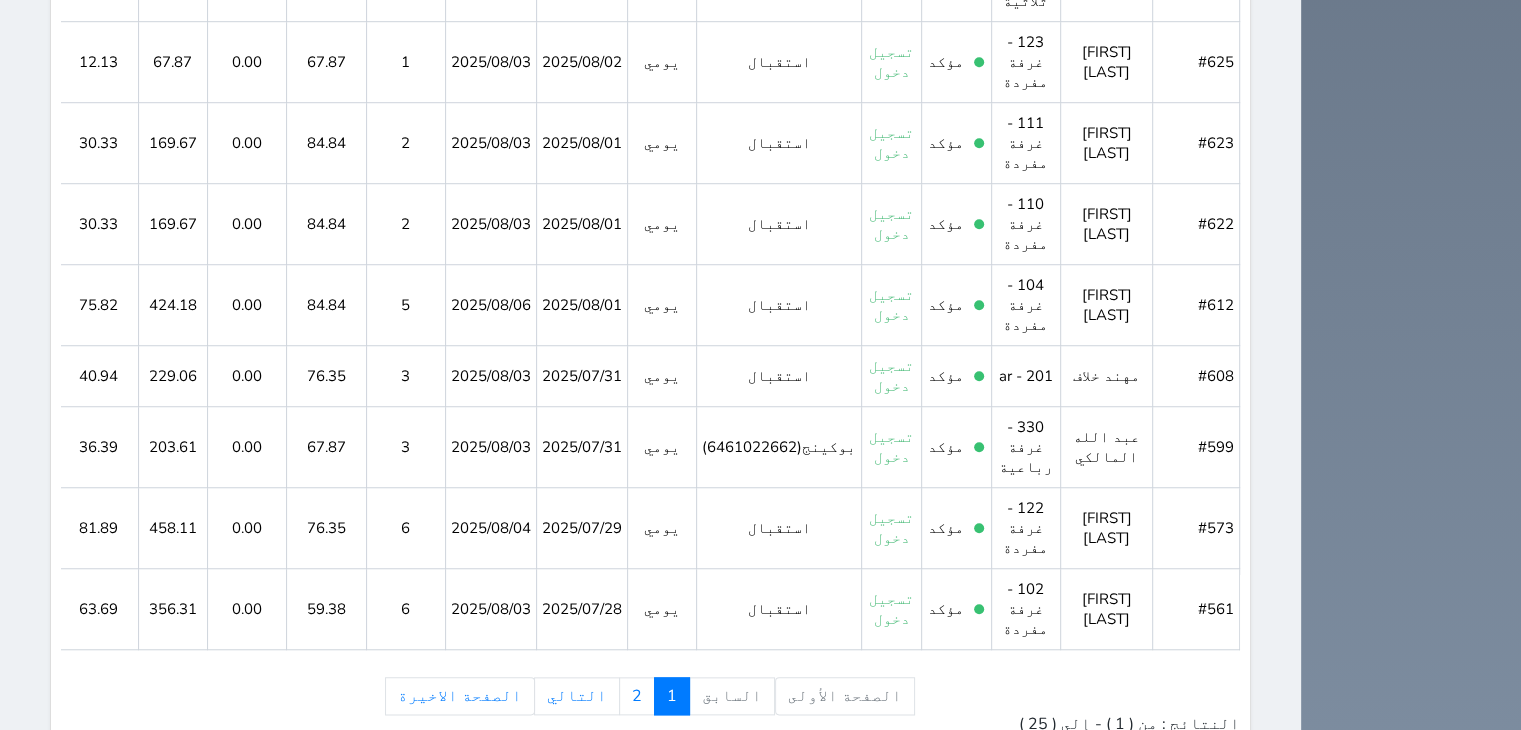 scroll, scrollTop: 2153, scrollLeft: 0, axis: vertical 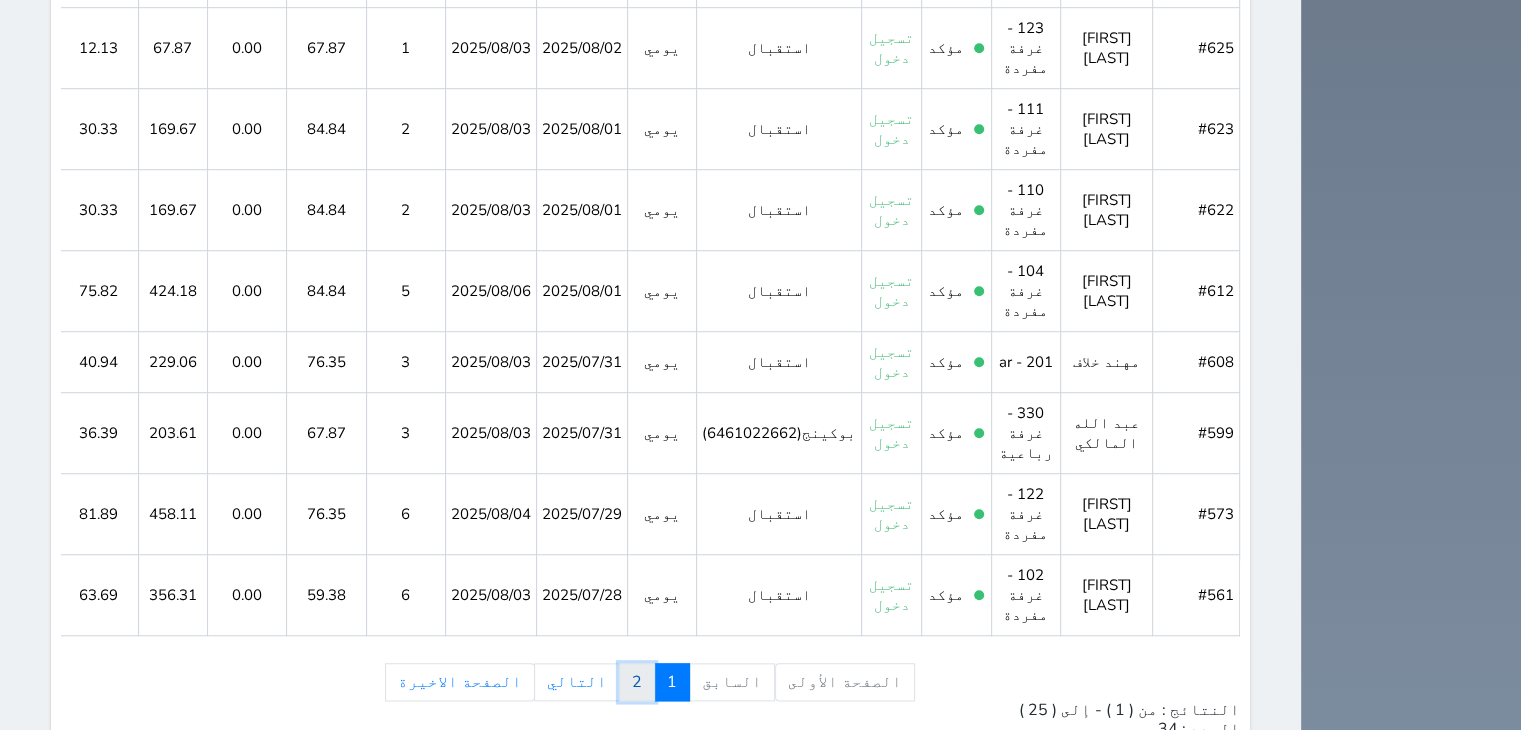 click on "2" at bounding box center (637, 682) 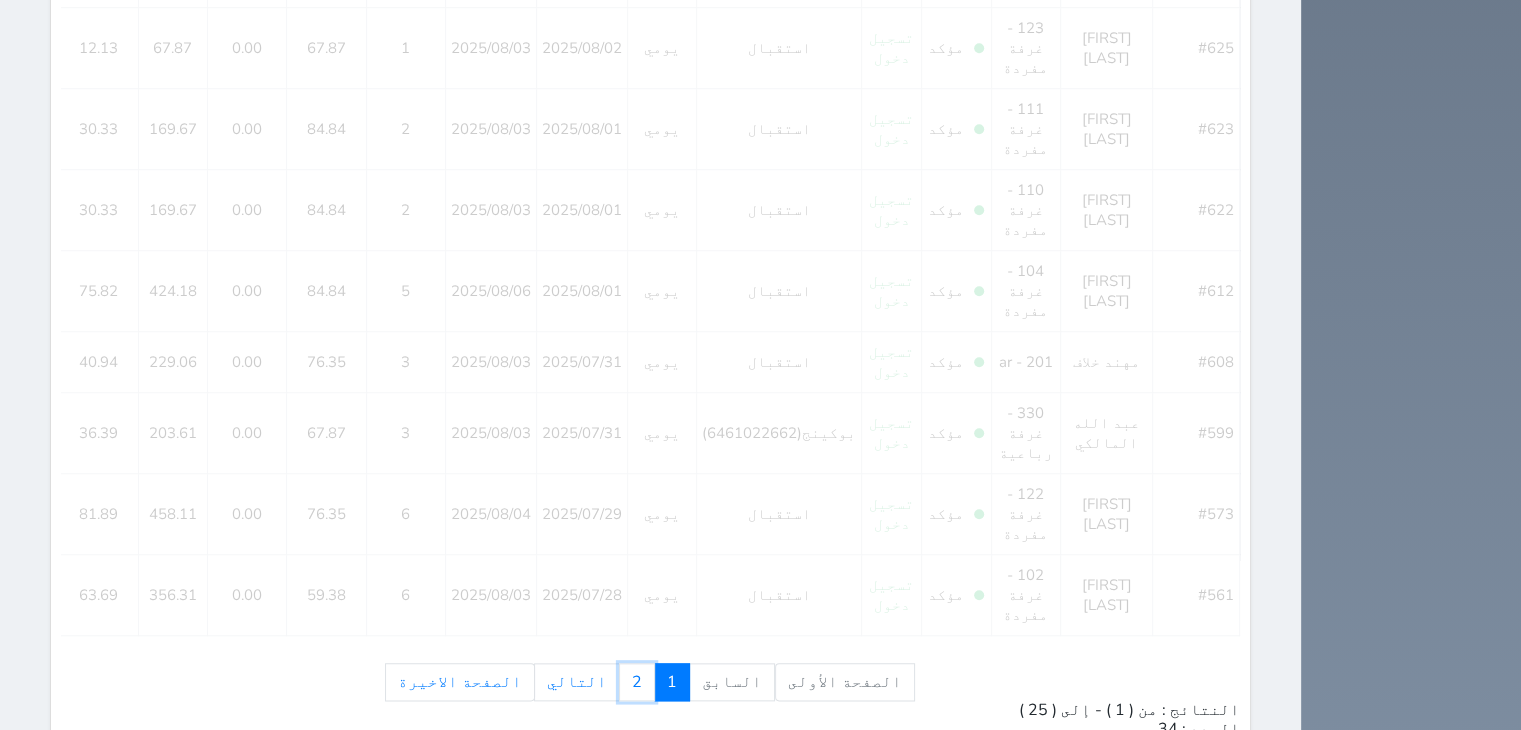scroll, scrollTop: 840, scrollLeft: 0, axis: vertical 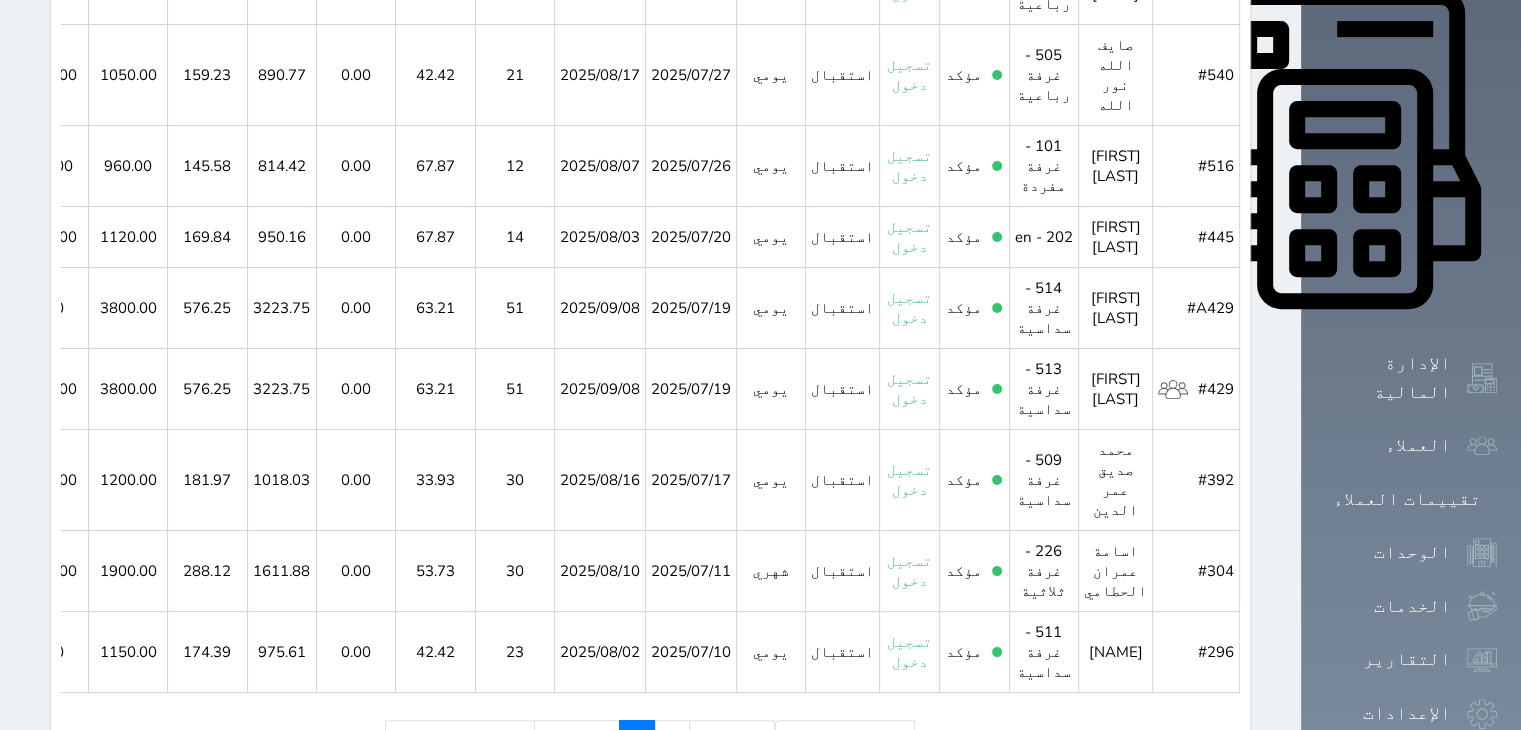 click 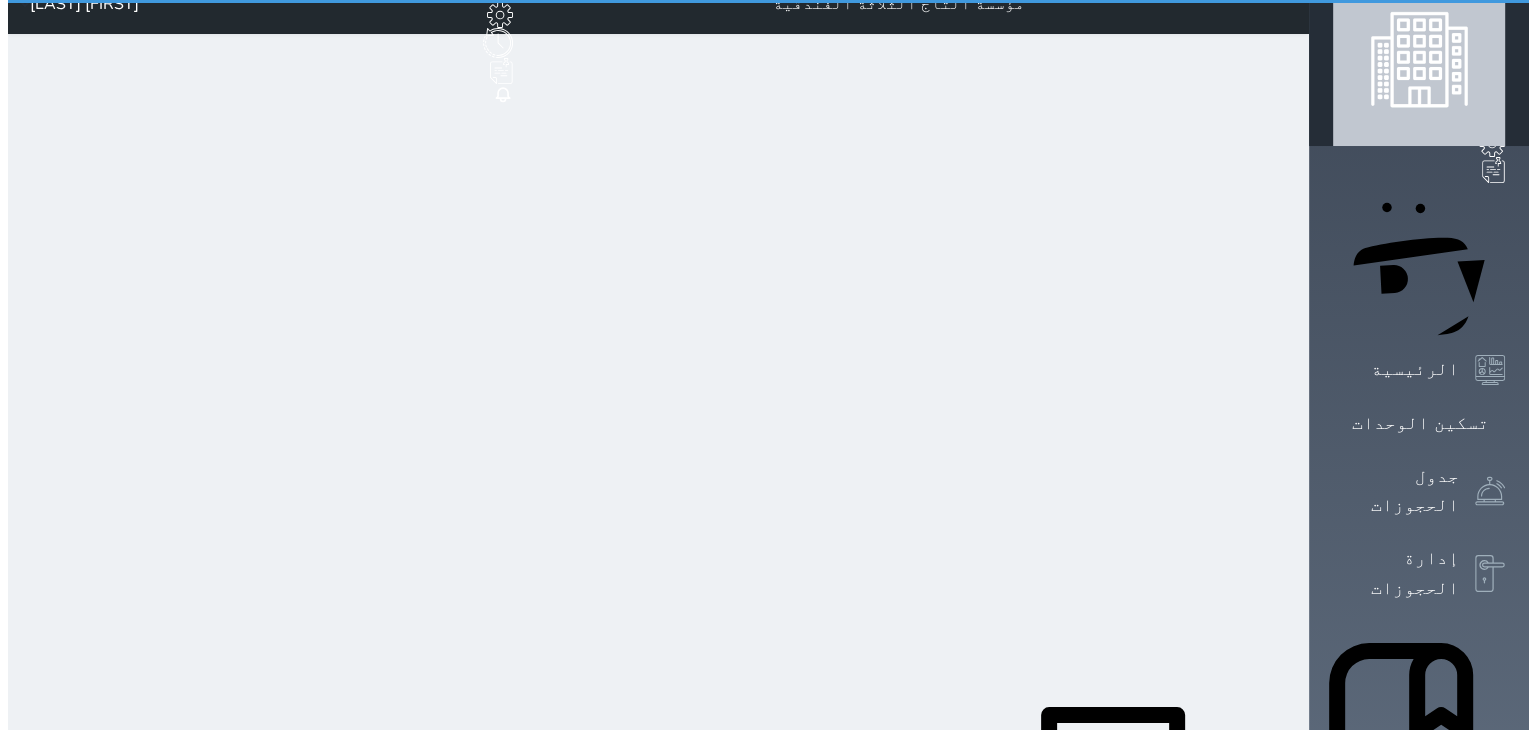 scroll, scrollTop: 0, scrollLeft: 0, axis: both 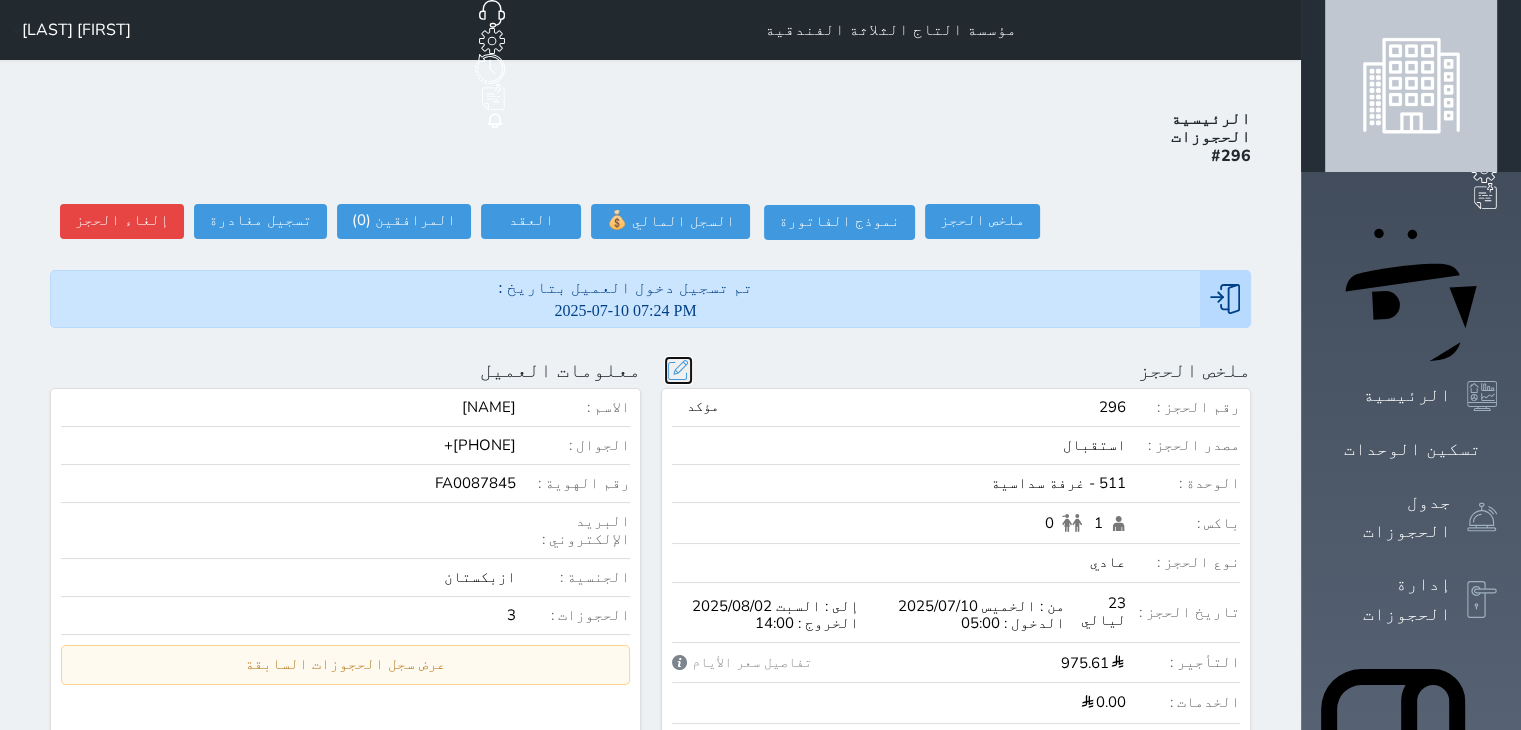 click at bounding box center [678, 370] 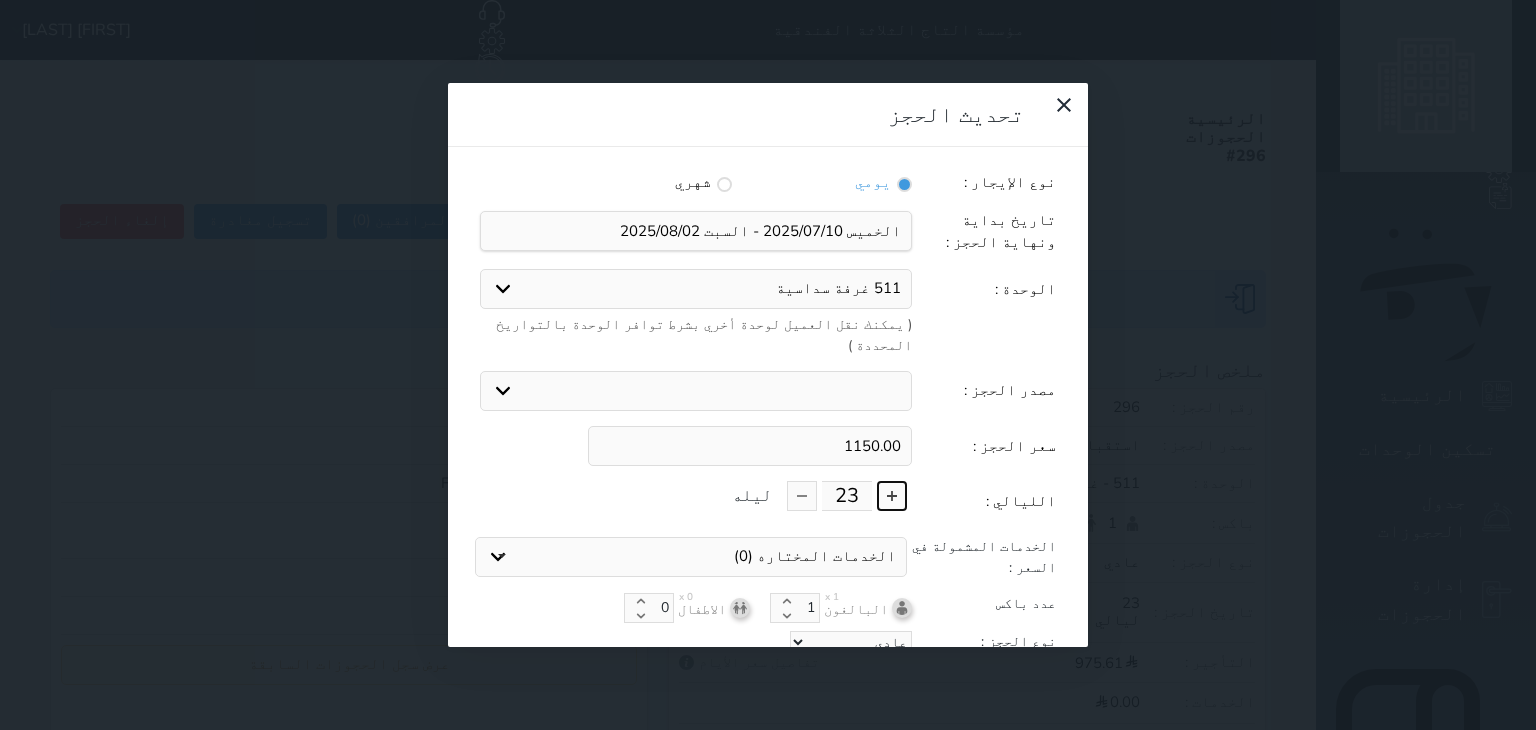 click at bounding box center (892, 496) 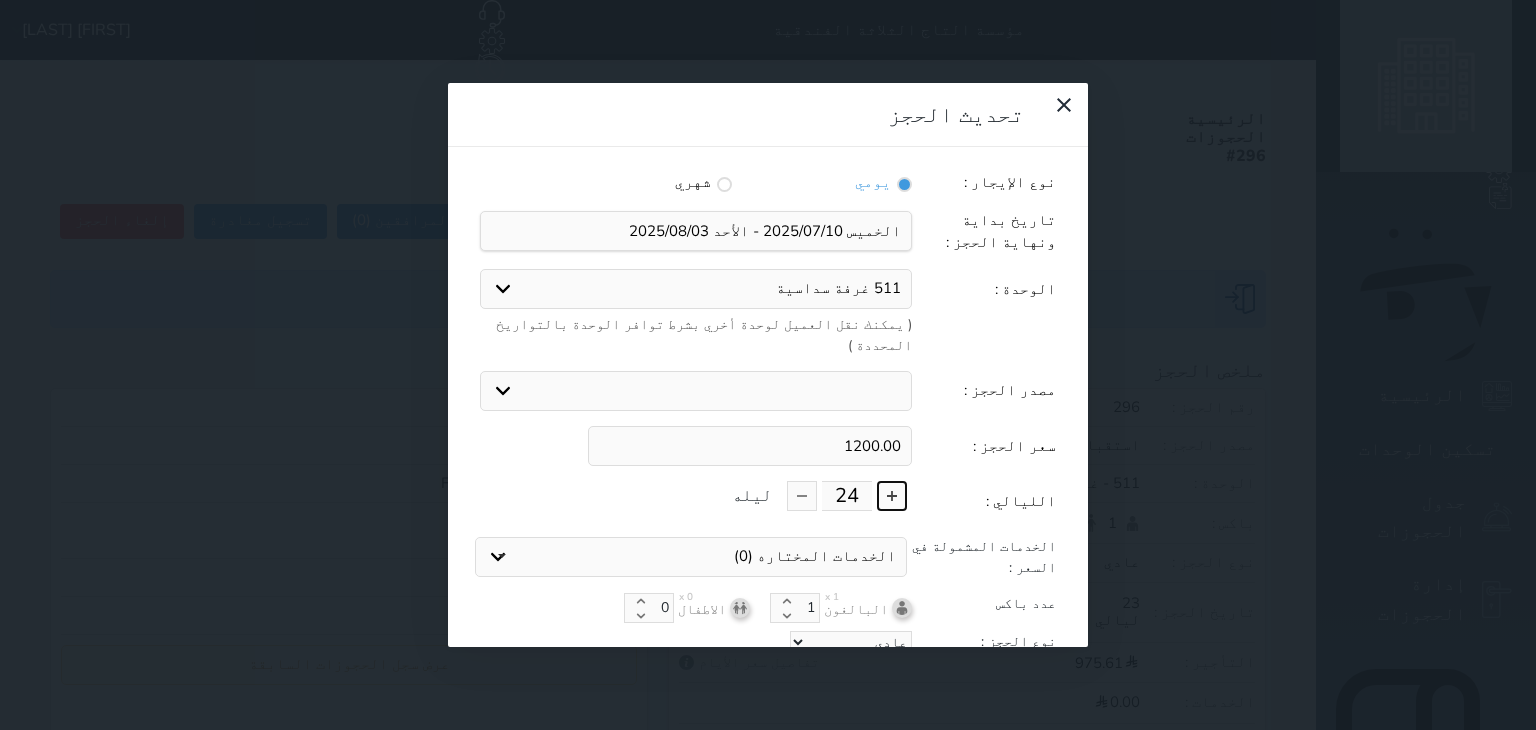 click at bounding box center [892, 496] 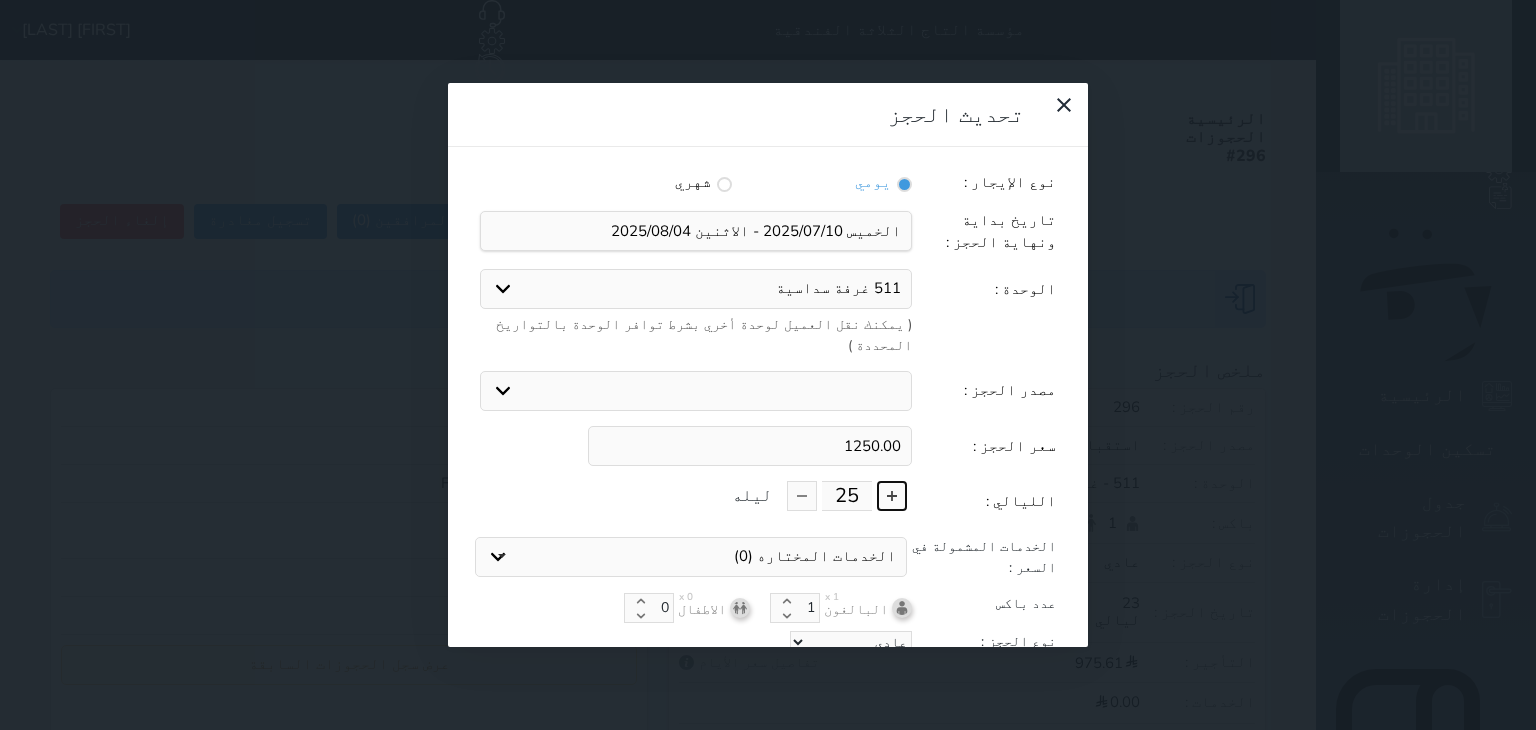 click at bounding box center (892, 496) 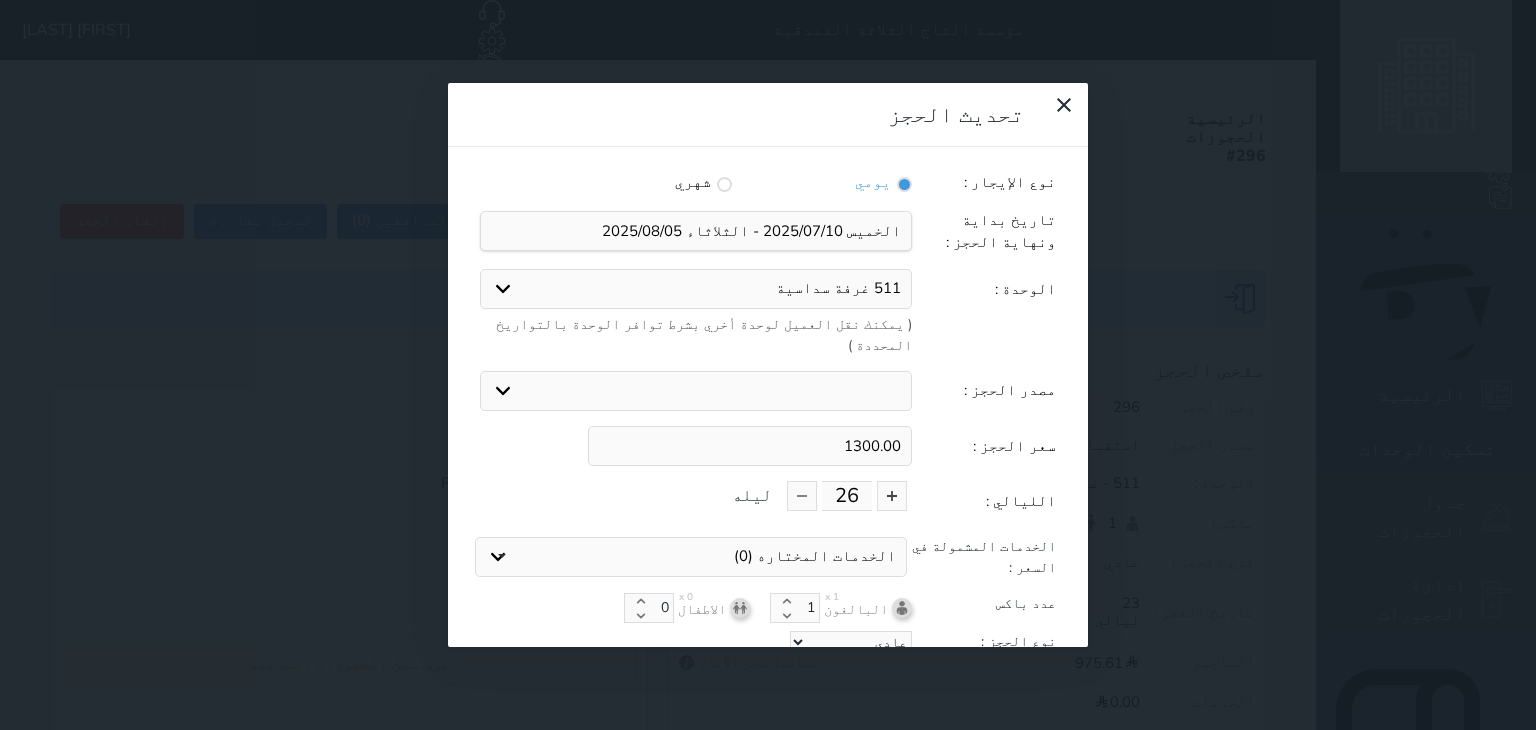 click at bounding box center [768, 439] 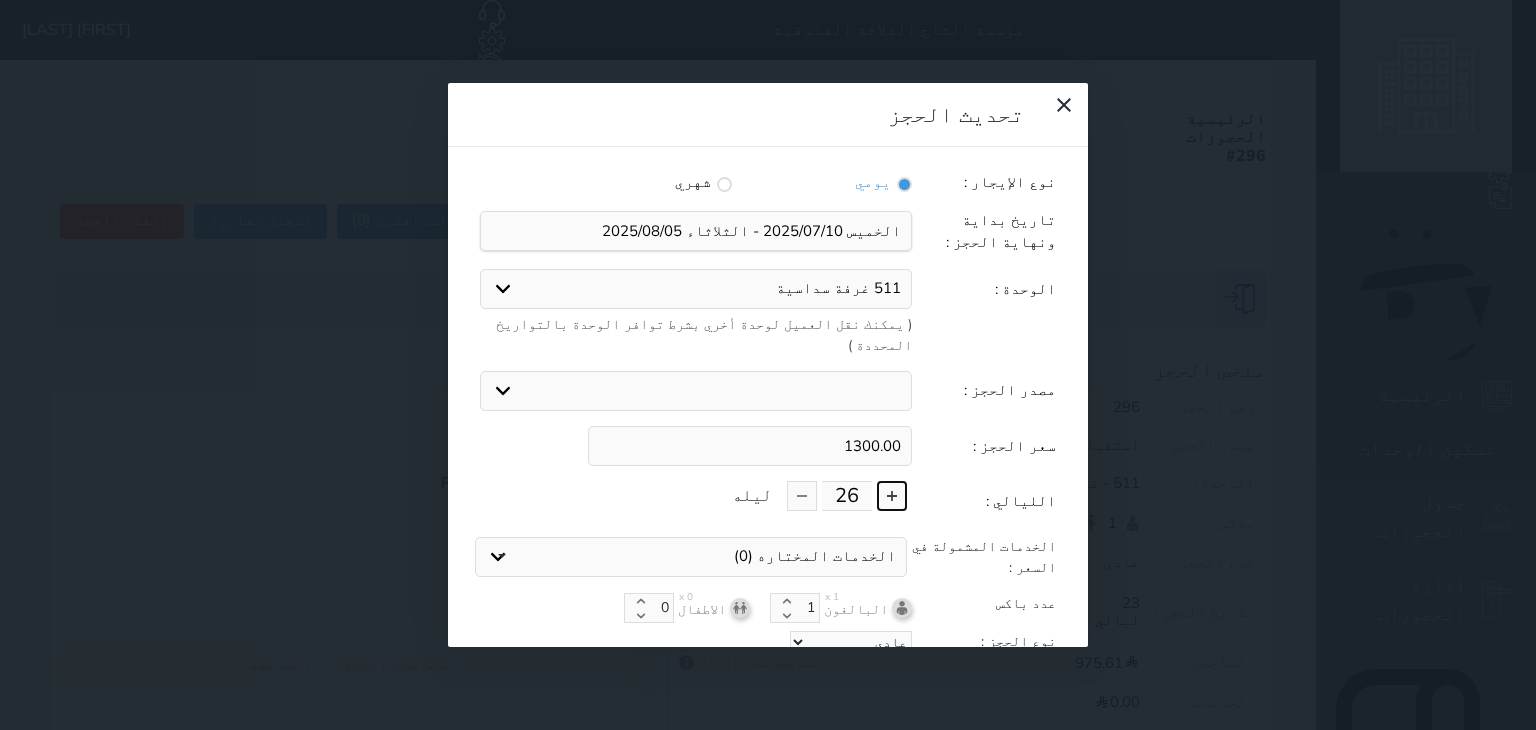 click at bounding box center [892, 496] 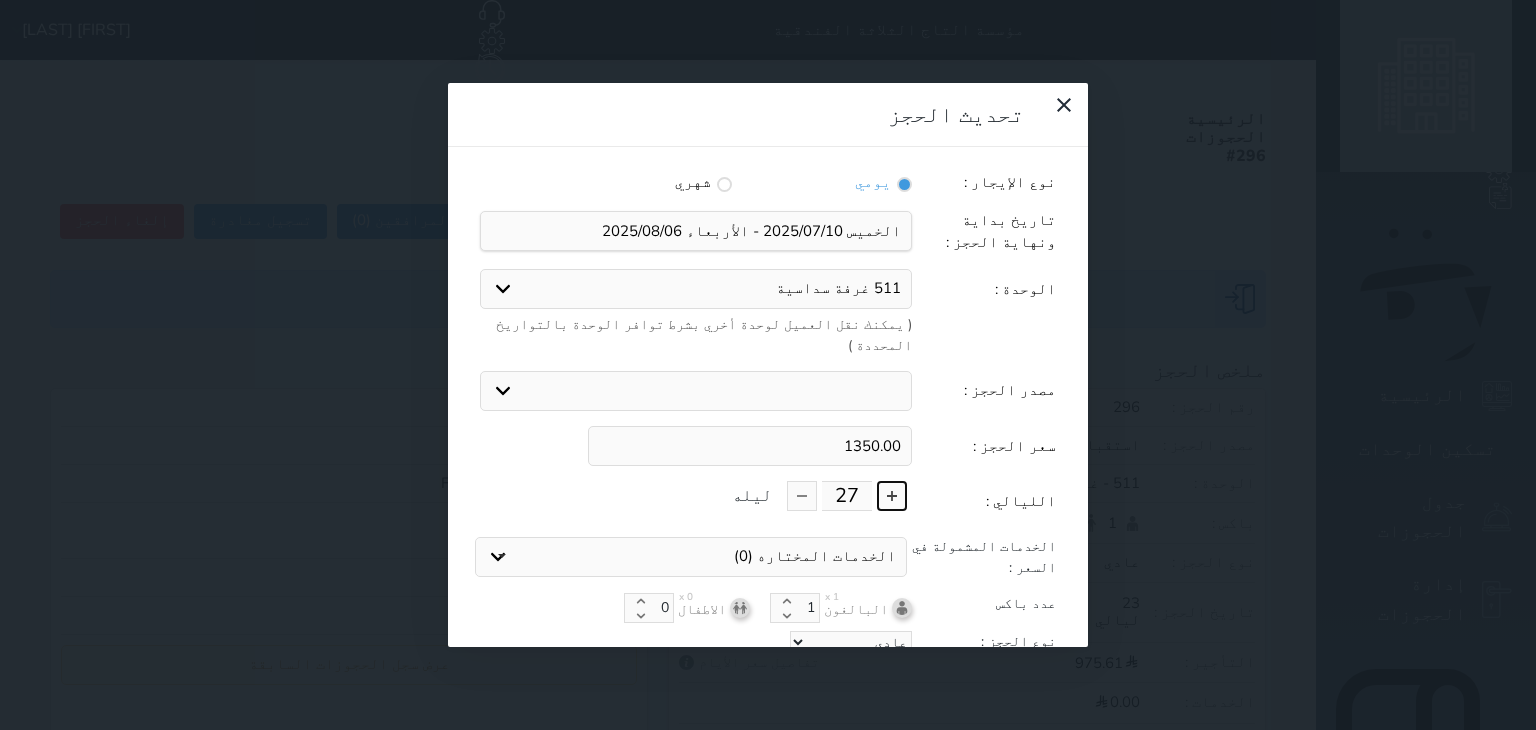 click at bounding box center [892, 496] 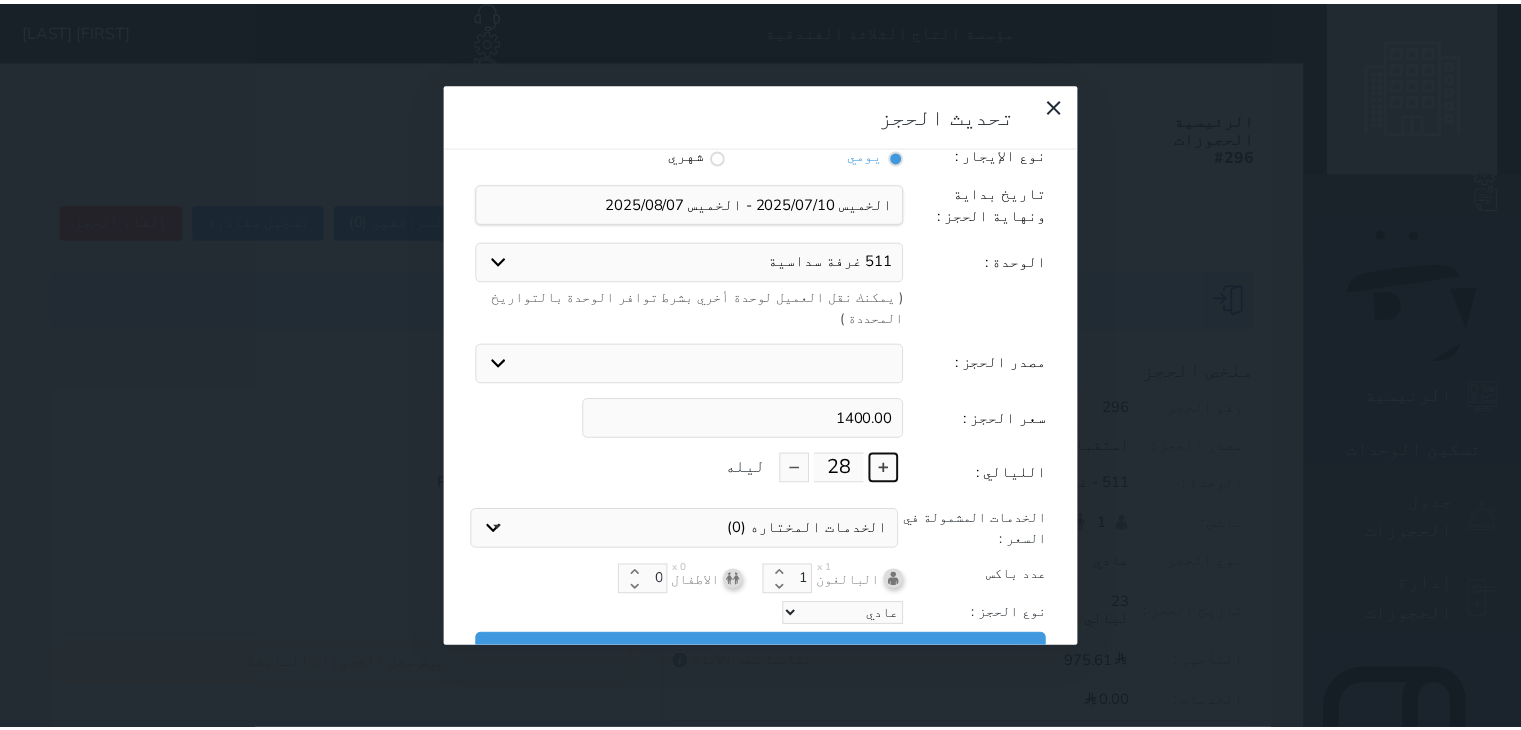 scroll, scrollTop: 44, scrollLeft: 0, axis: vertical 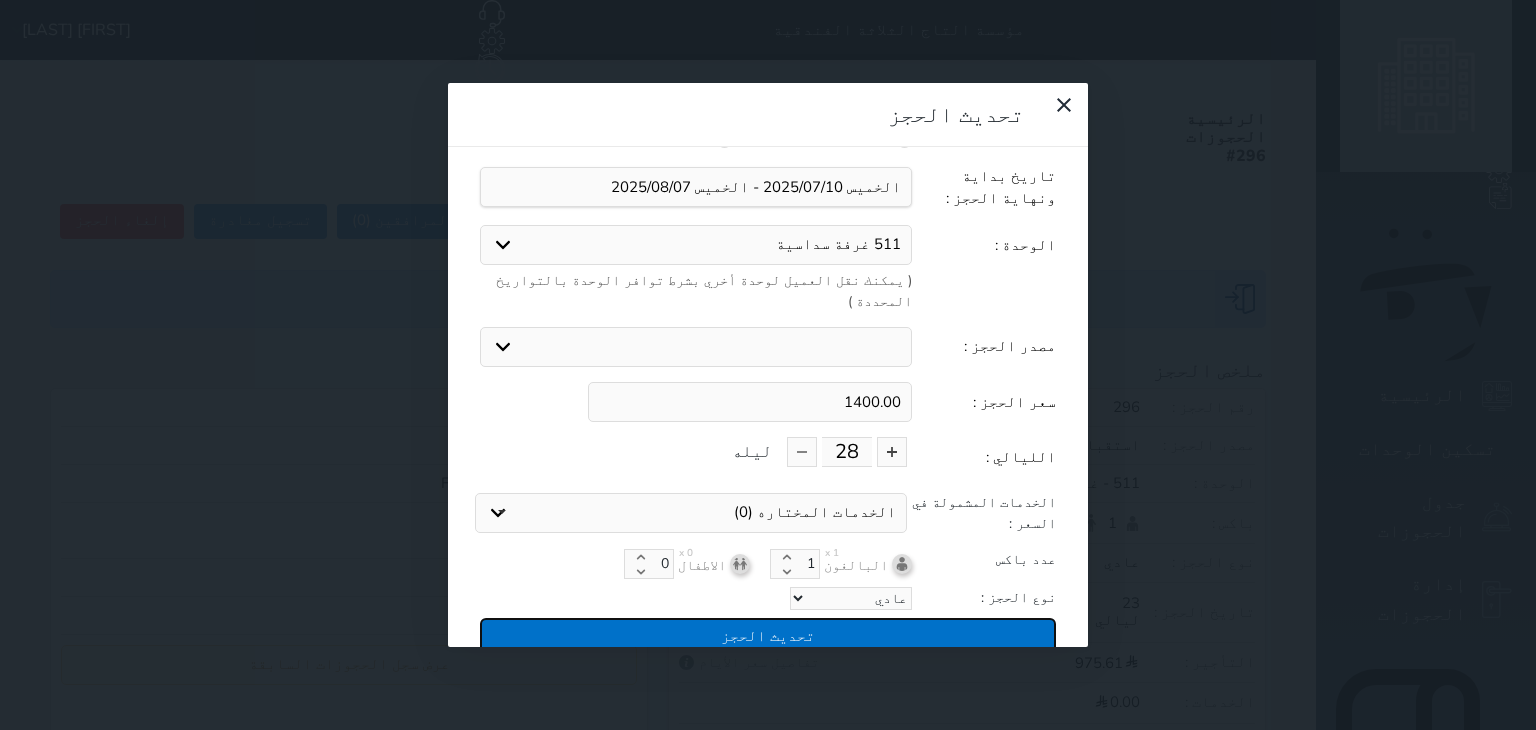 click on "تحديث الحجز" at bounding box center [768, 635] 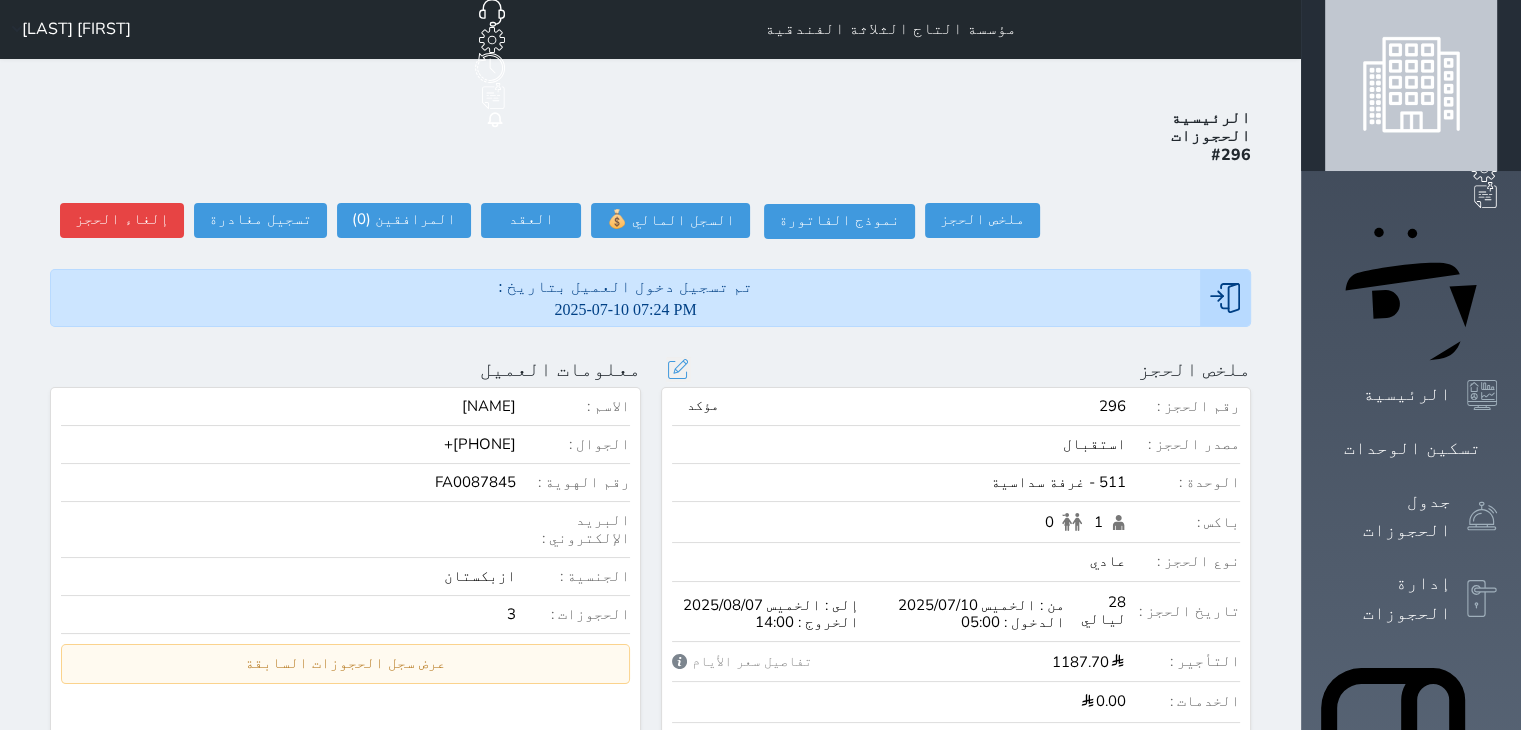 scroll, scrollTop: 0, scrollLeft: 0, axis: both 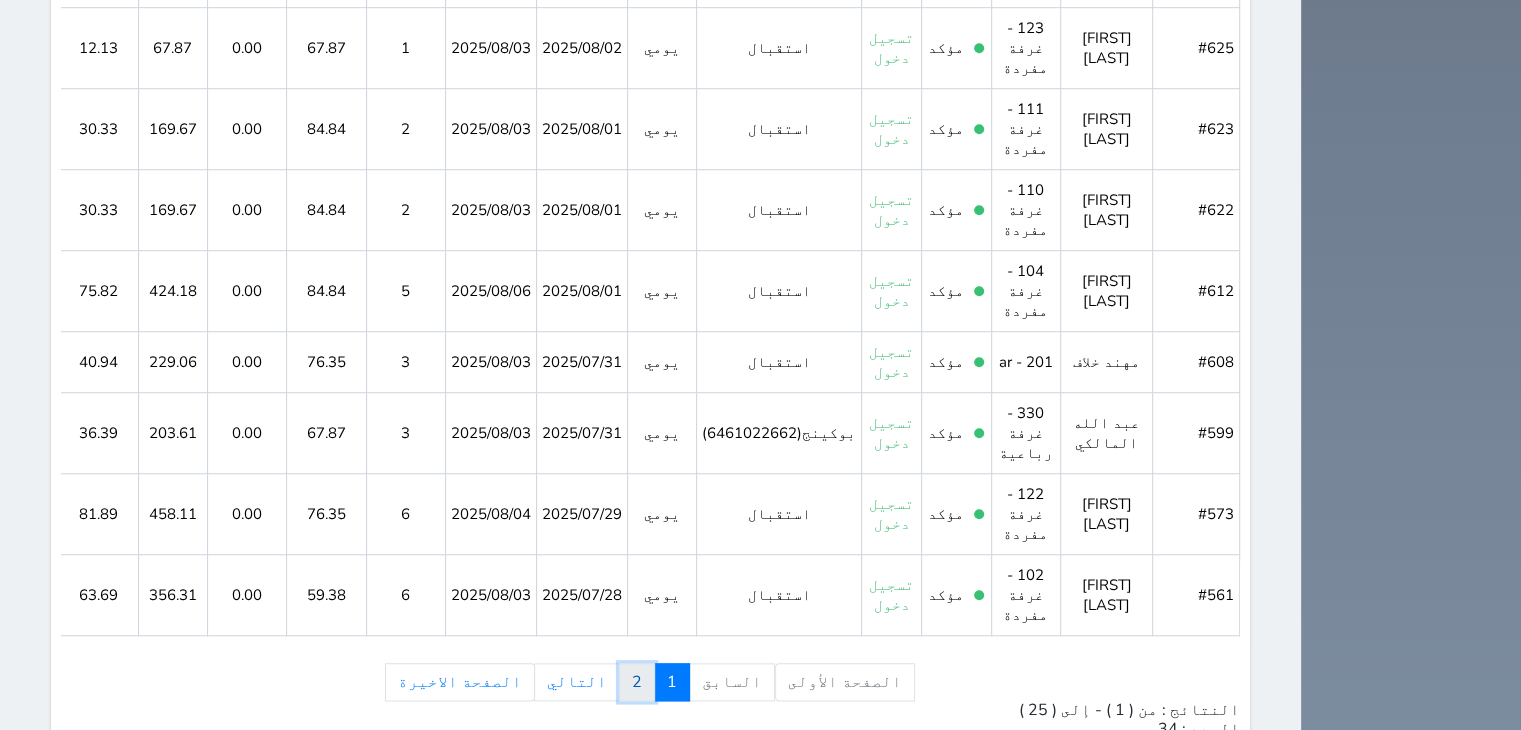 click on "2" at bounding box center [637, 682] 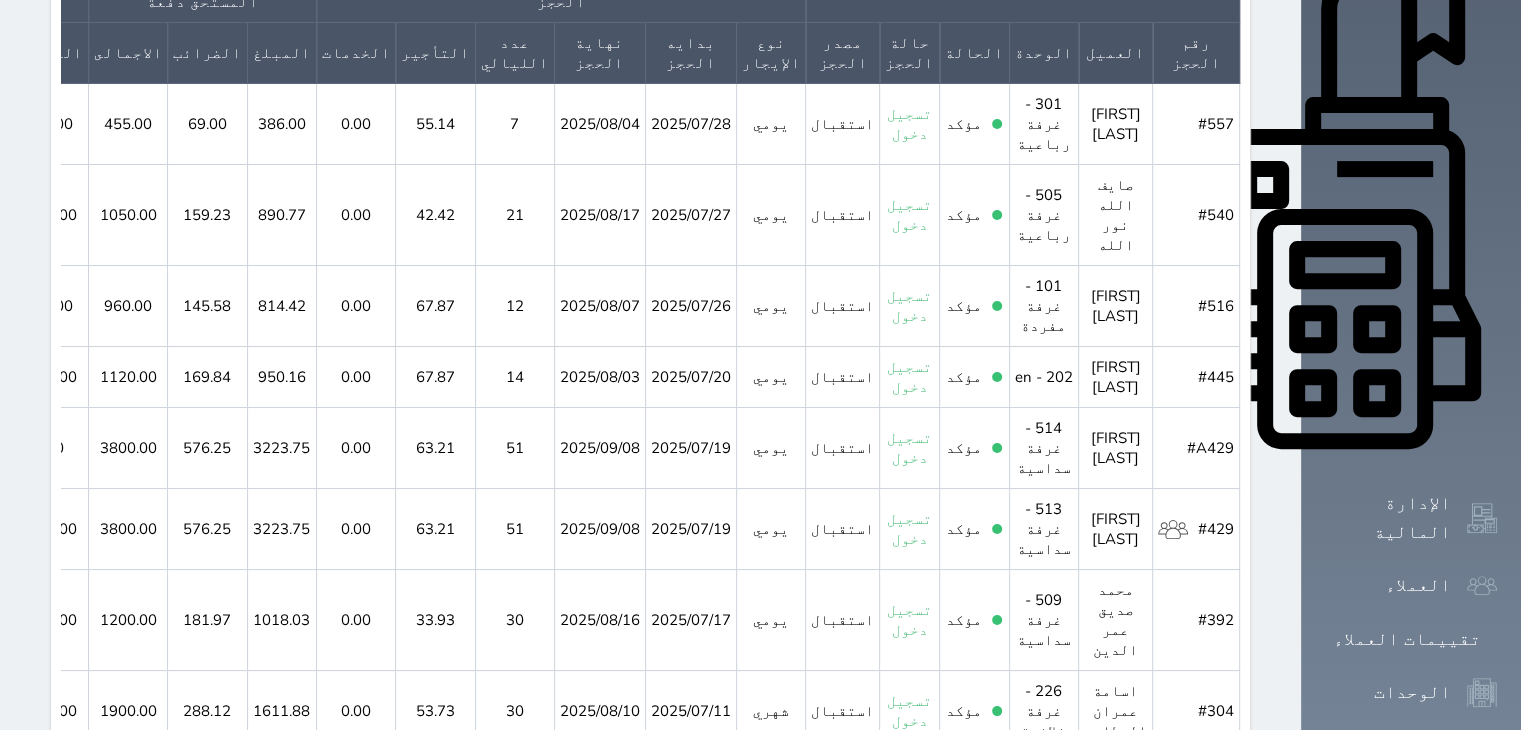scroll, scrollTop: 840, scrollLeft: 0, axis: vertical 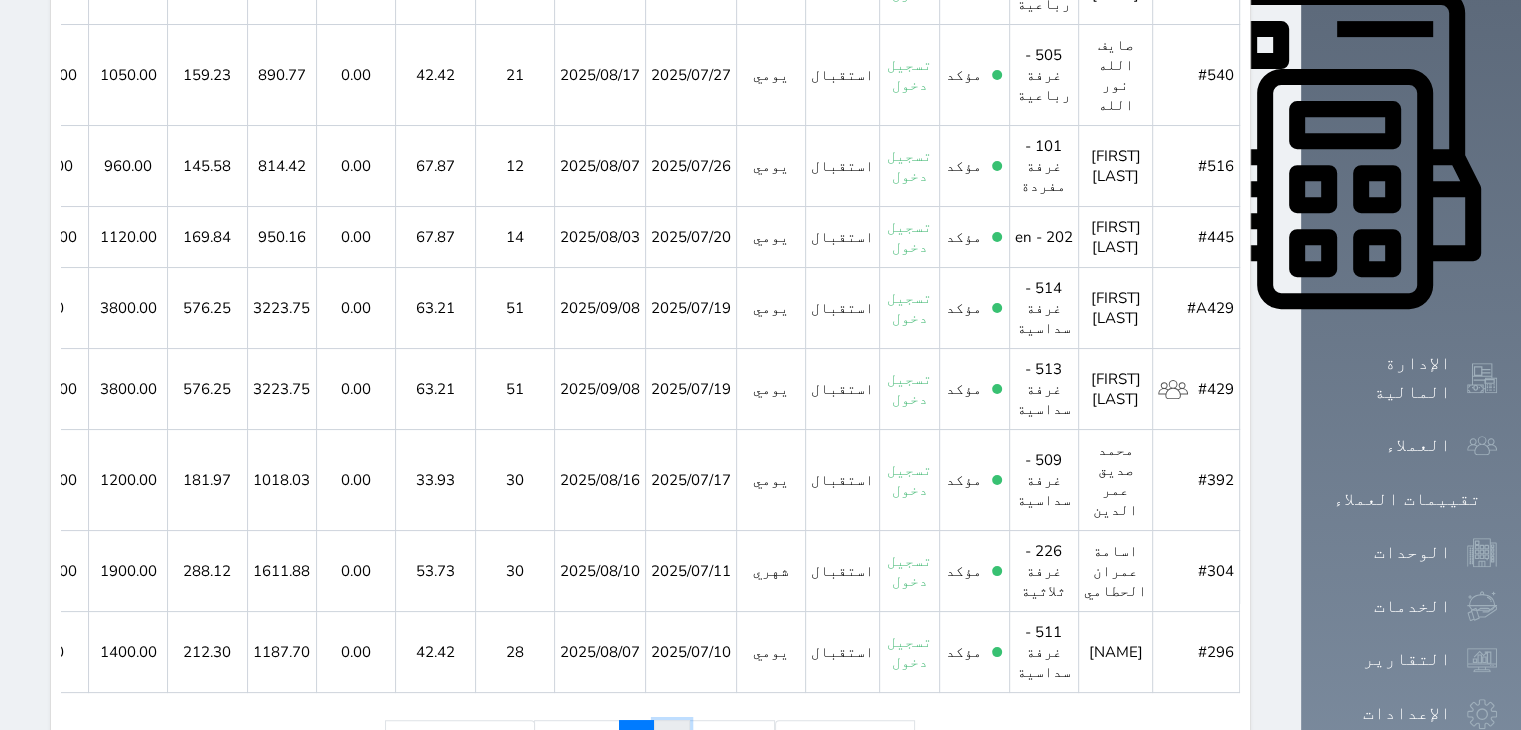 click on "1" at bounding box center [672, 739] 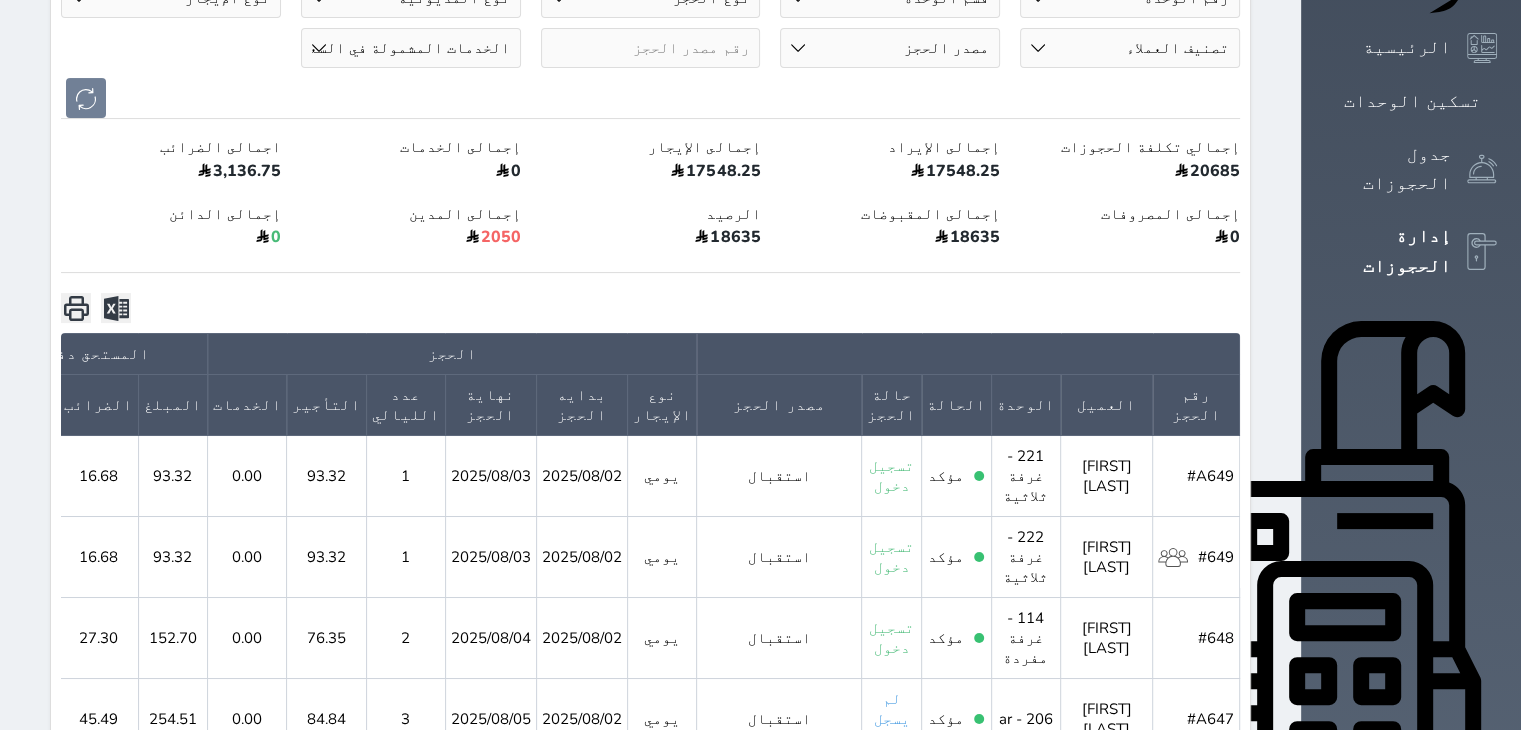 scroll, scrollTop: 540, scrollLeft: 0, axis: vertical 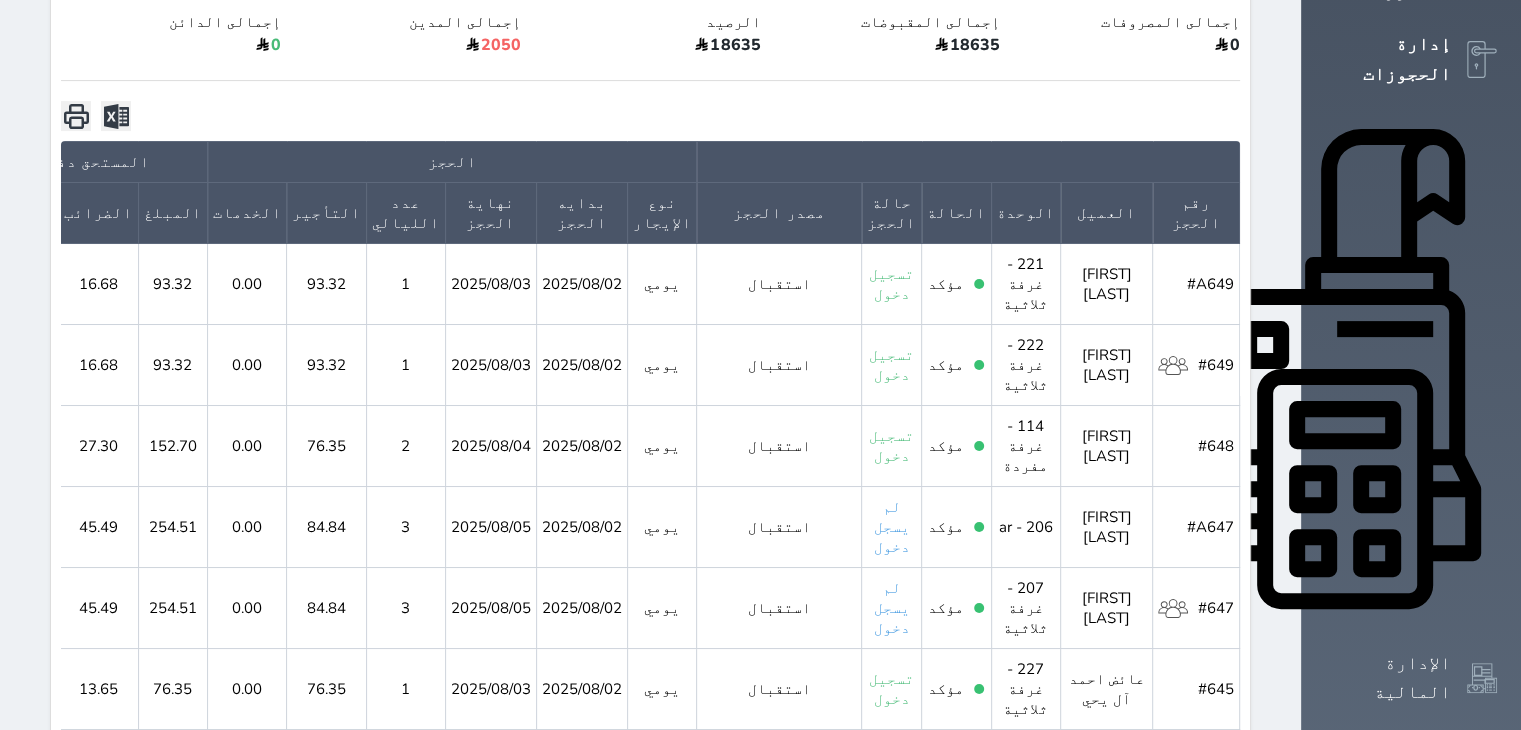 click 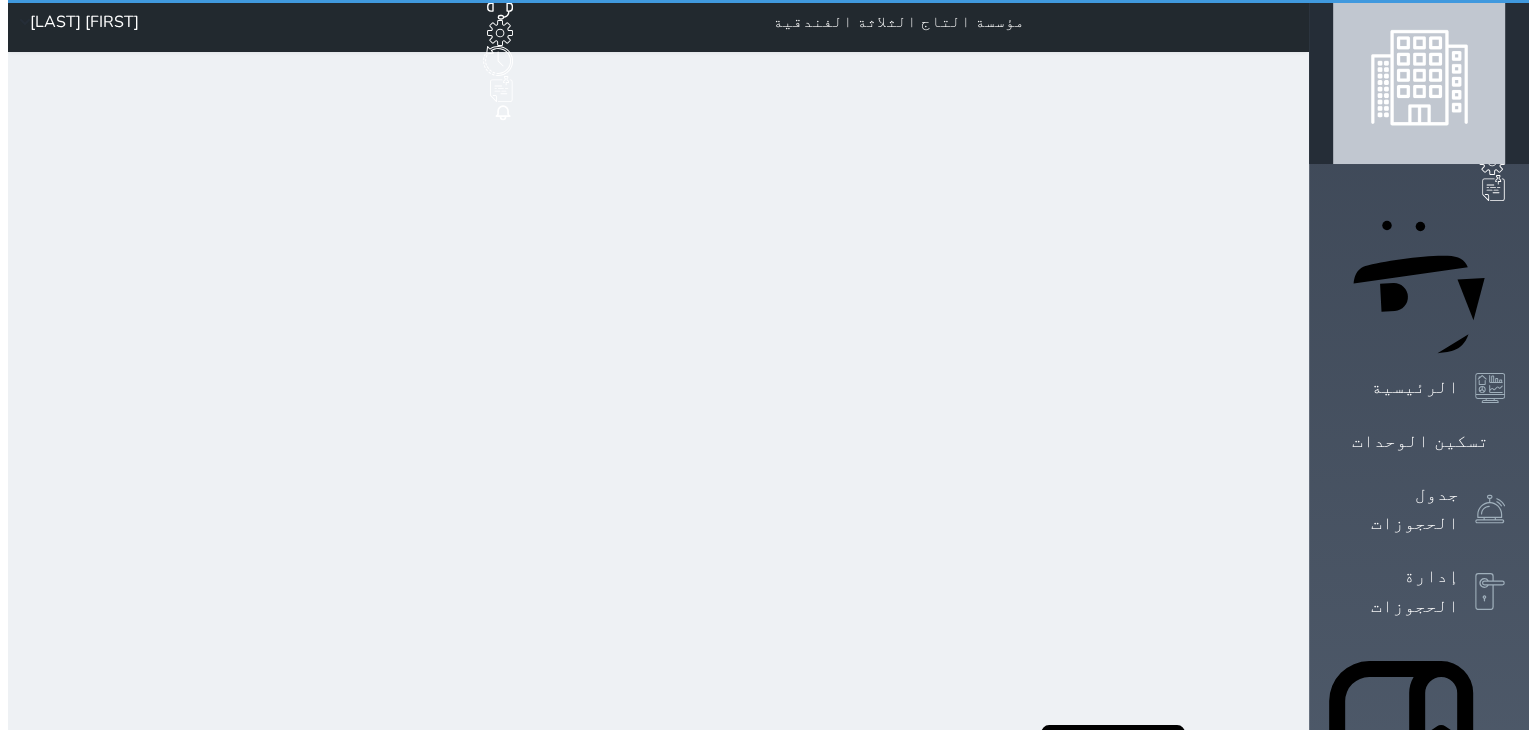 scroll, scrollTop: 0, scrollLeft: 0, axis: both 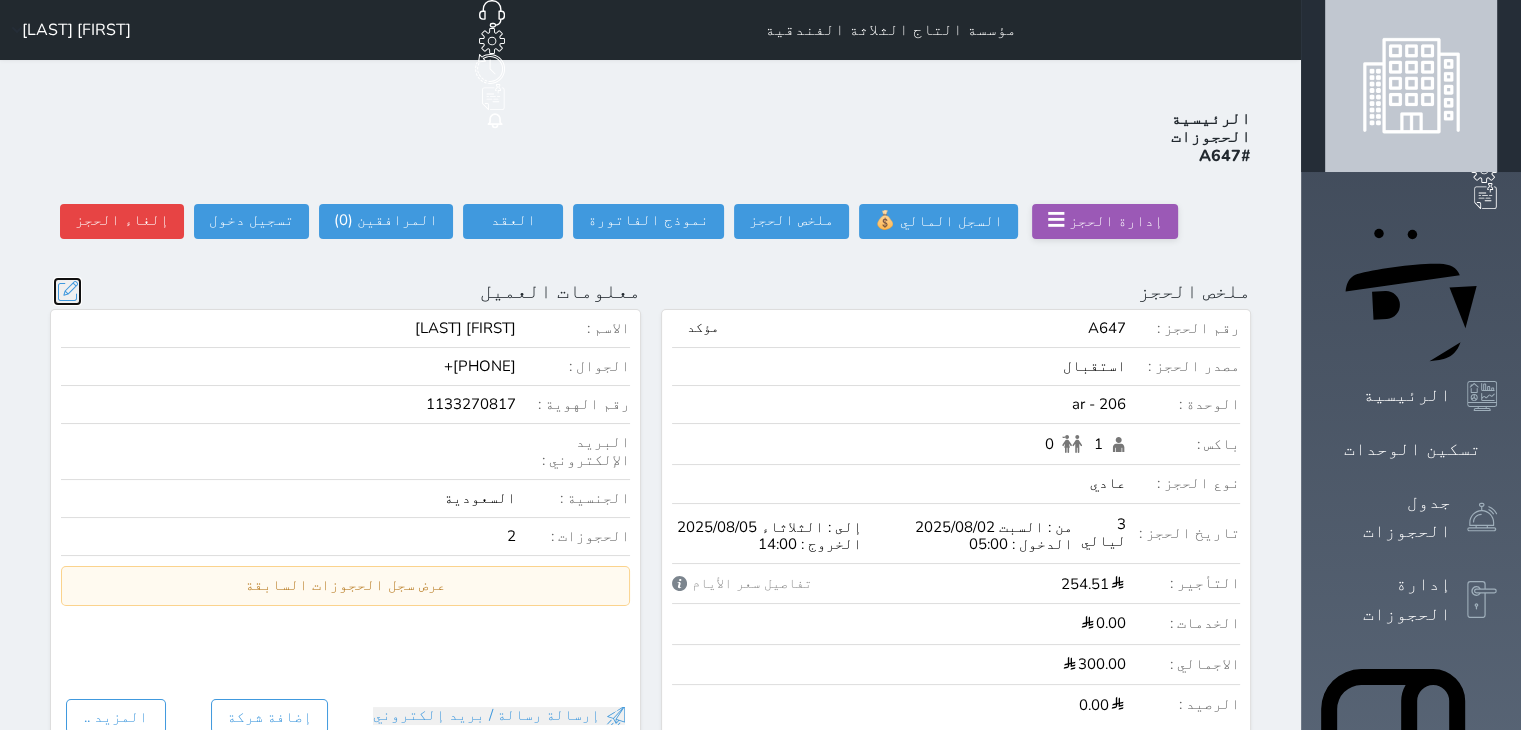 click at bounding box center (67, 291) 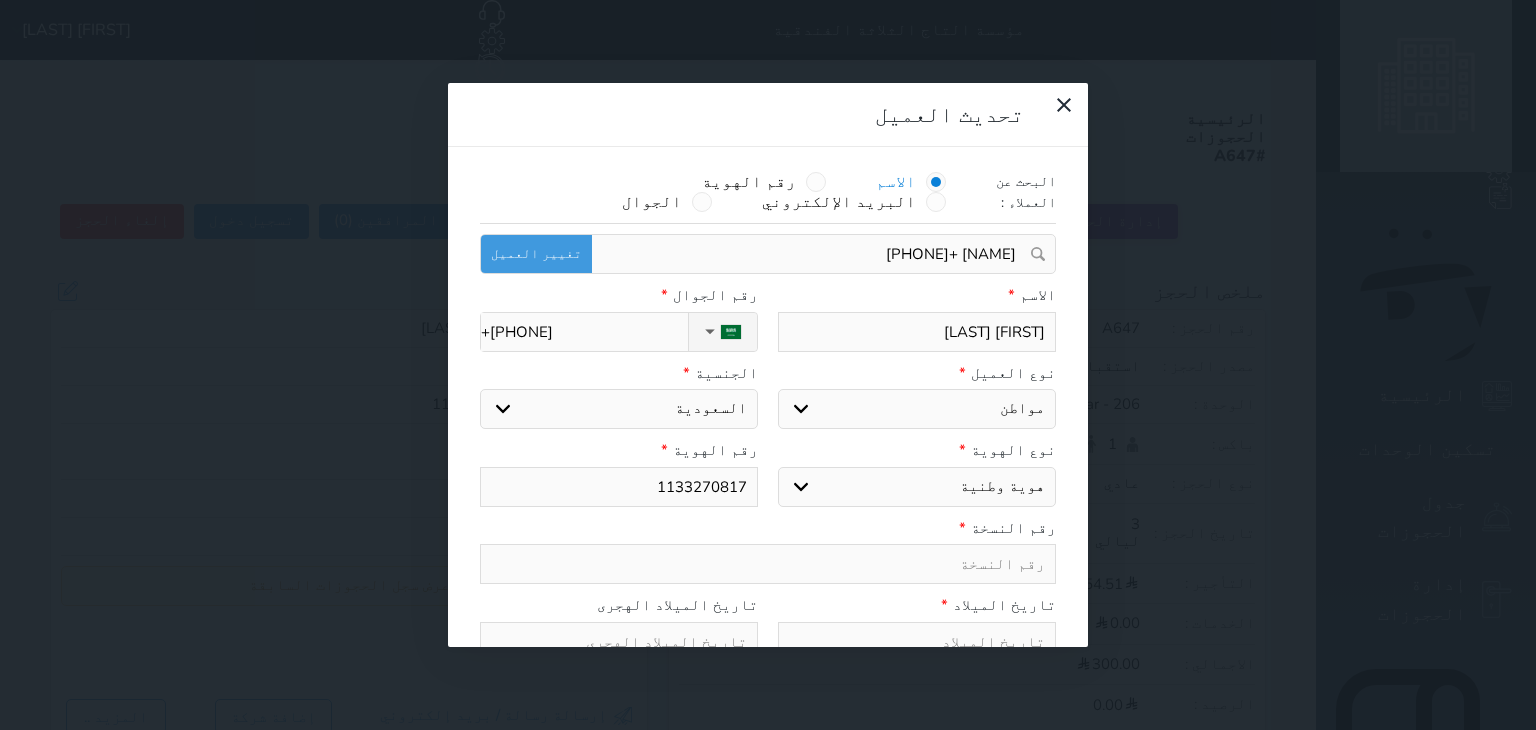 click on "[FIRST] [LAST]" at bounding box center (917, 332) 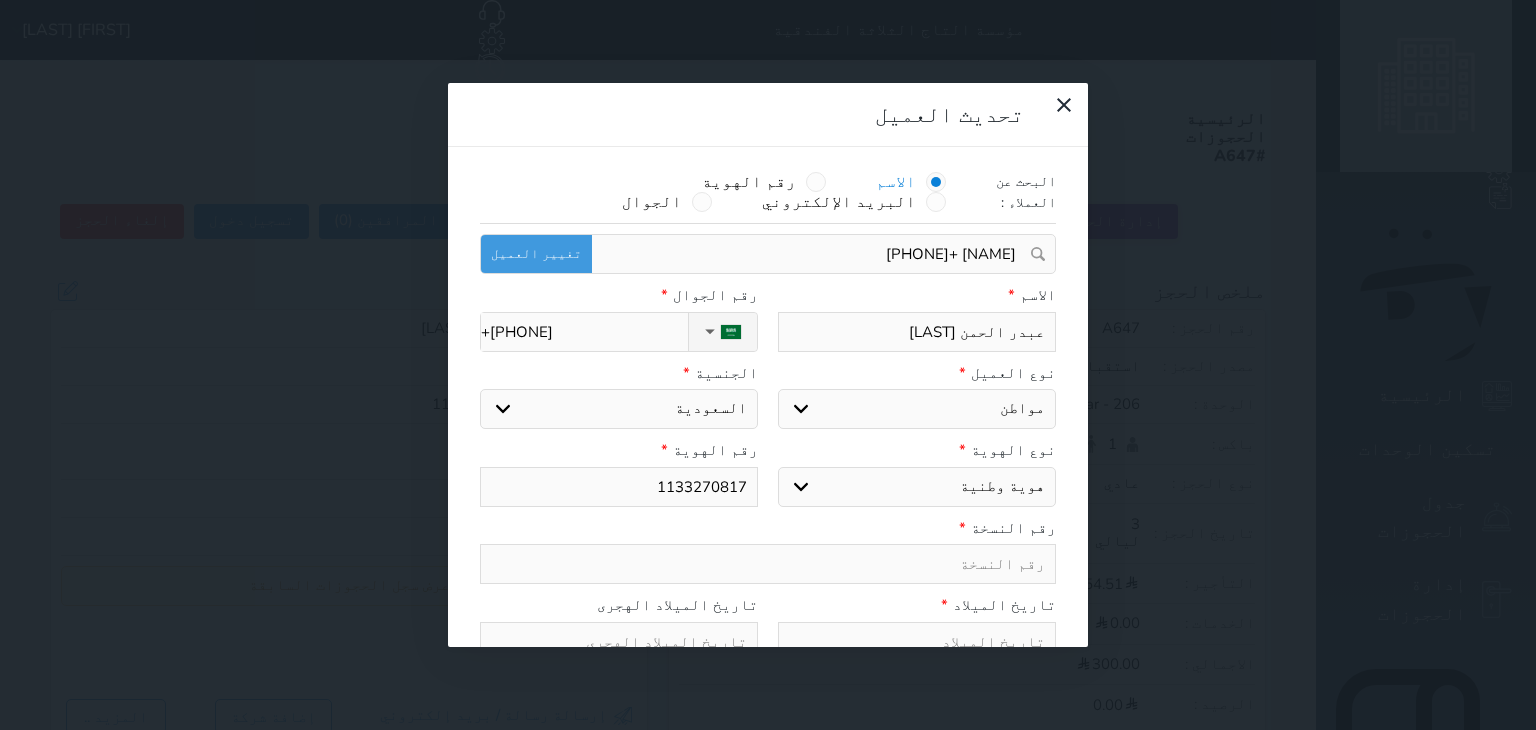 click on "عبدر الحمن [LAST]" at bounding box center (917, 332) 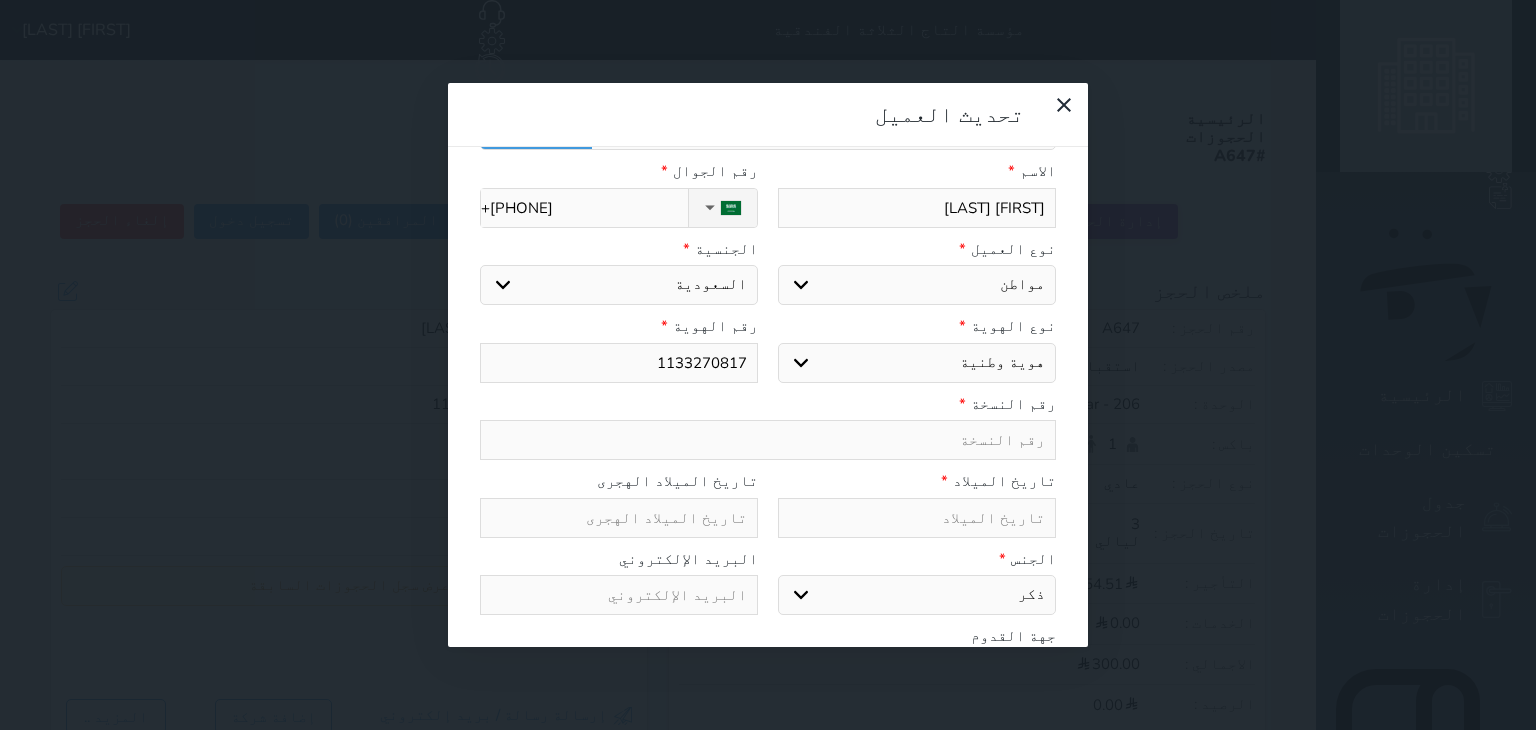 scroll, scrollTop: 199, scrollLeft: 0, axis: vertical 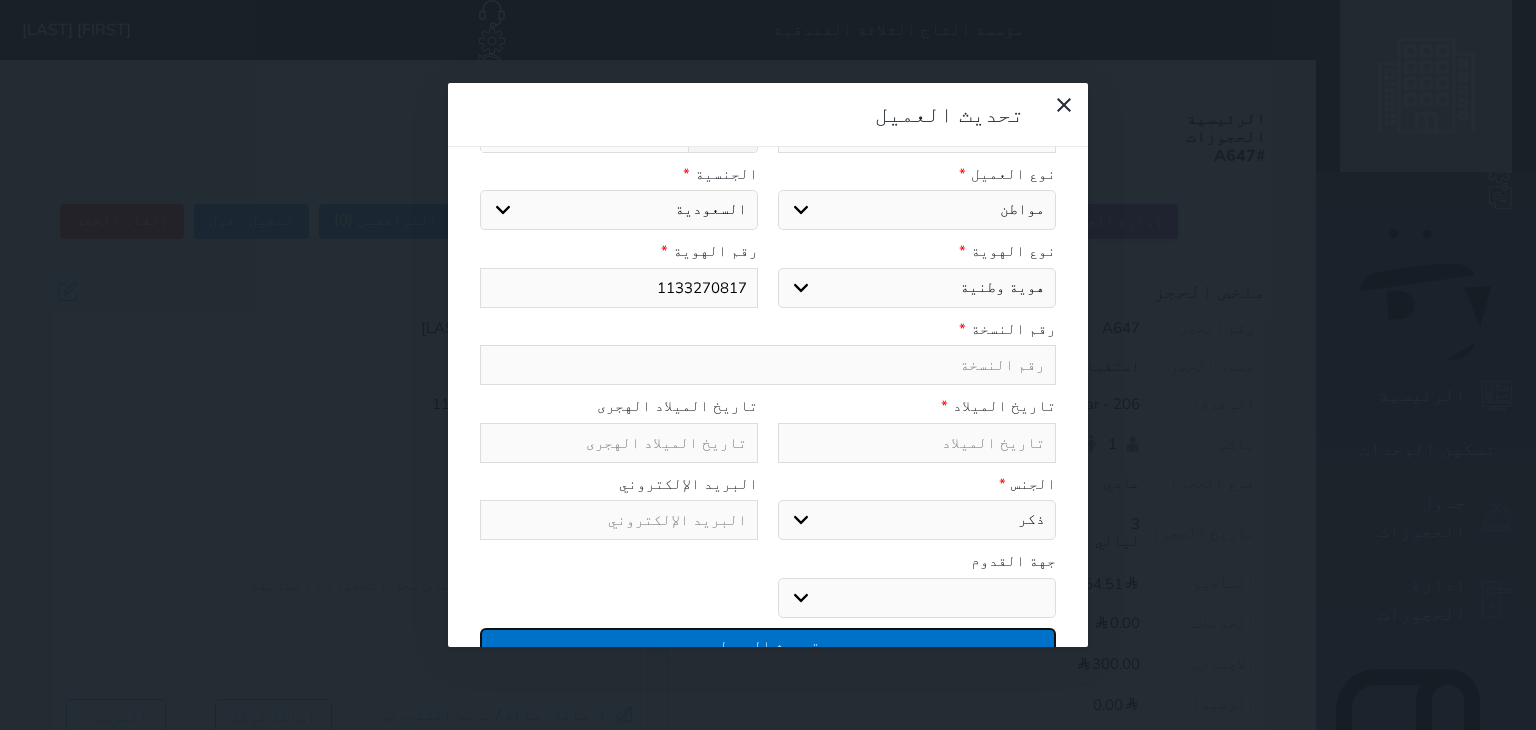 click on "تحديث العميل" at bounding box center (768, 645) 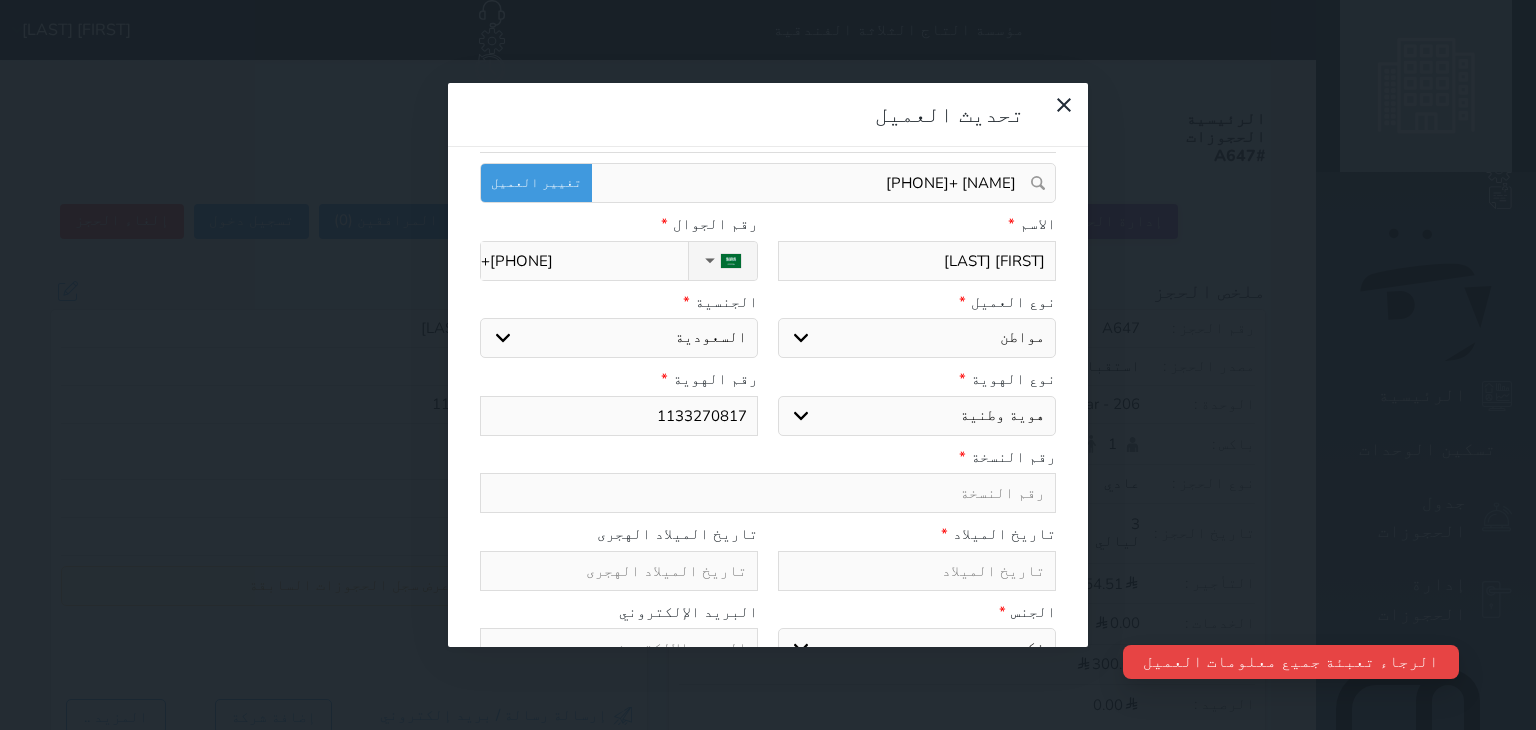 scroll, scrollTop: 0, scrollLeft: 0, axis: both 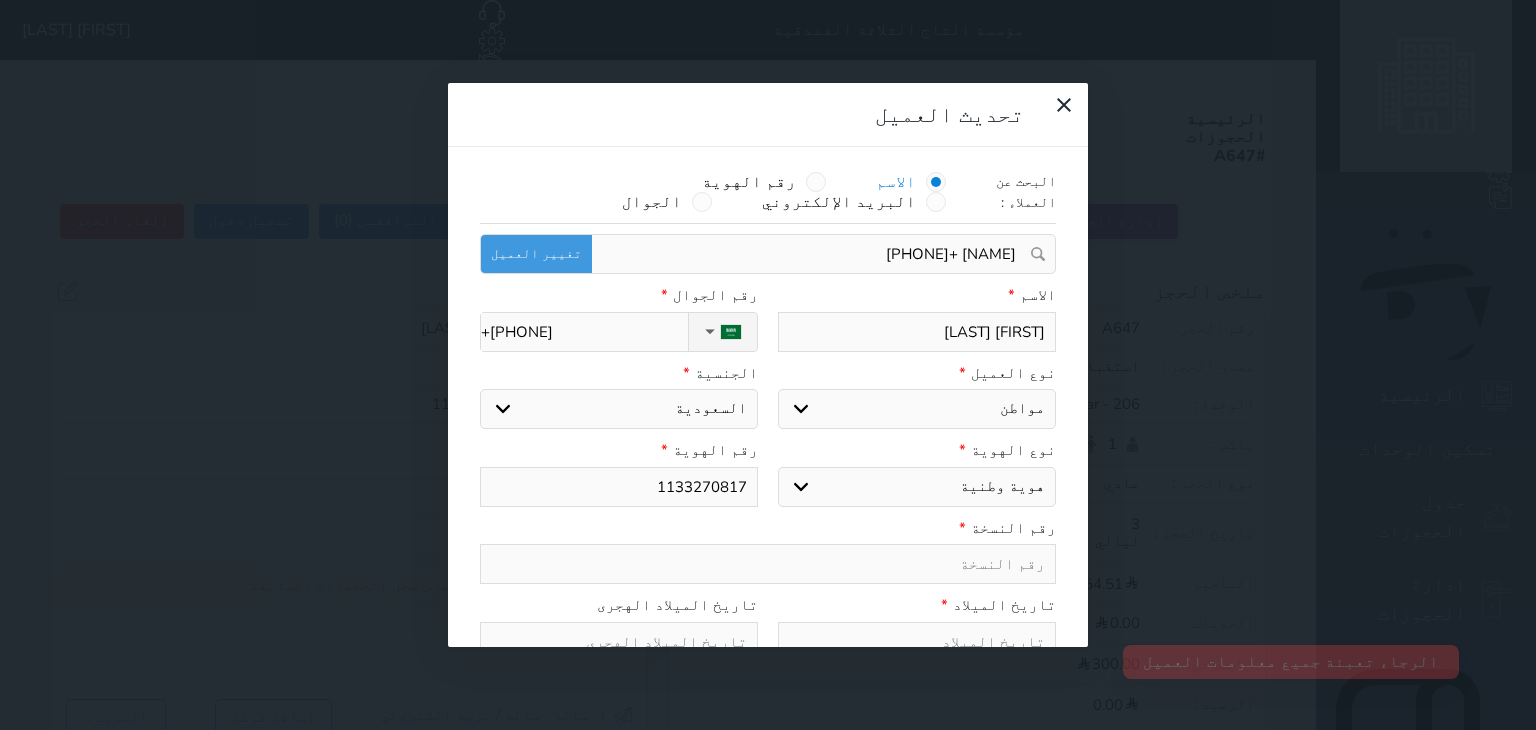 click at bounding box center (768, 564) 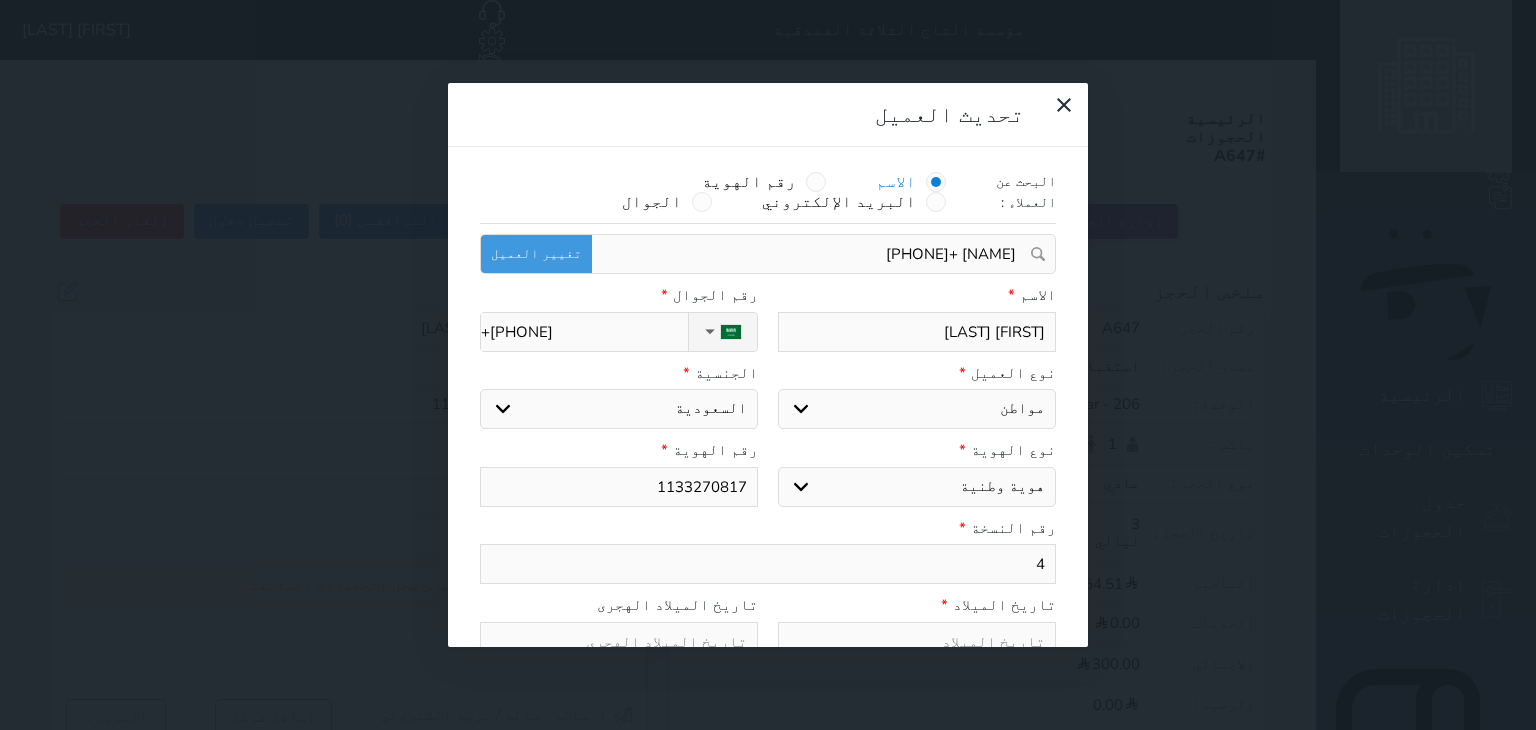 scroll, scrollTop: 199, scrollLeft: 0, axis: vertical 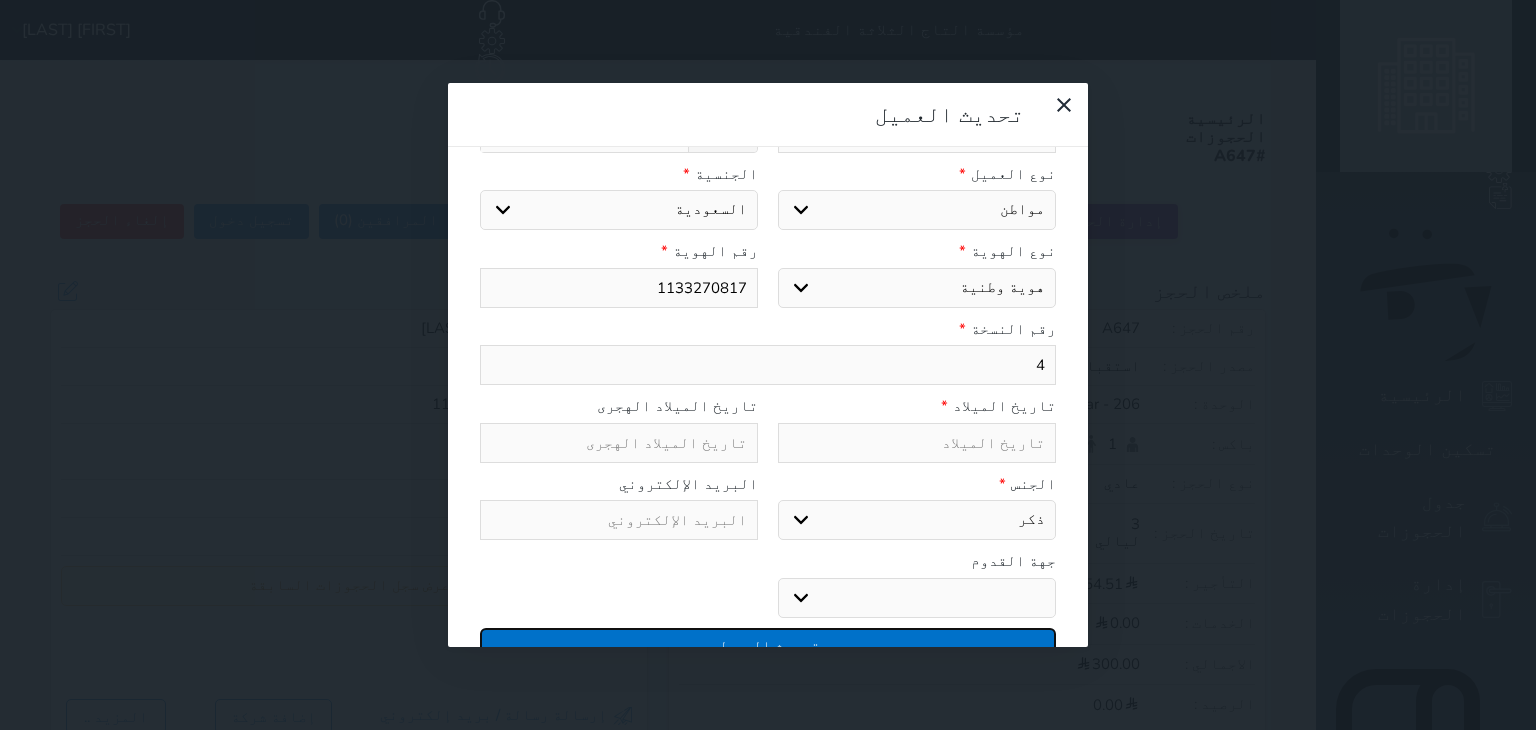 click on "تحديث العميل" at bounding box center (768, 645) 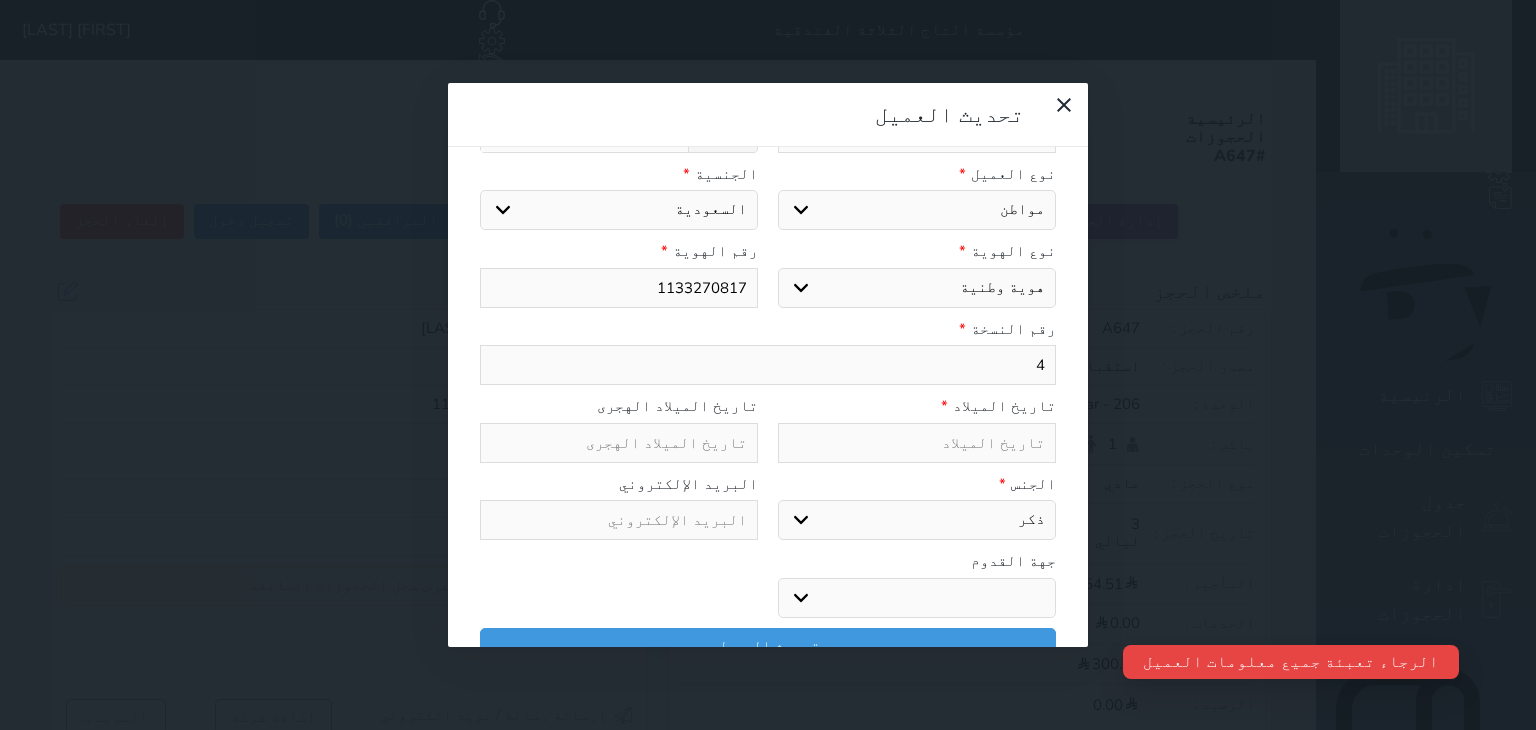 click at bounding box center [917, 443] 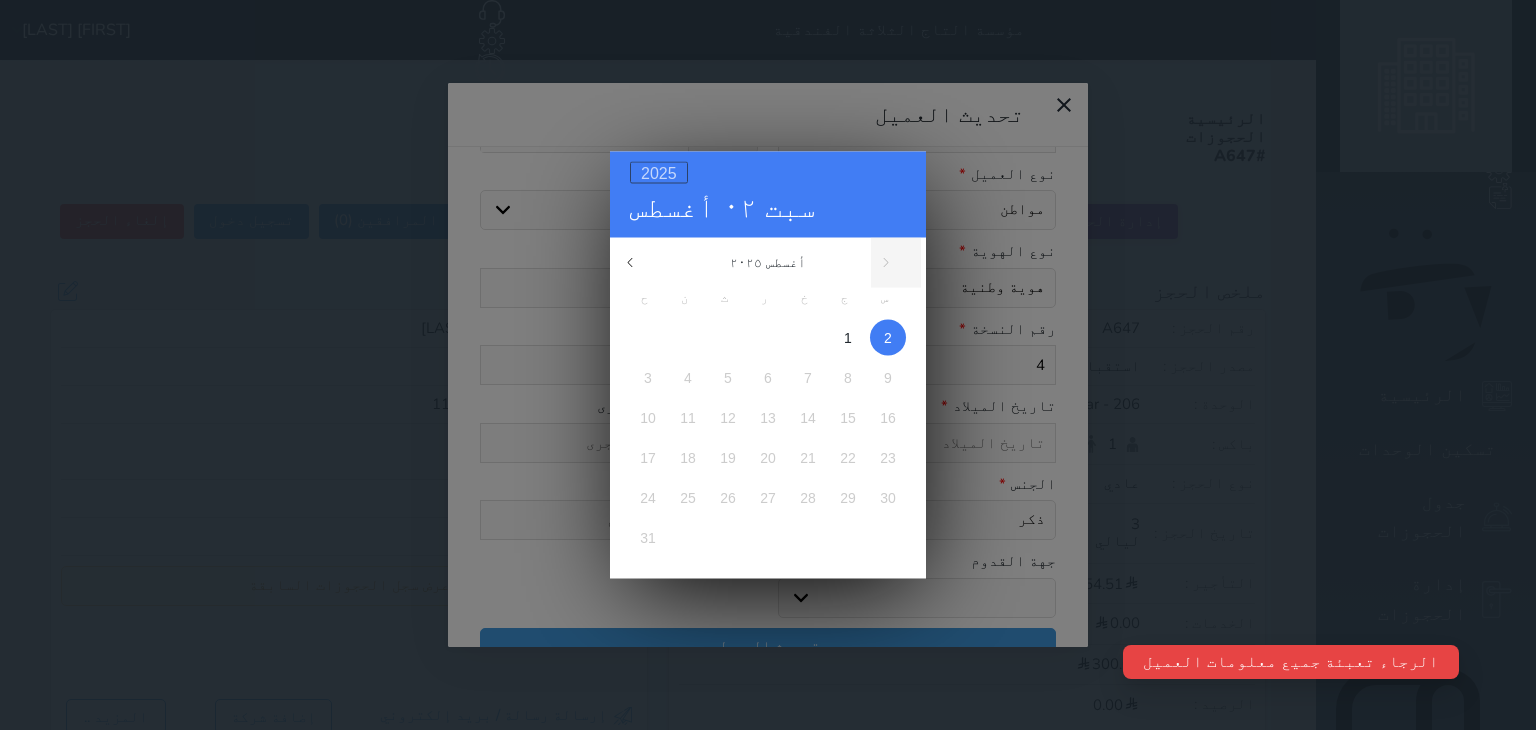 click on "2025" at bounding box center (659, 173) 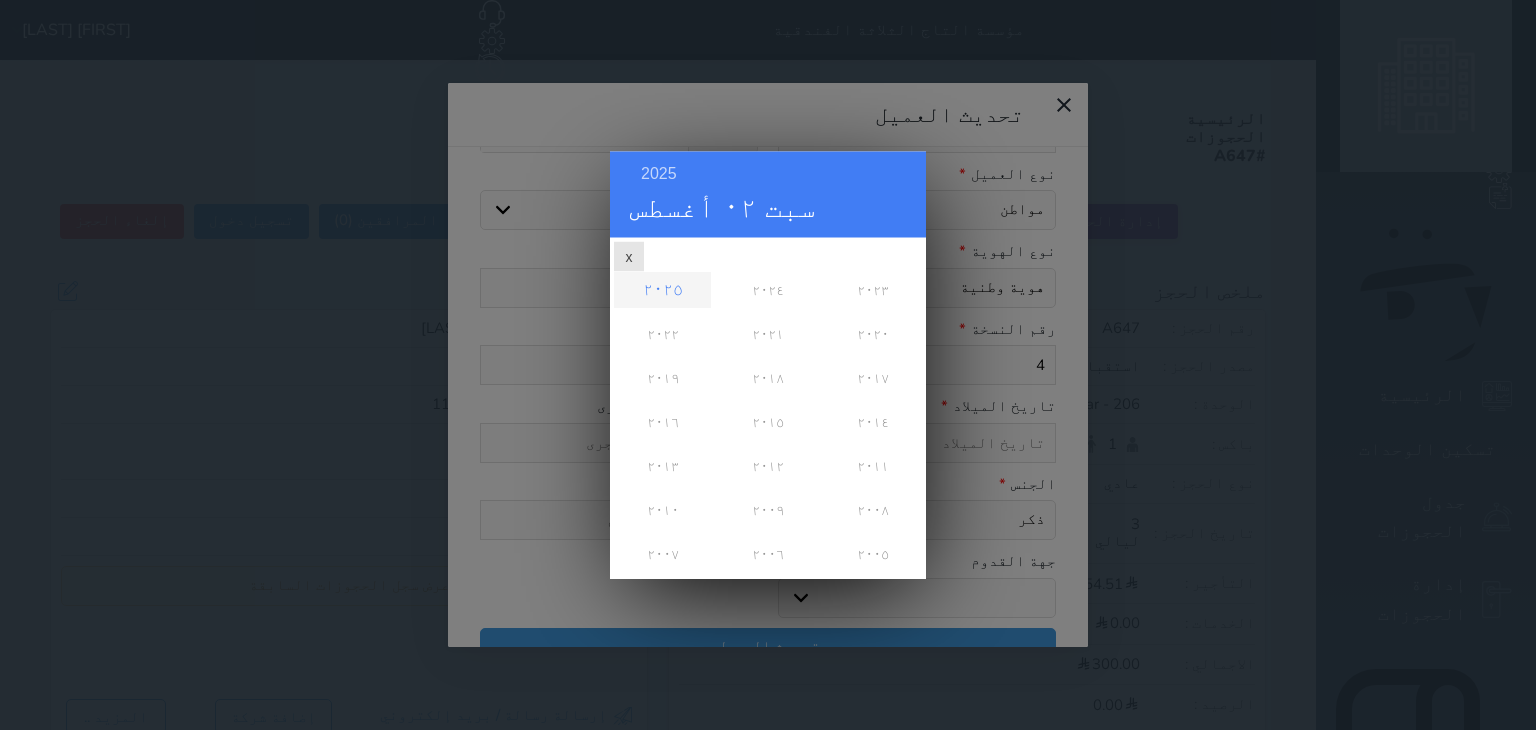 scroll, scrollTop: 300, scrollLeft: 0, axis: vertical 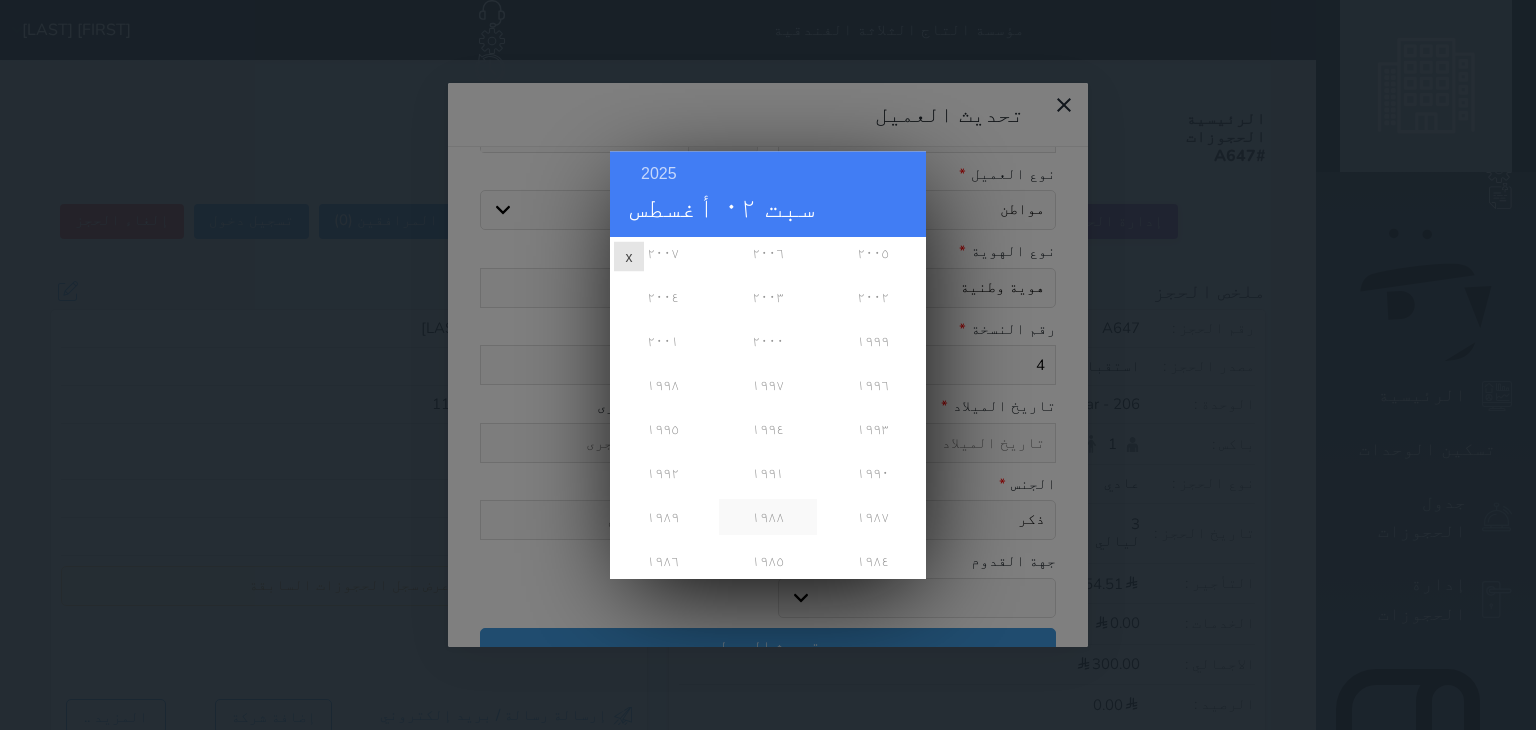 click on "١٩٨٨" at bounding box center (767, 518) 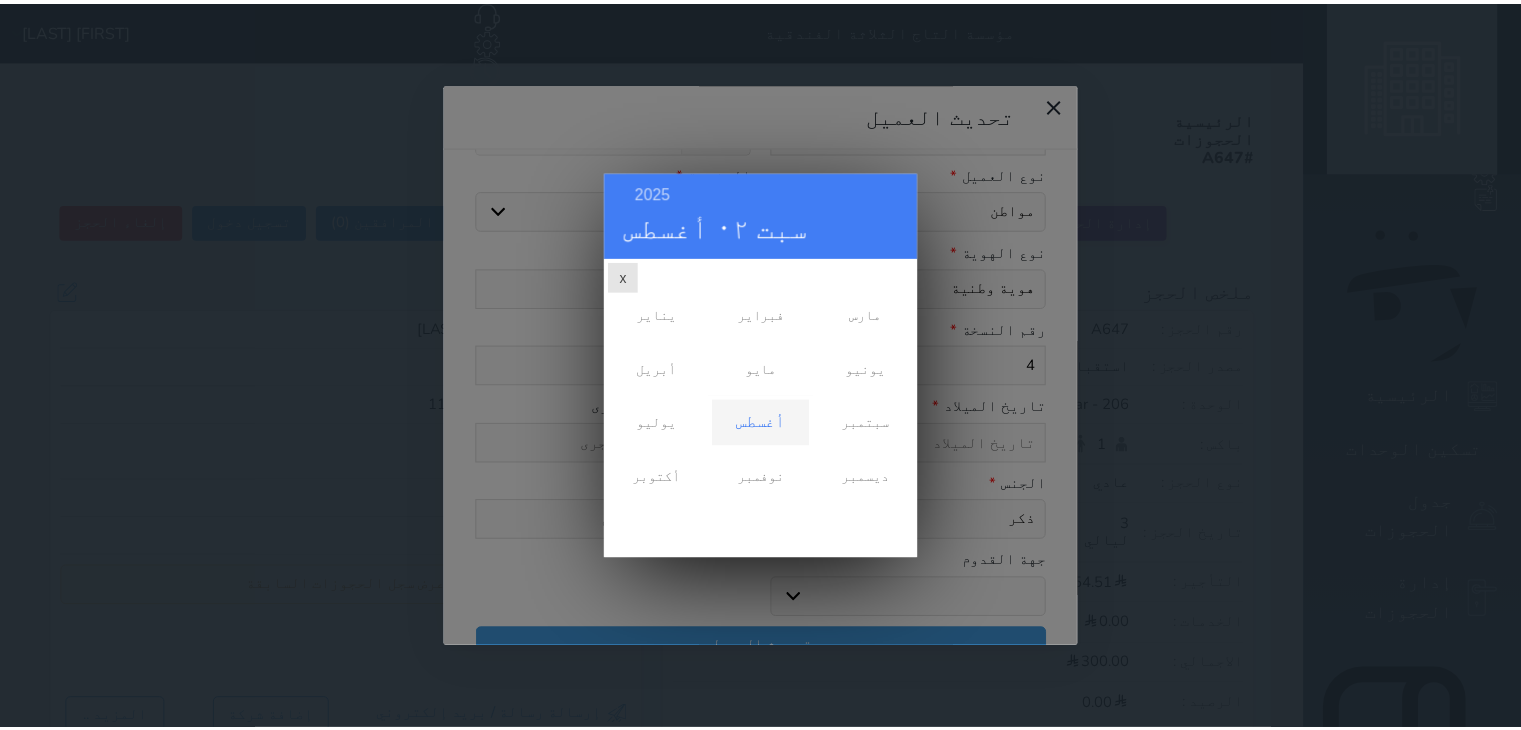 scroll, scrollTop: 0, scrollLeft: 0, axis: both 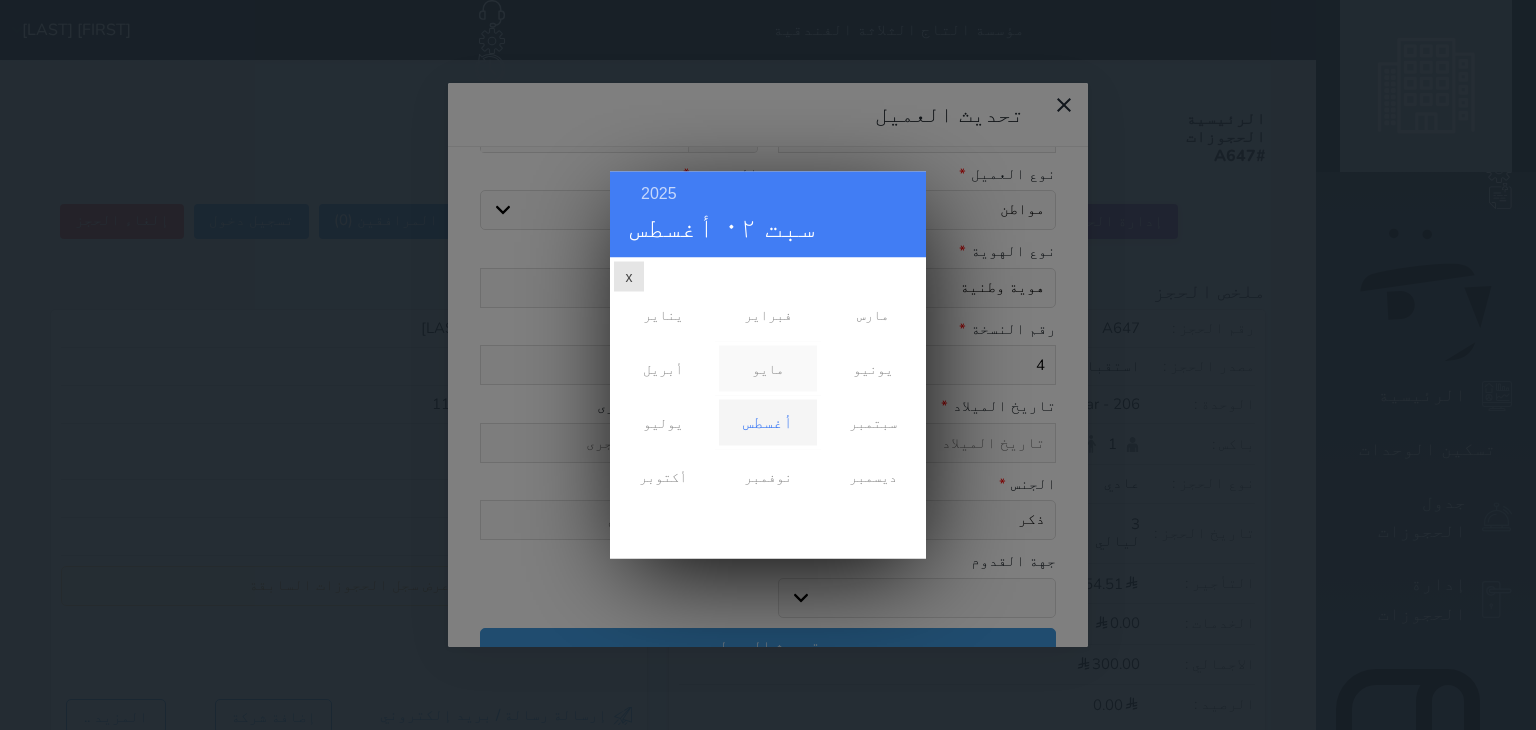 click on "مايو" at bounding box center (767, 369) 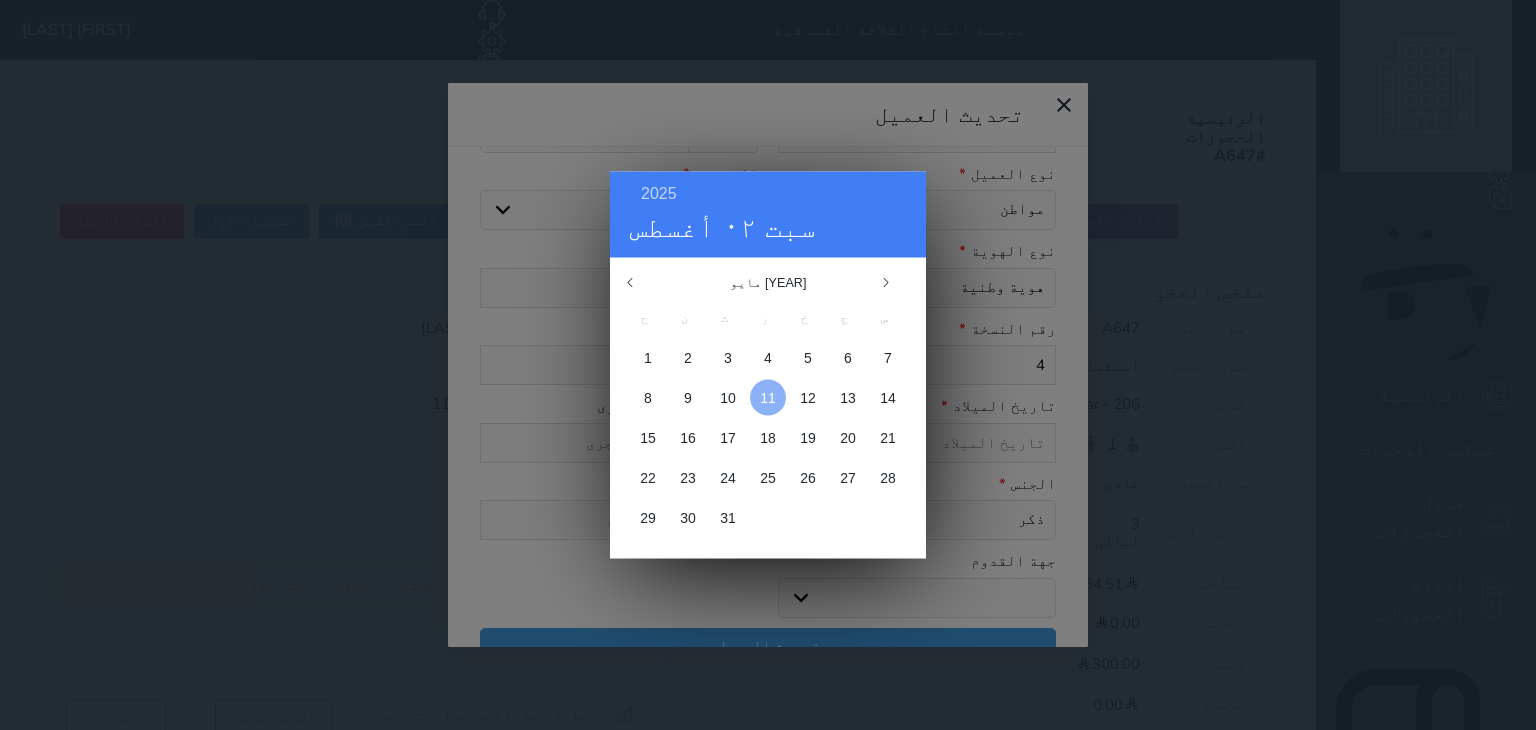 click at bounding box center [768, 398] 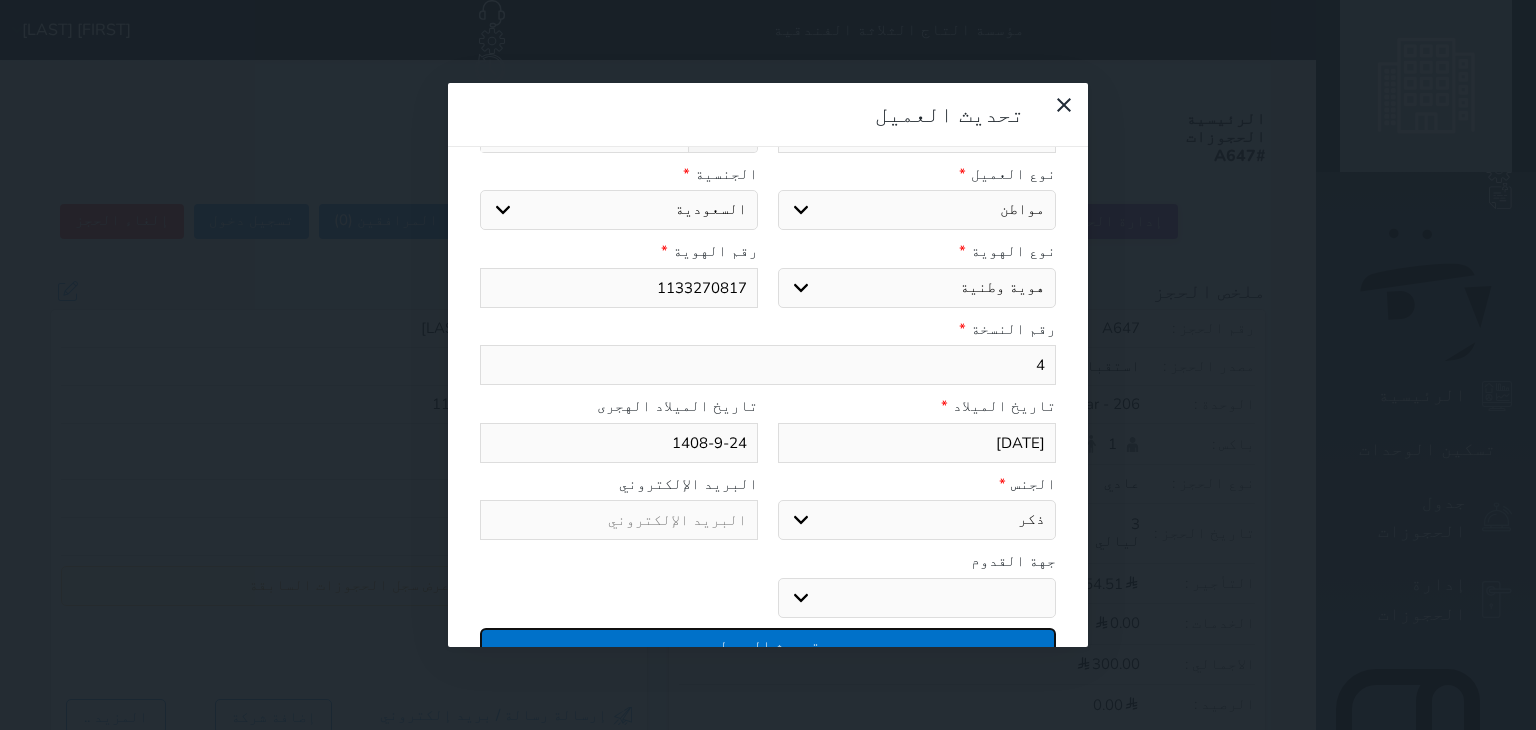 click on "تحديث العميل" at bounding box center [768, 645] 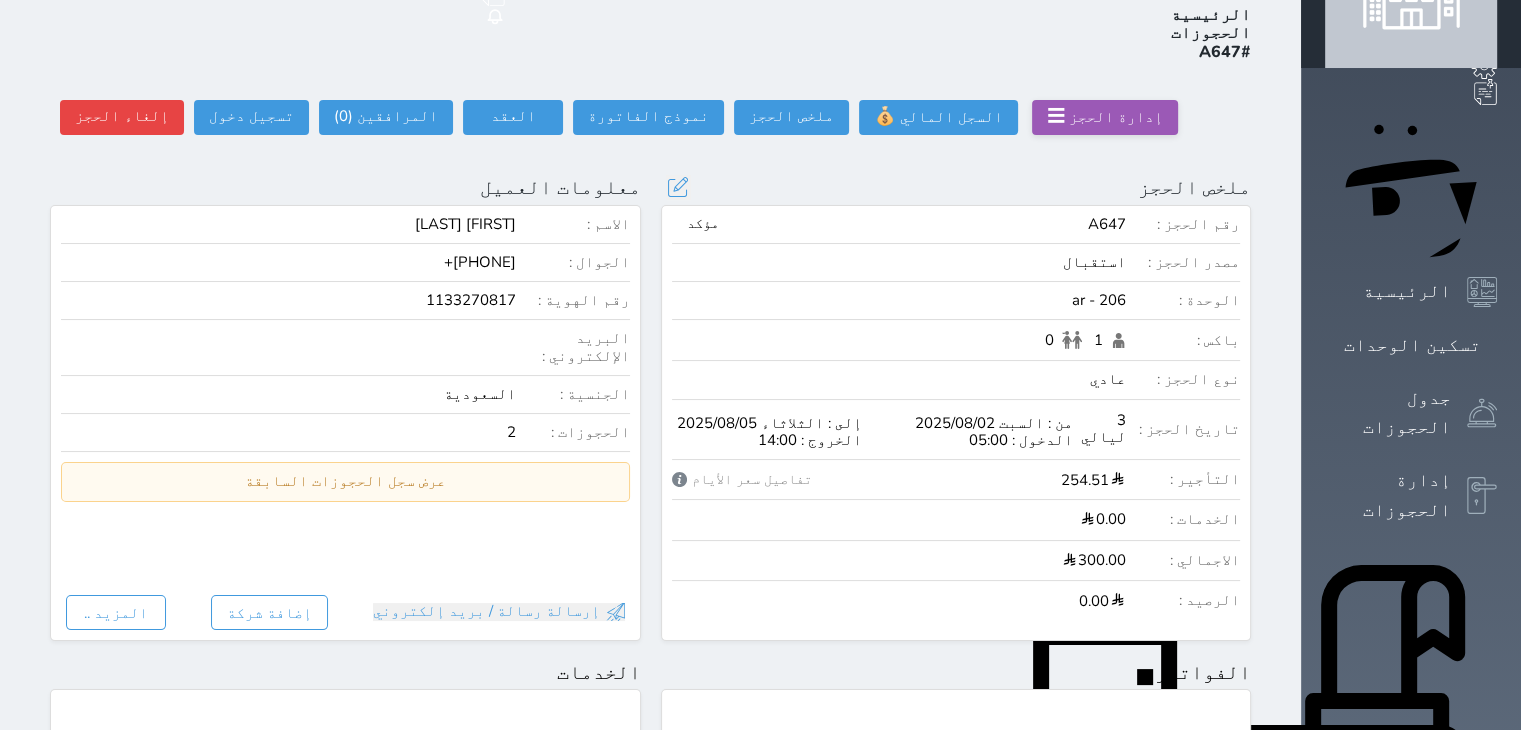 scroll, scrollTop: 100, scrollLeft: 0, axis: vertical 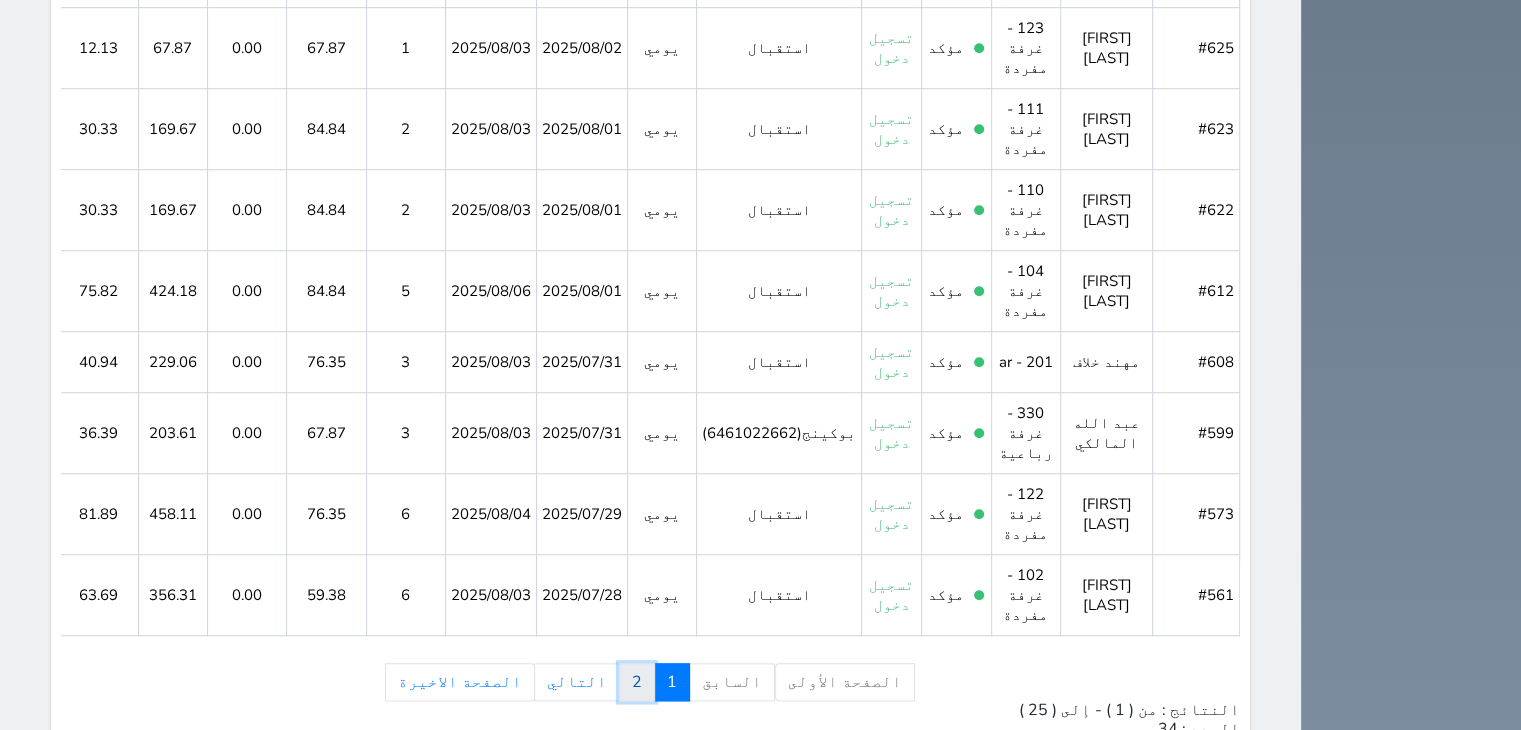 click on "2" at bounding box center (637, 682) 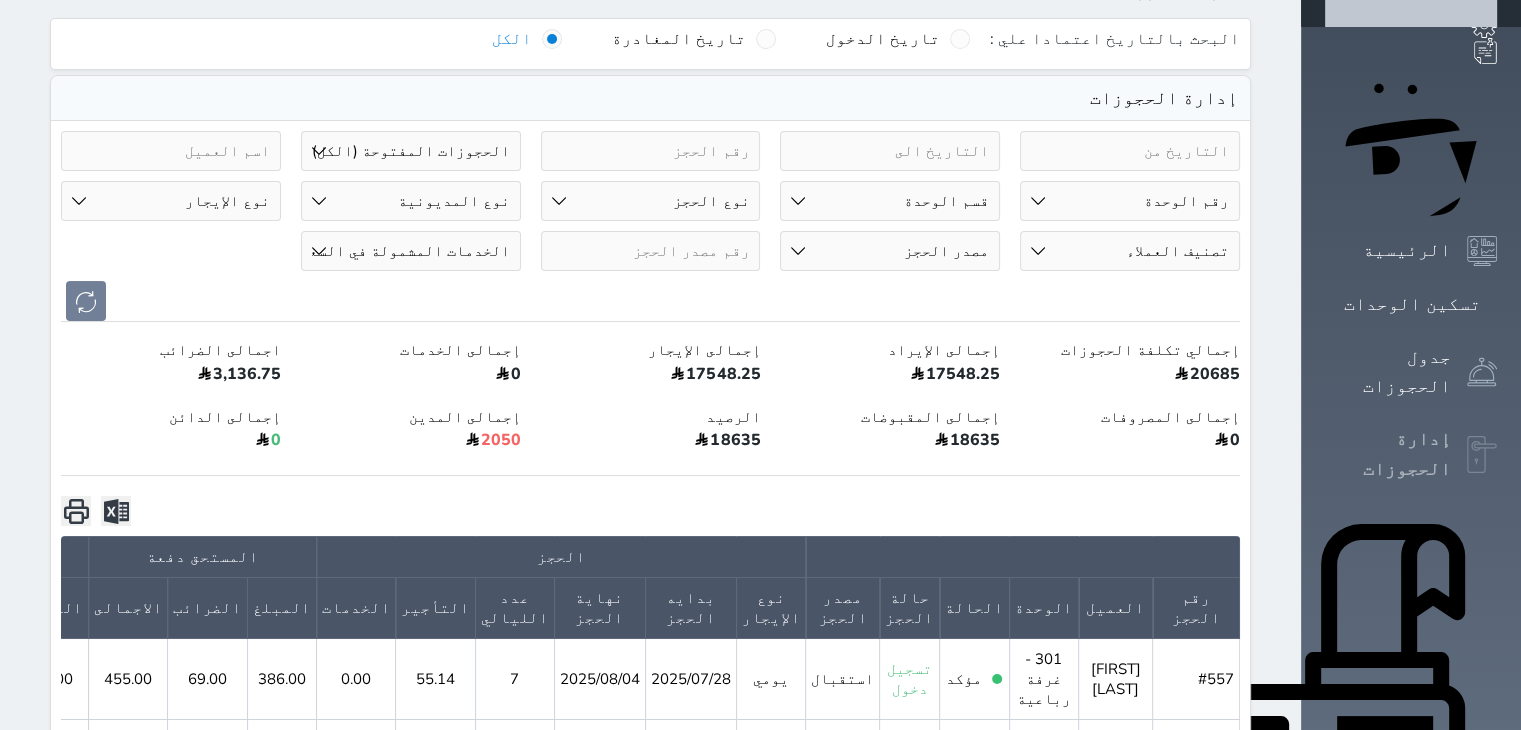scroll, scrollTop: 0, scrollLeft: 0, axis: both 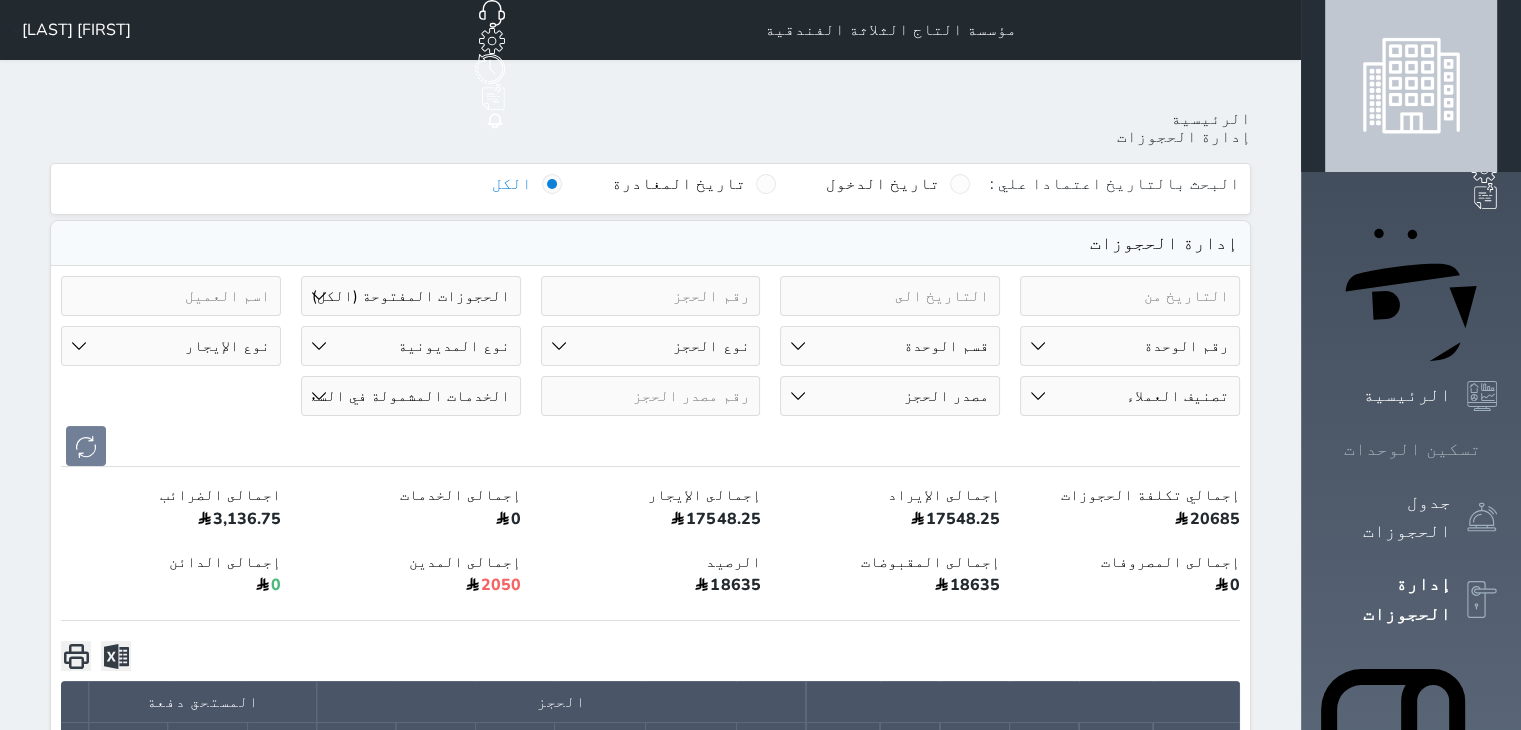 click 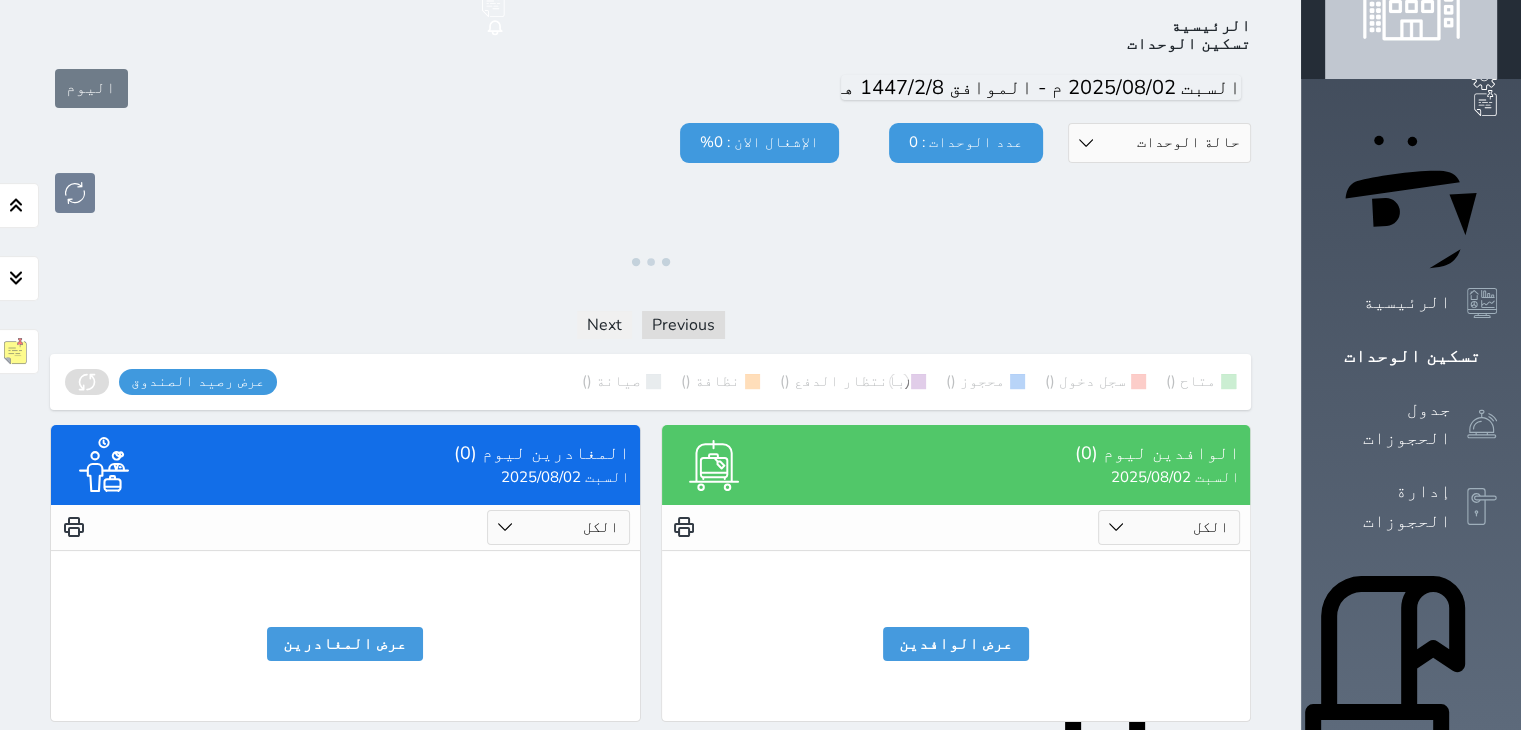 scroll, scrollTop: 456, scrollLeft: 0, axis: vertical 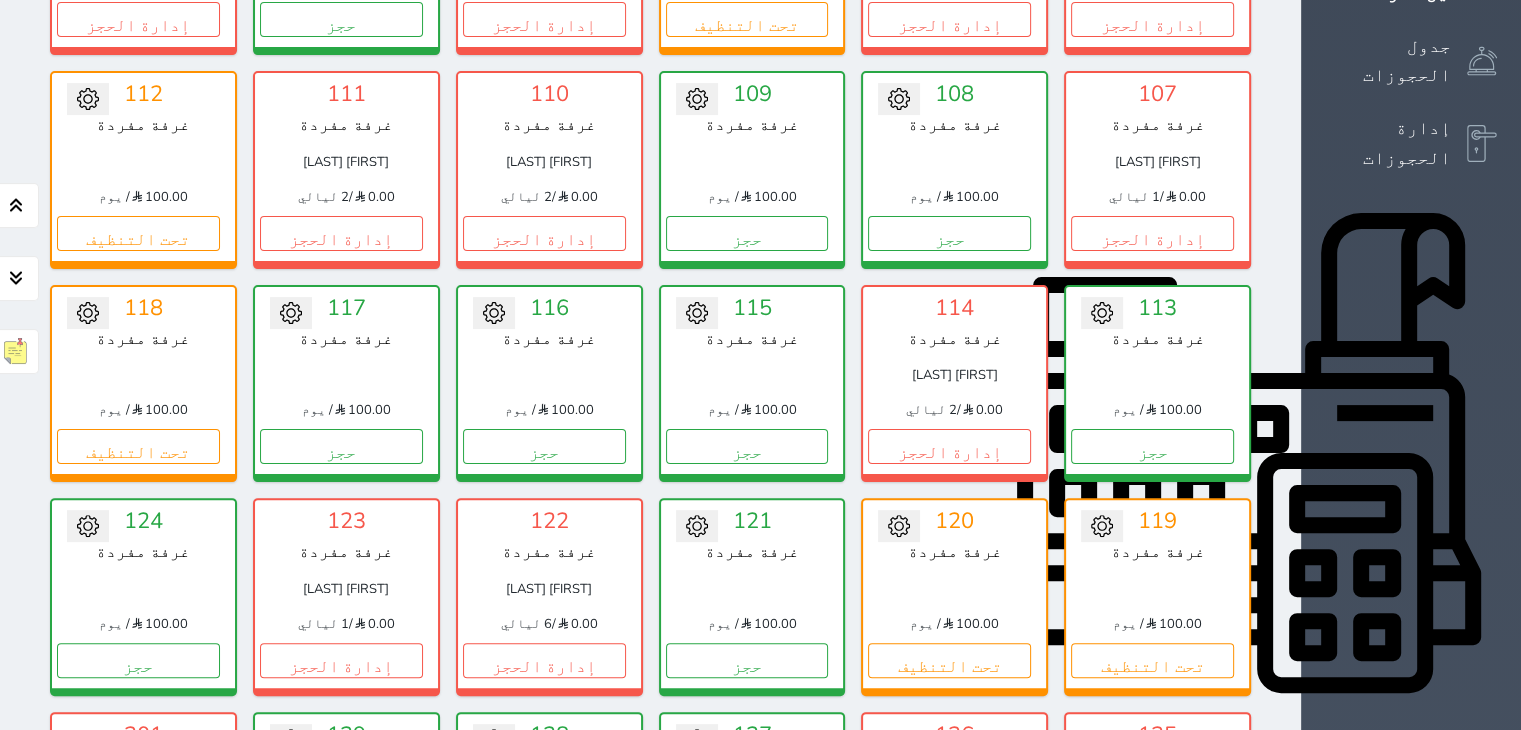 click on "108" at bounding box center (954, 94) 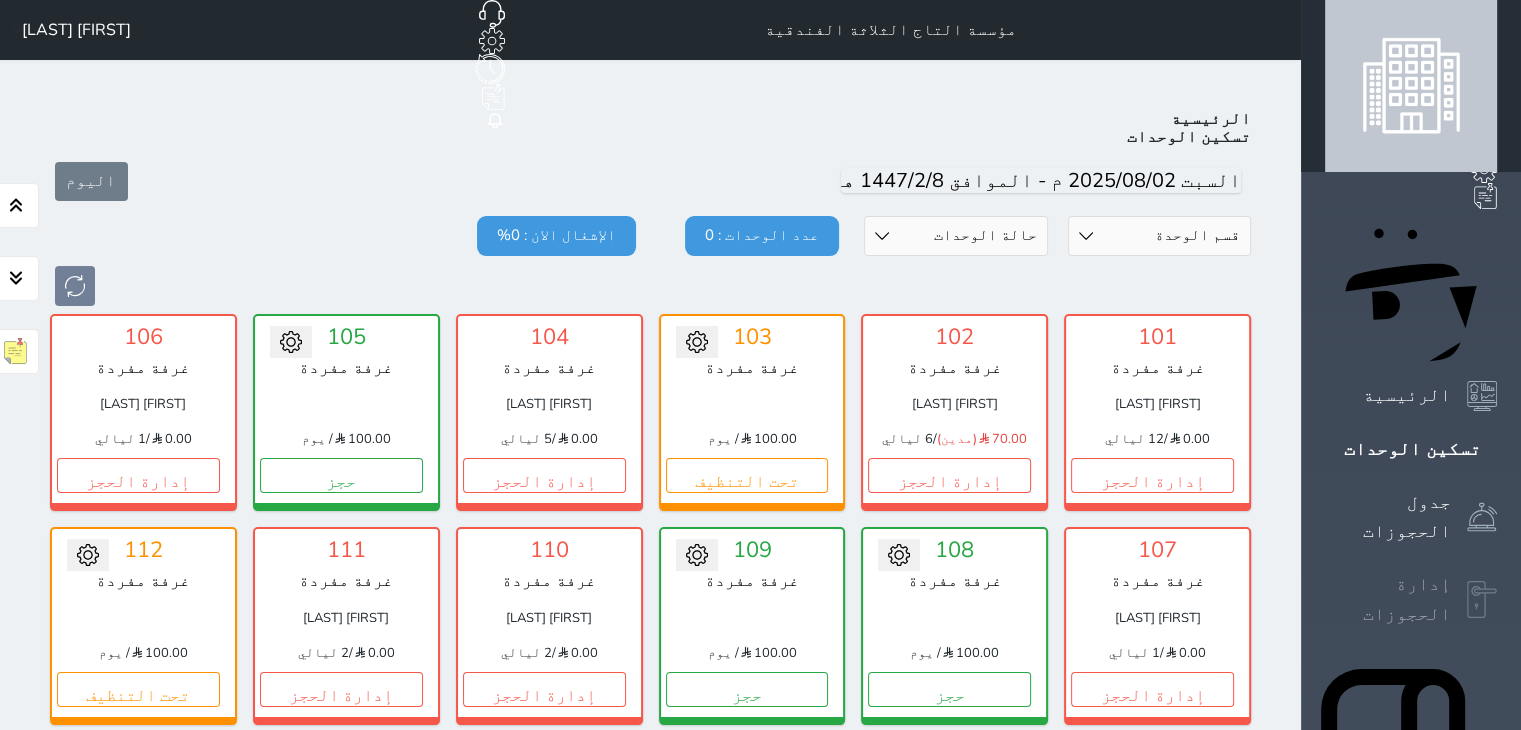 click 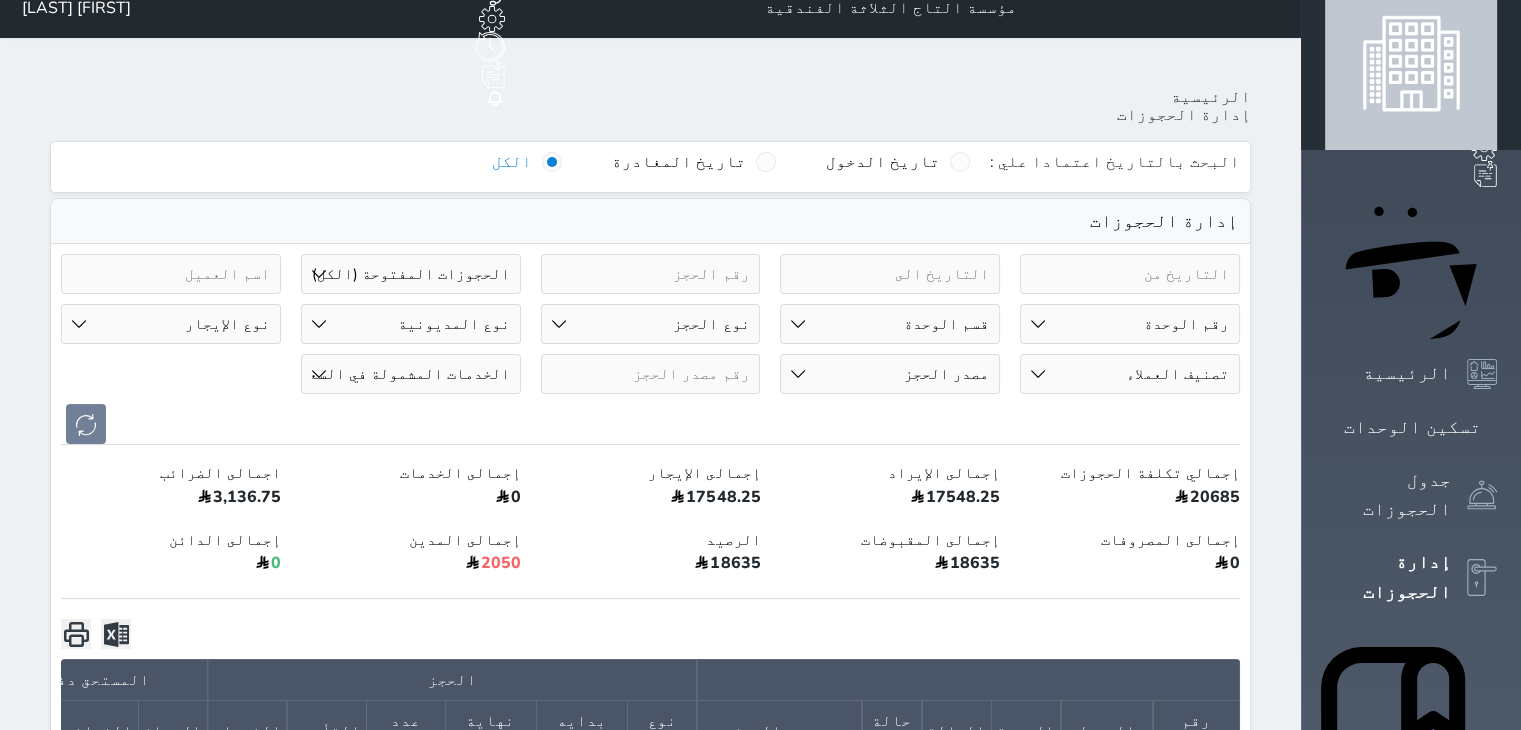 scroll, scrollTop: 0, scrollLeft: 0, axis: both 